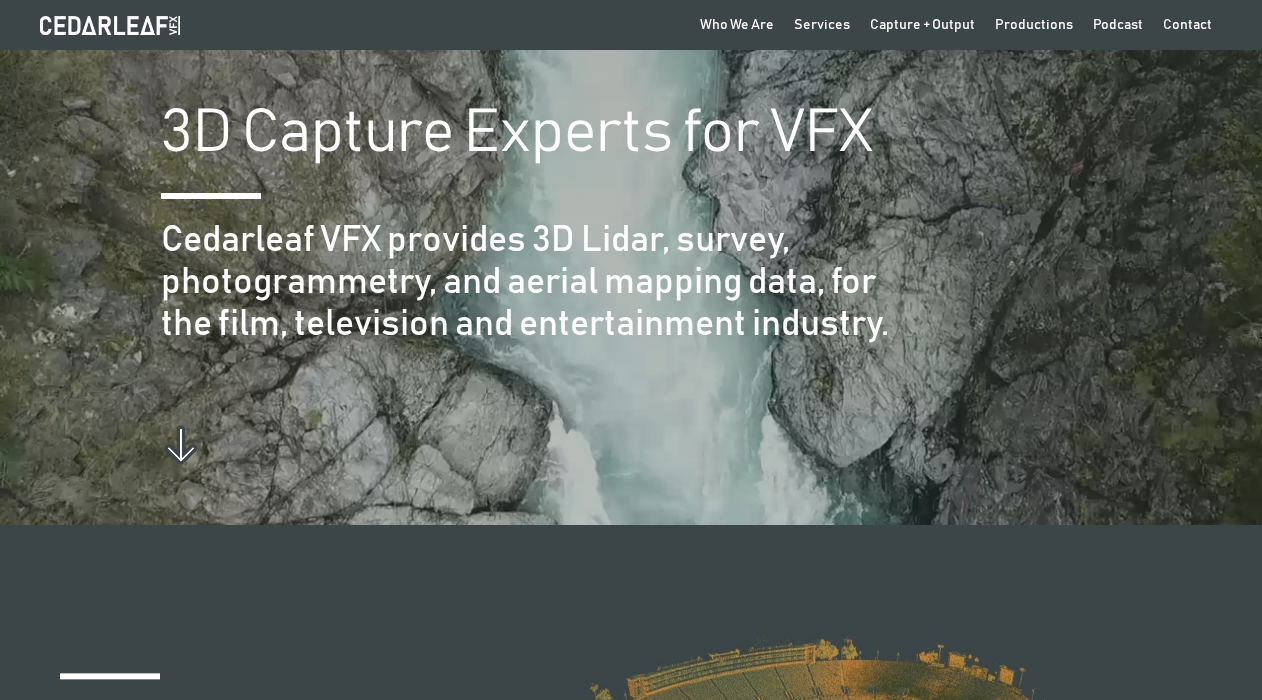 scroll, scrollTop: 0, scrollLeft: 0, axis: both 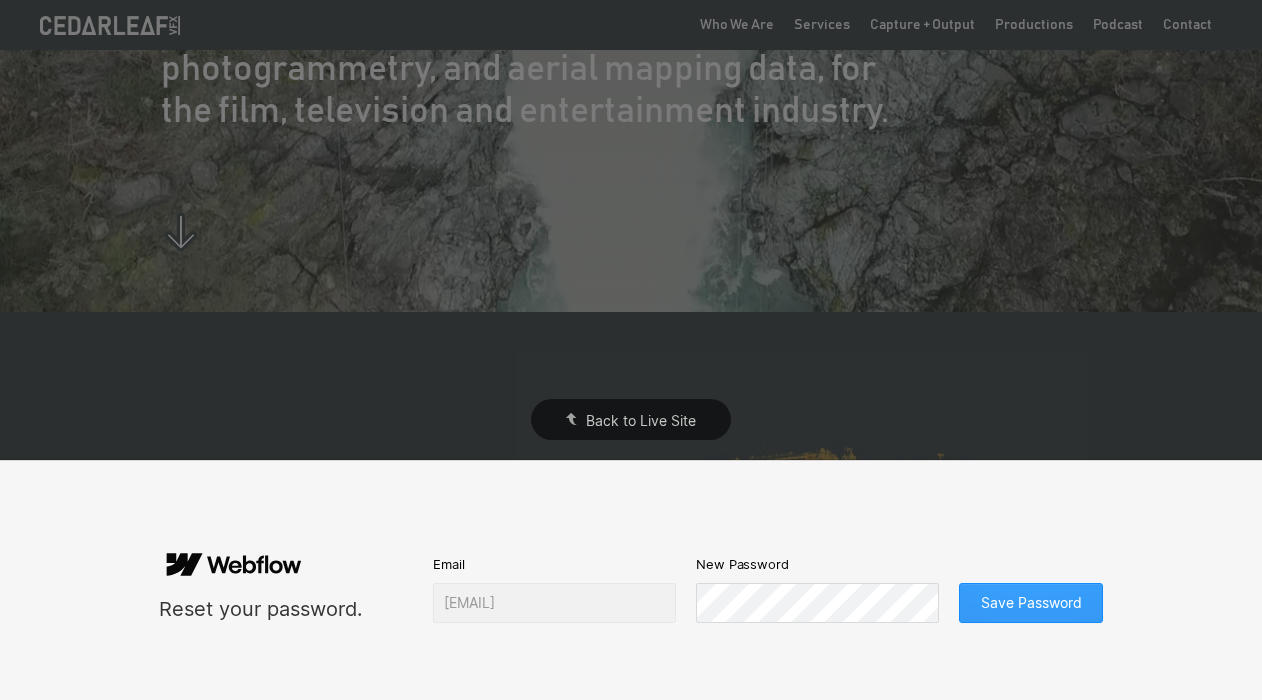 click on "Save Password" at bounding box center (1031, 603) 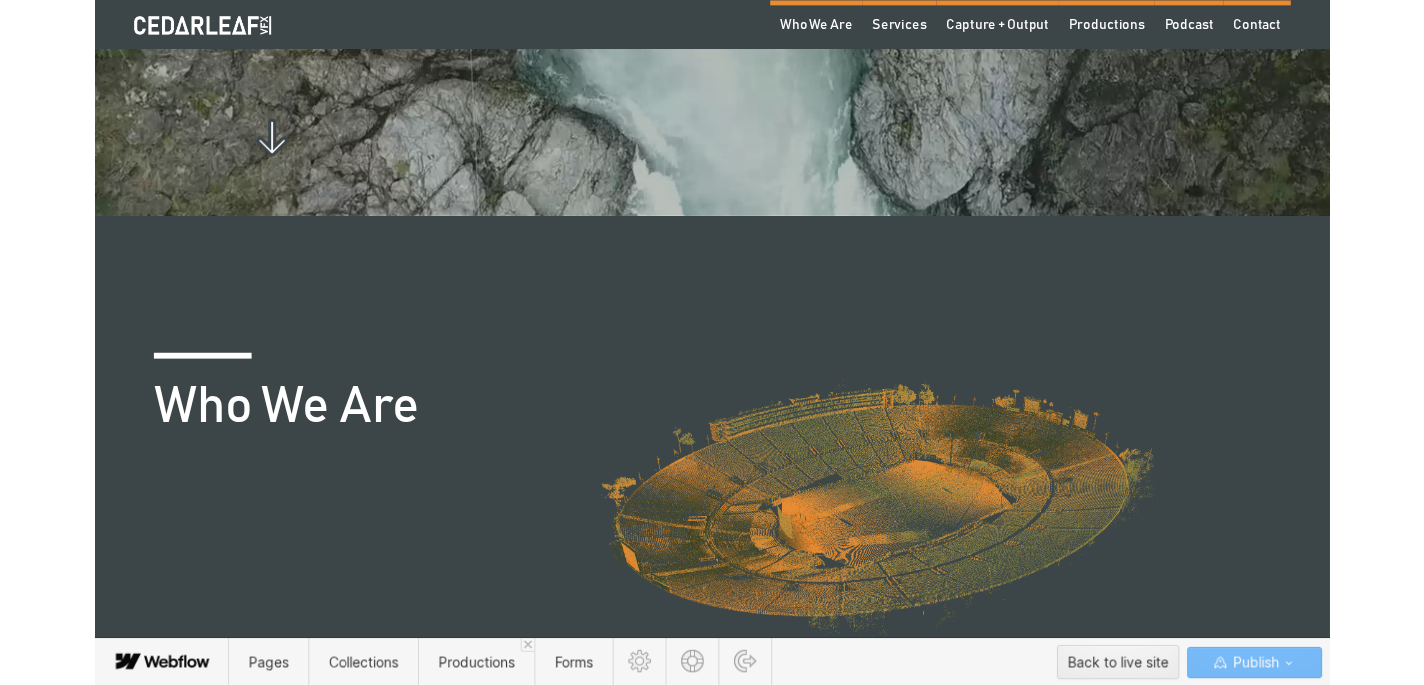 scroll, scrollTop: 383, scrollLeft: 0, axis: vertical 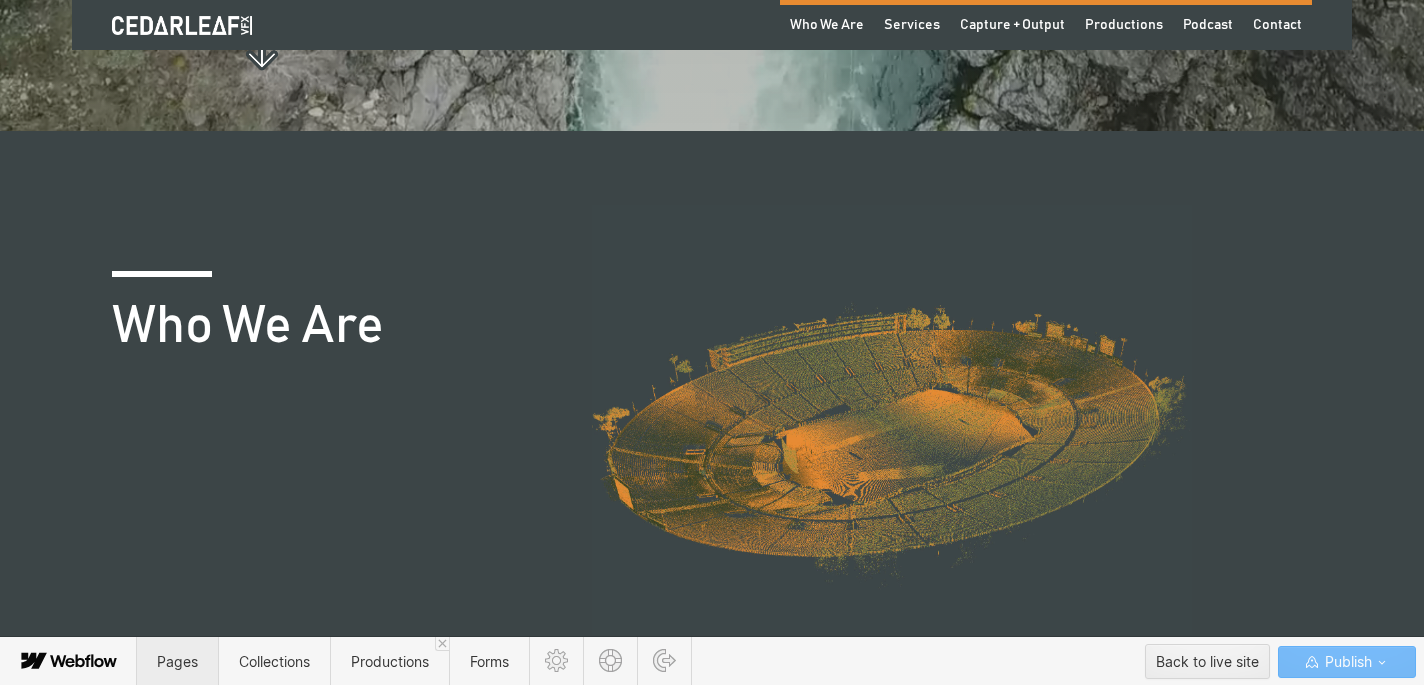 click on "Pages" at bounding box center [177, 661] 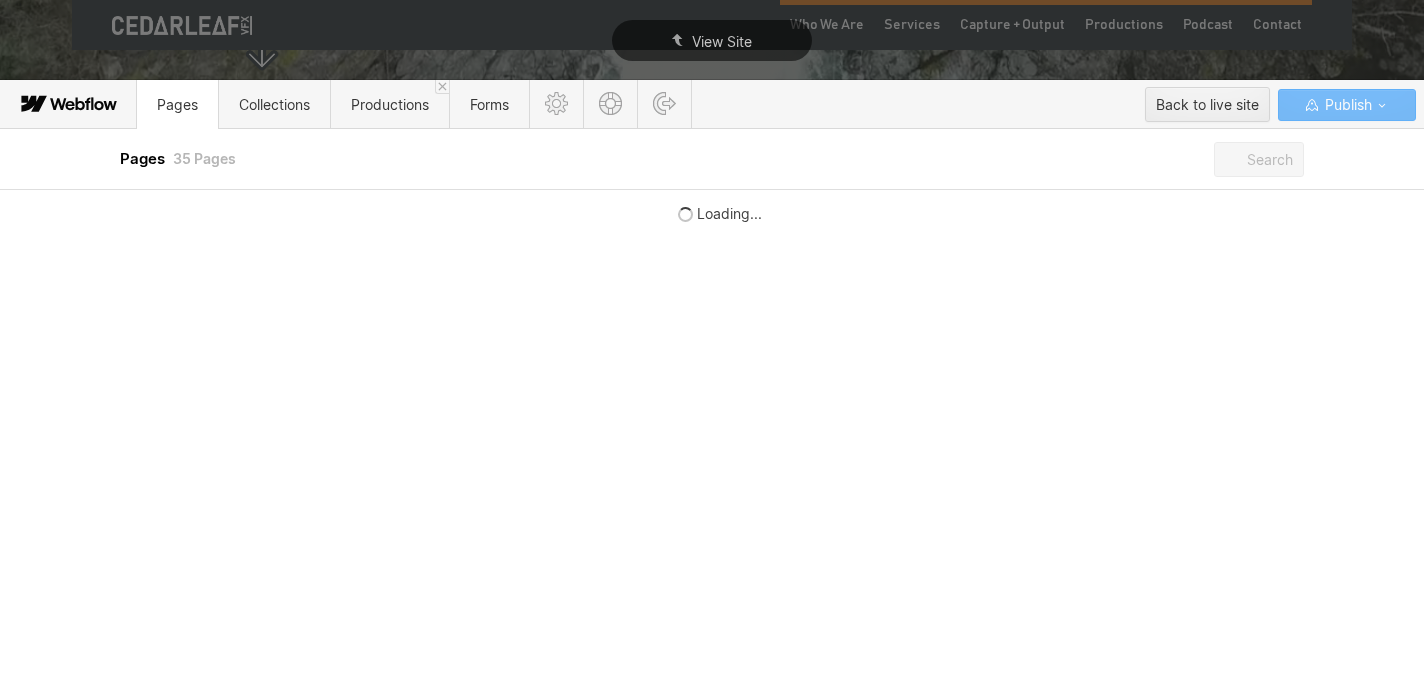 scroll, scrollTop: 0, scrollLeft: 0, axis: both 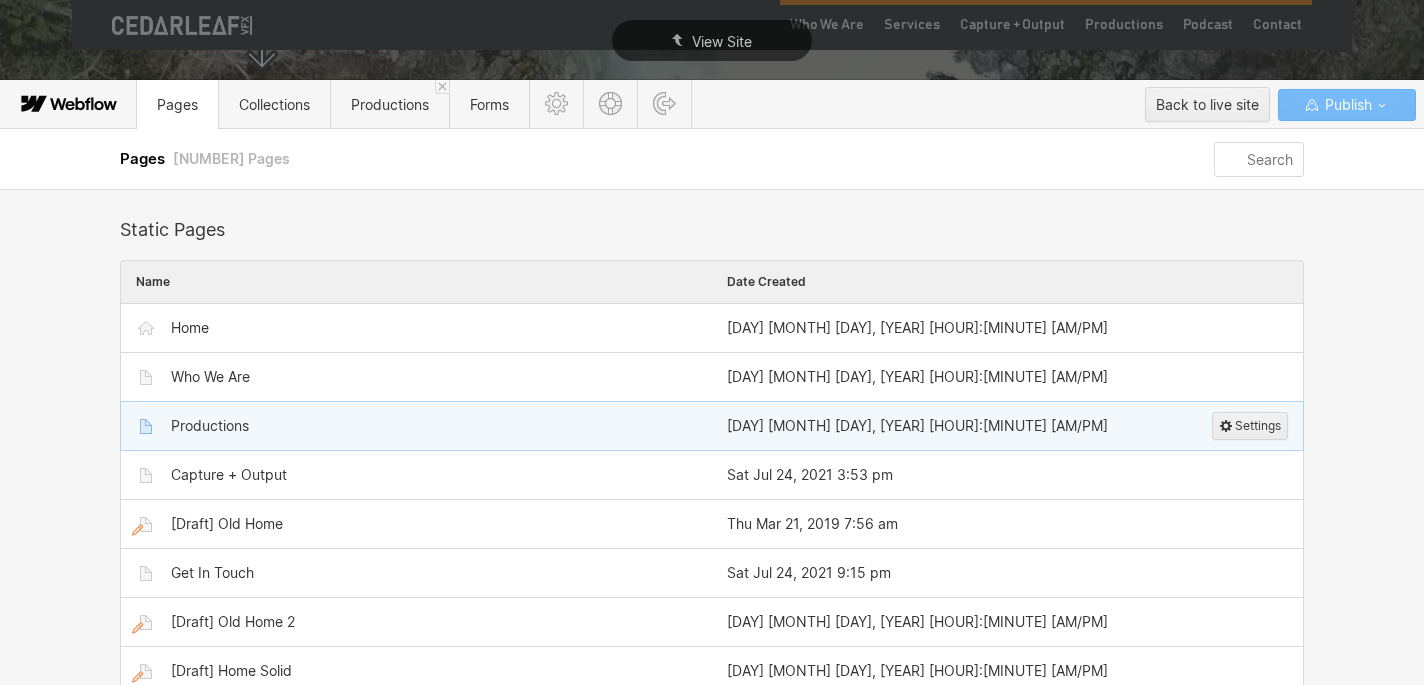 click on "Productions" at bounding box center (426, 426) 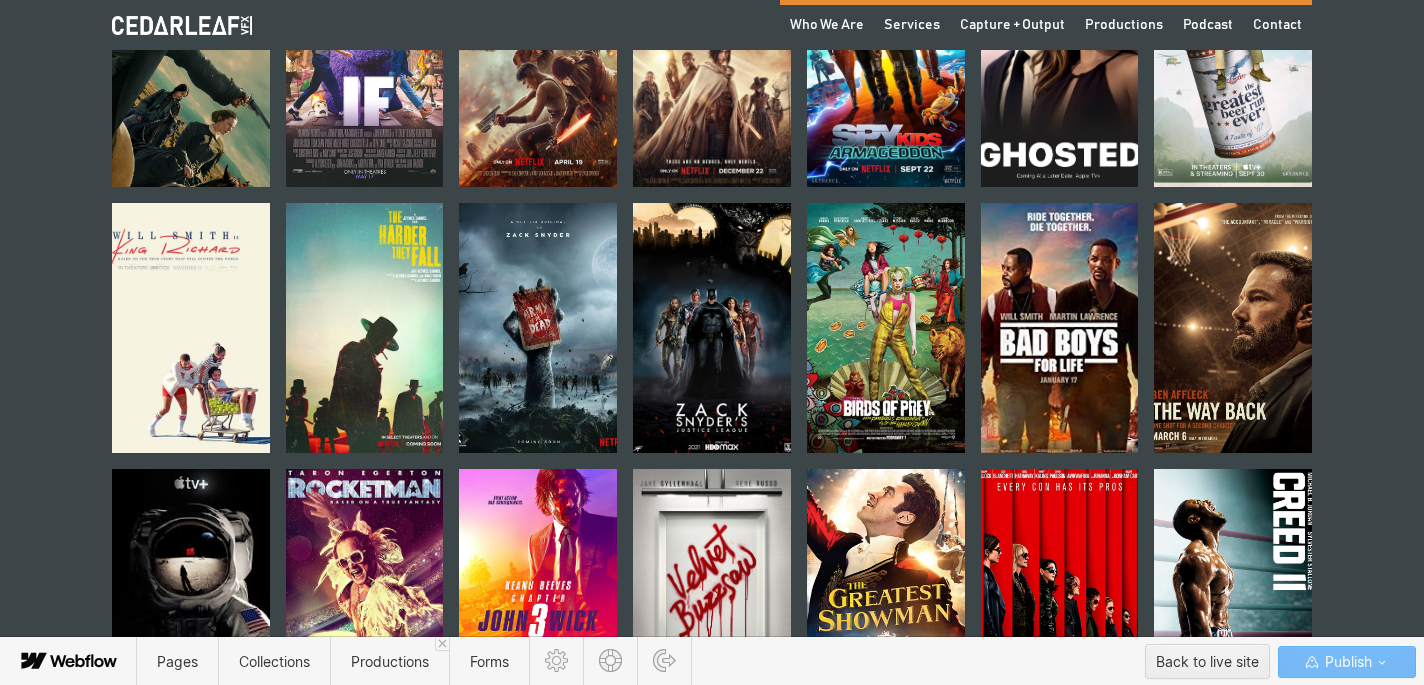 scroll, scrollTop: 1181, scrollLeft: 0, axis: vertical 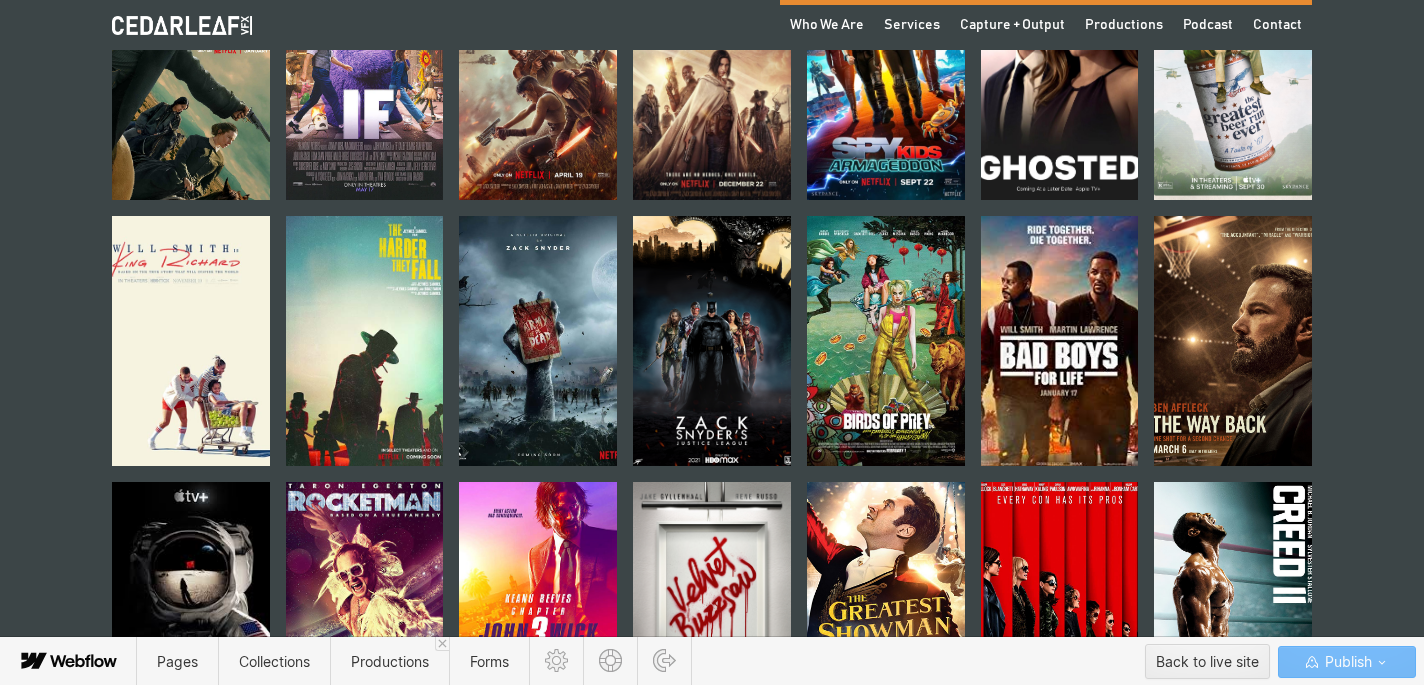 click 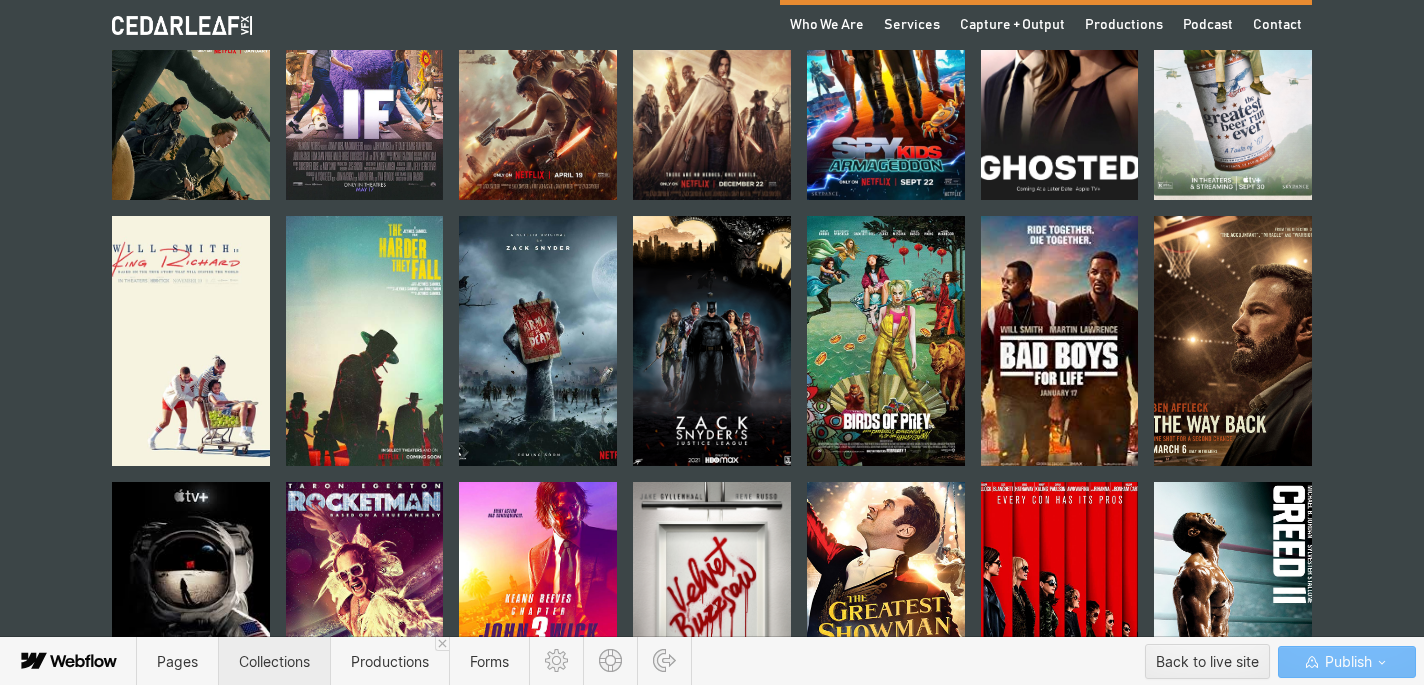 click on "Collections" at bounding box center (274, 661) 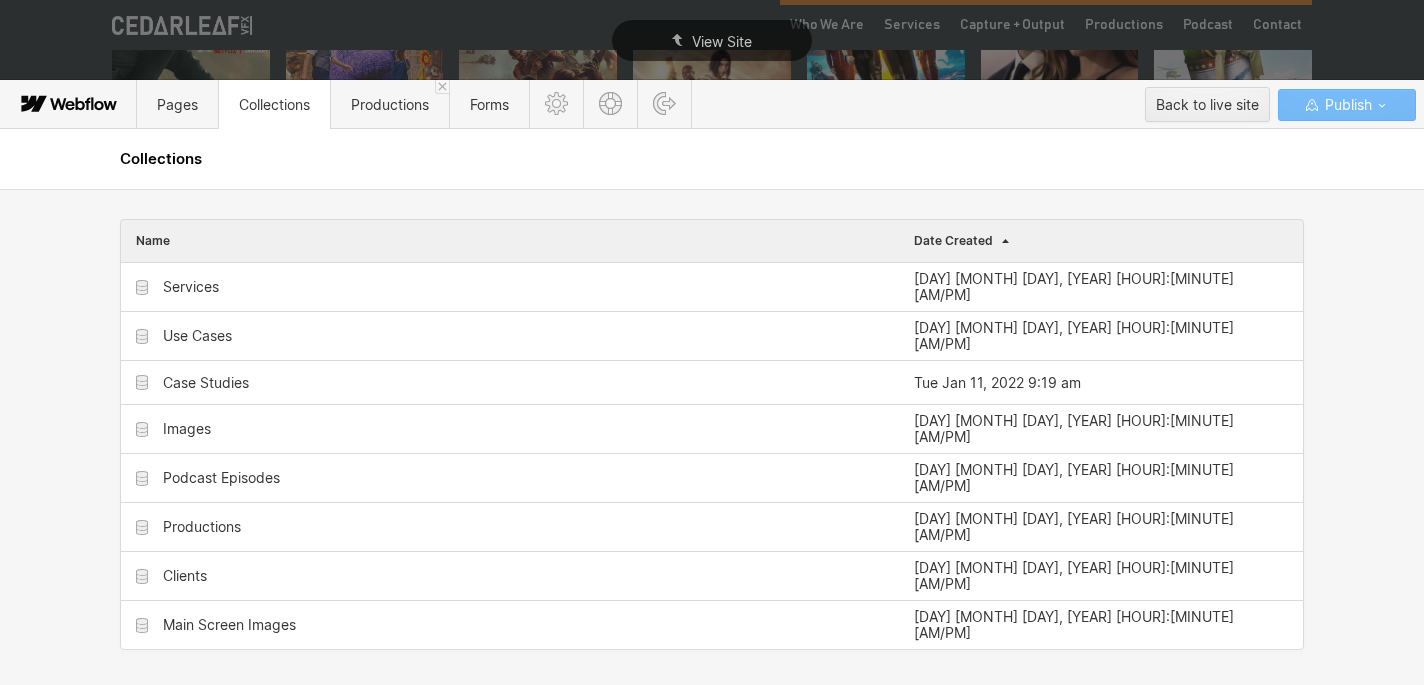 scroll, scrollTop: 0, scrollLeft: 0, axis: both 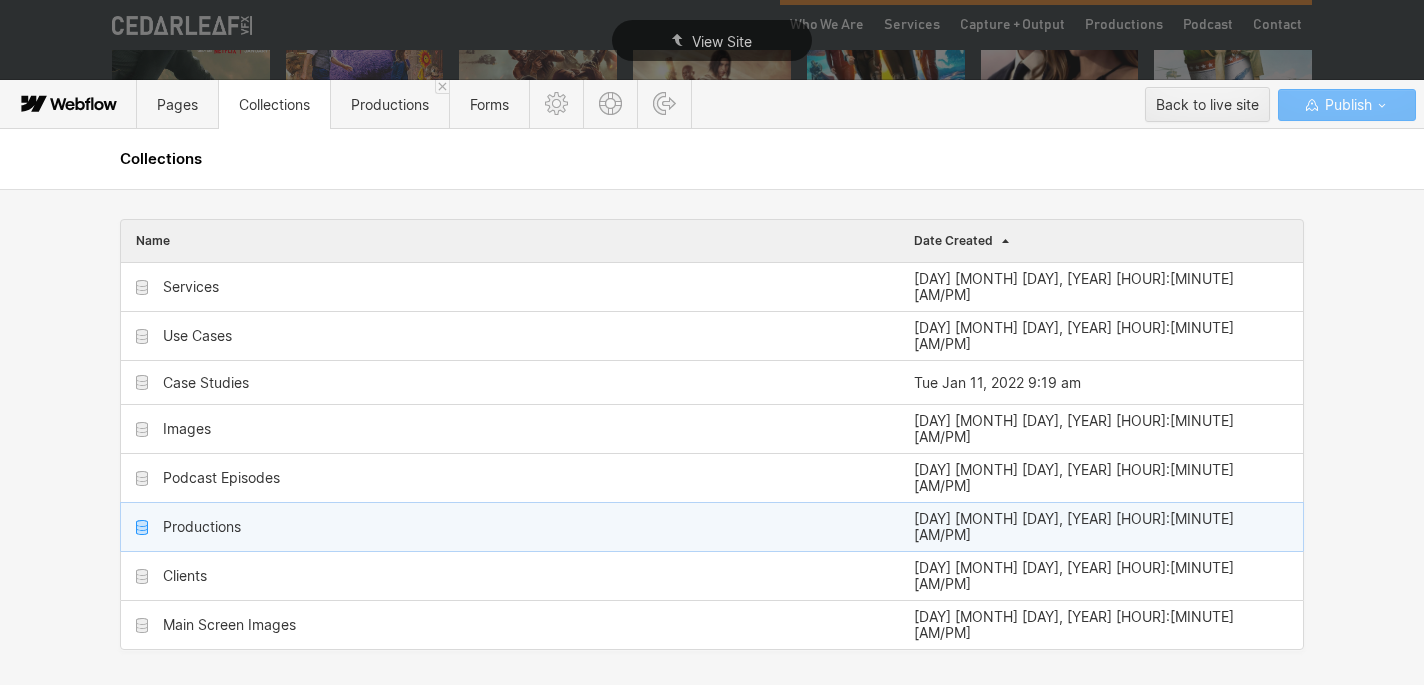 click on "Productions" at bounding box center [202, 527] 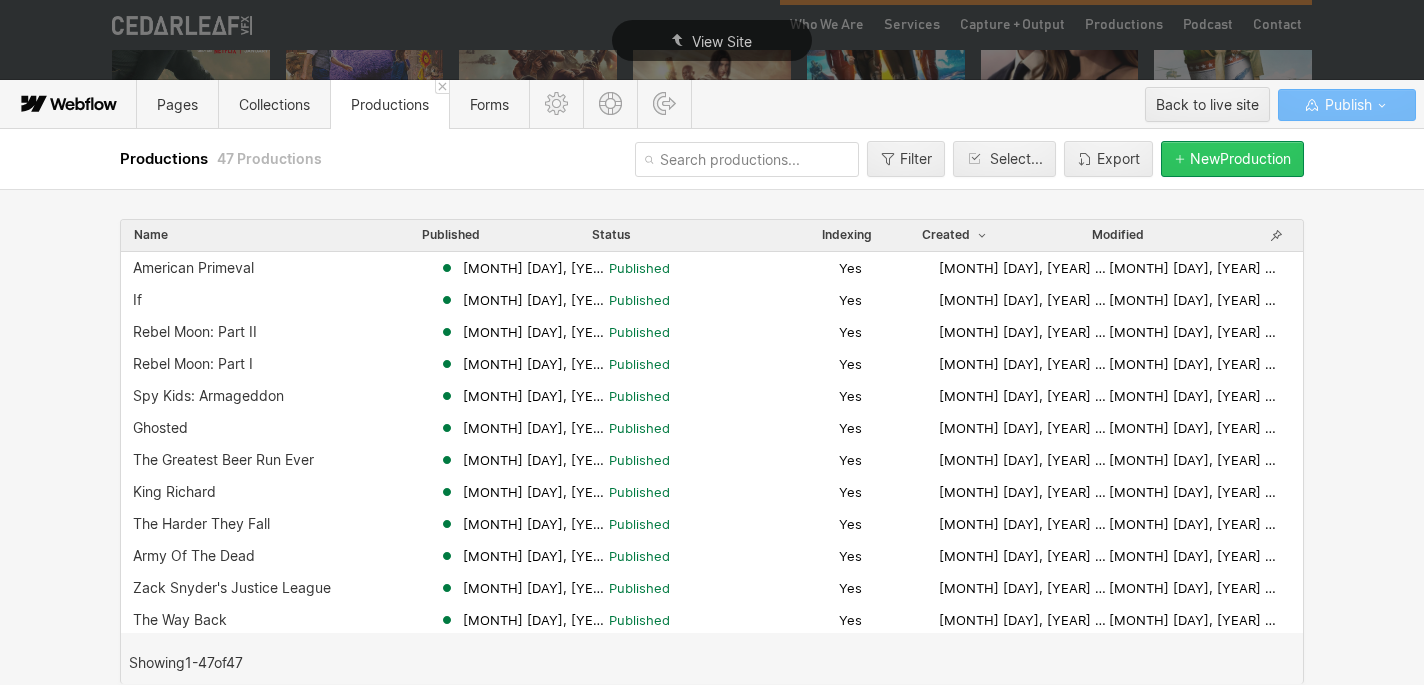 click on "New  Production" at bounding box center [1240, 159] 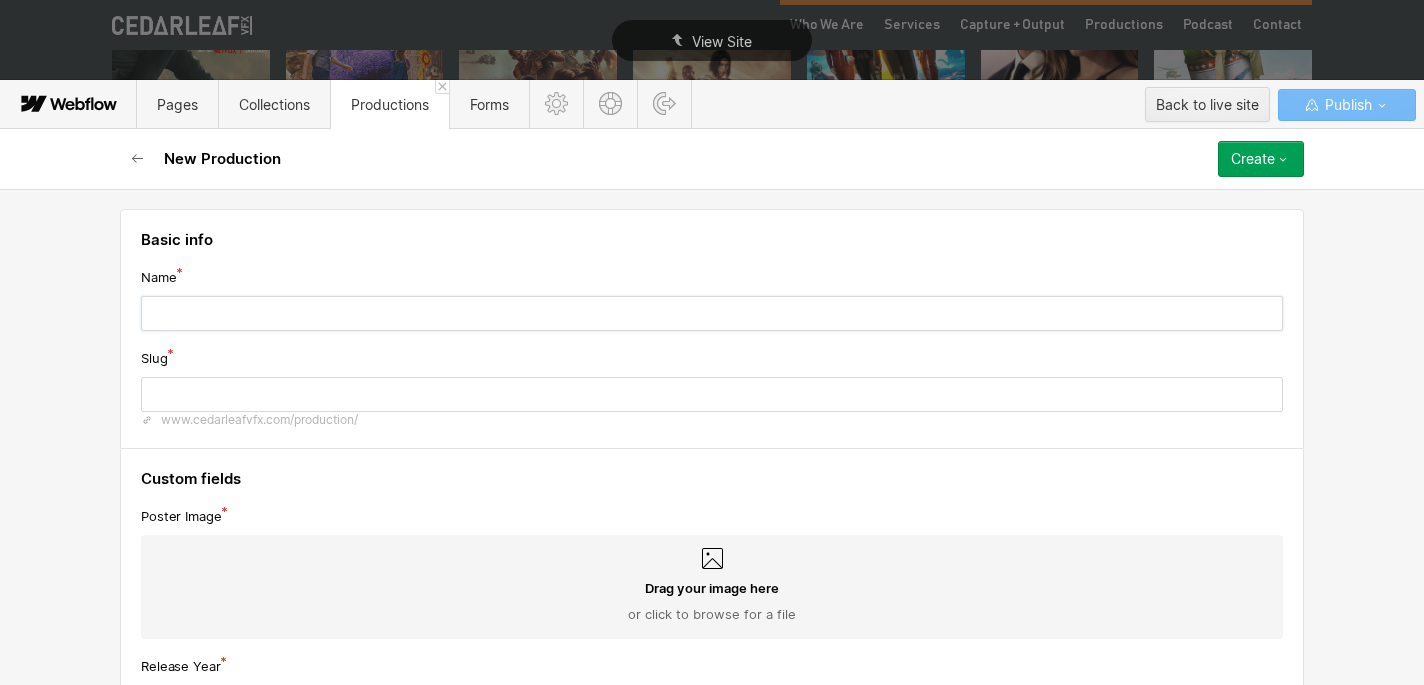 click at bounding box center (712, 313) 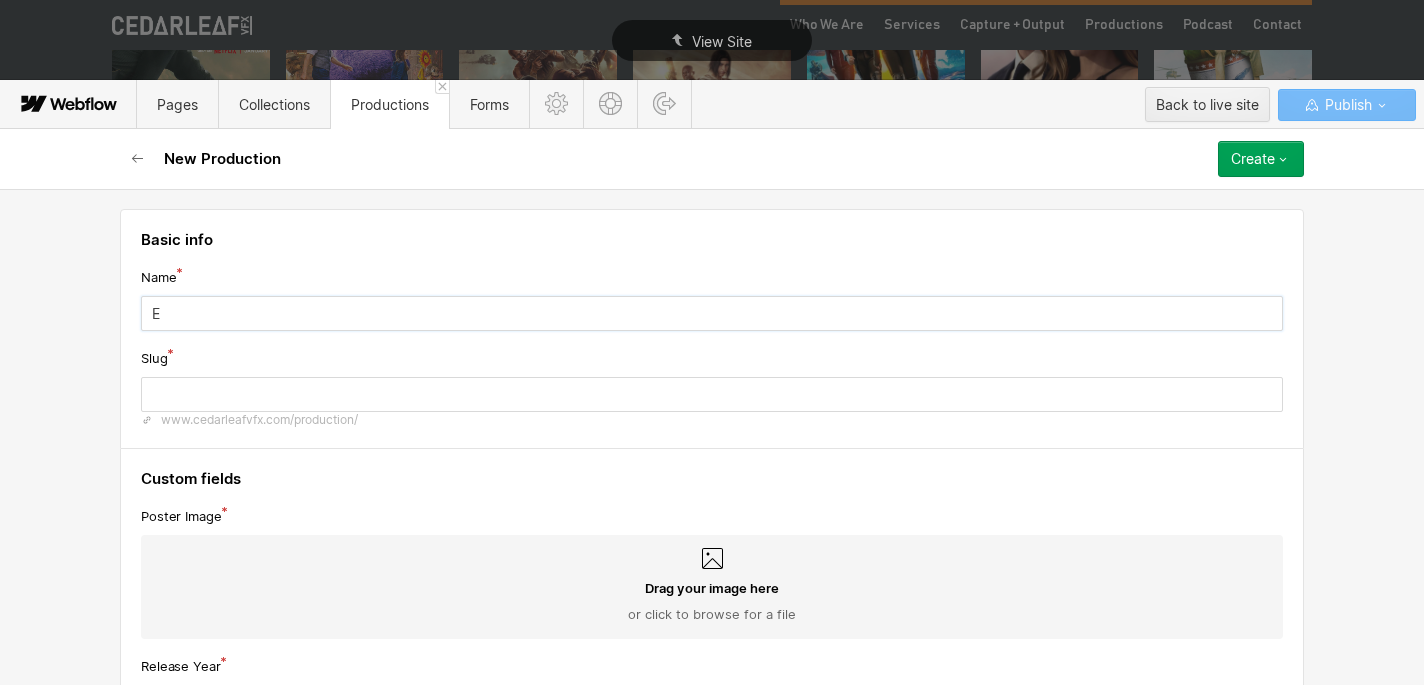 type on "e" 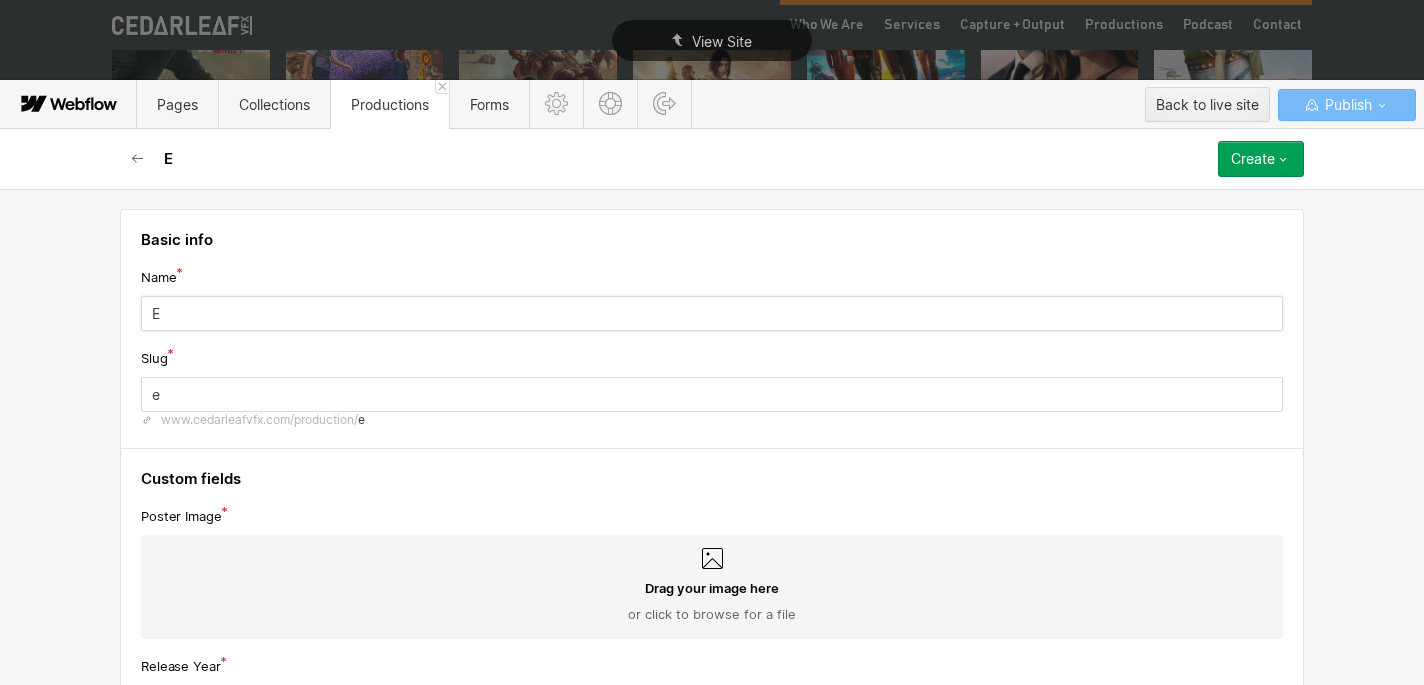 type on "Ed" 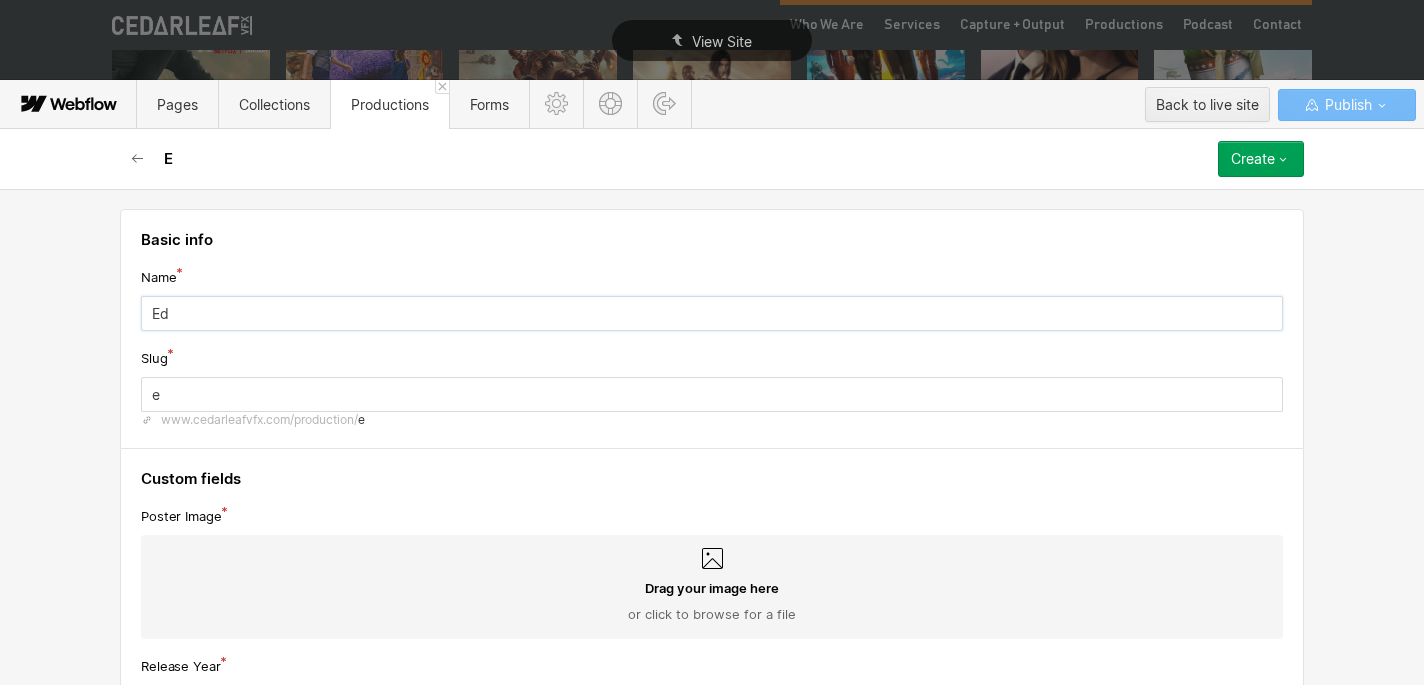 type on "ed" 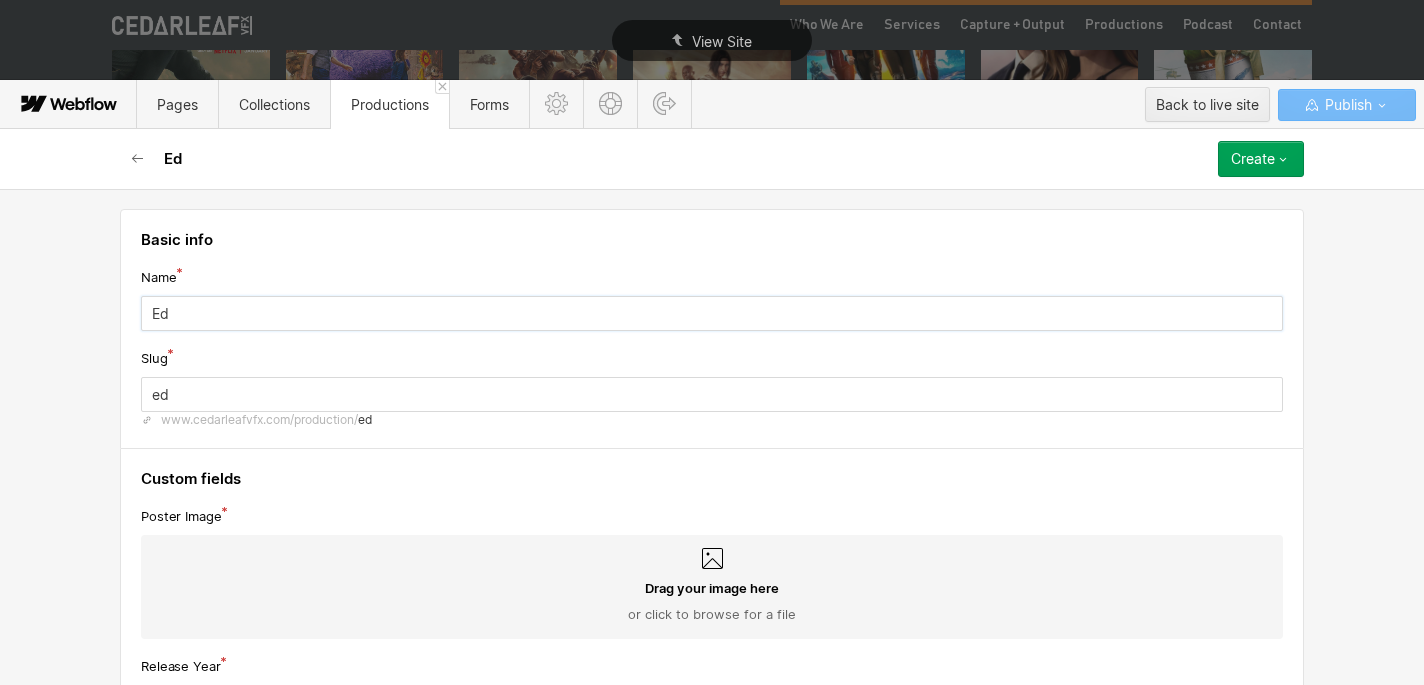 type on "Edd" 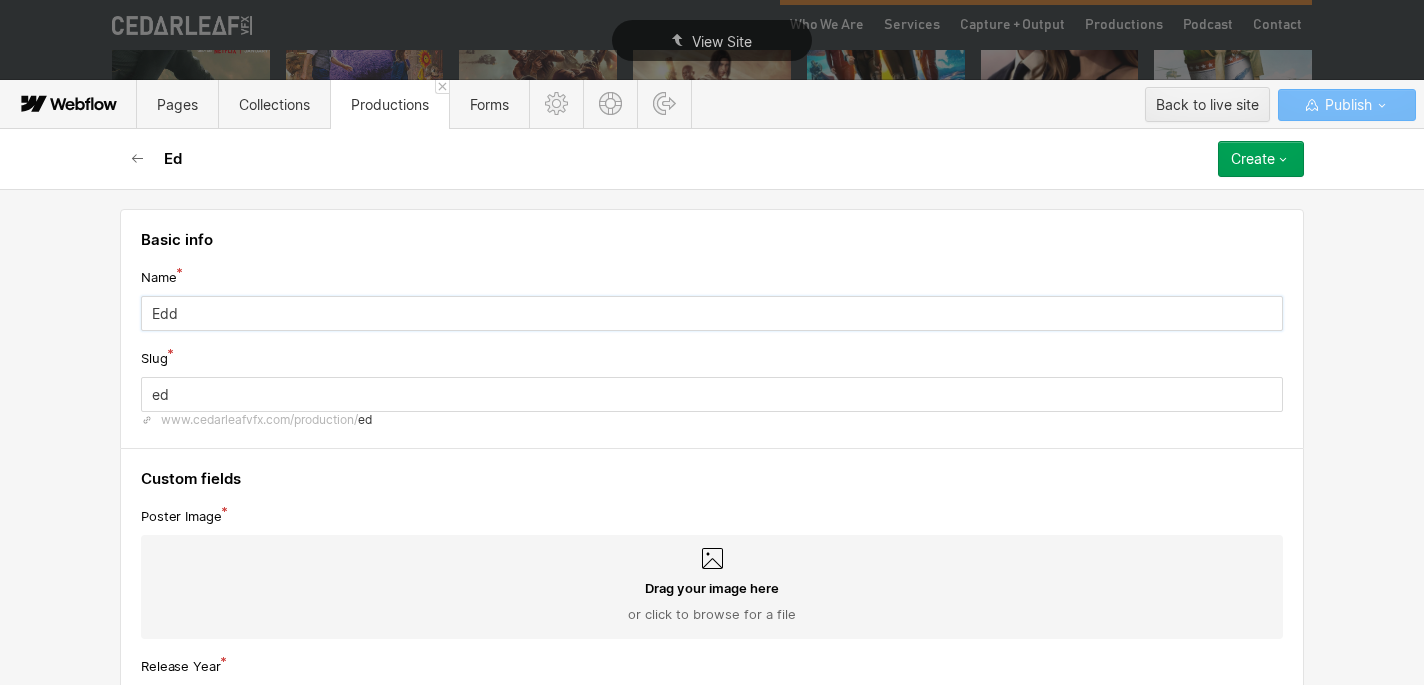 type on "edd" 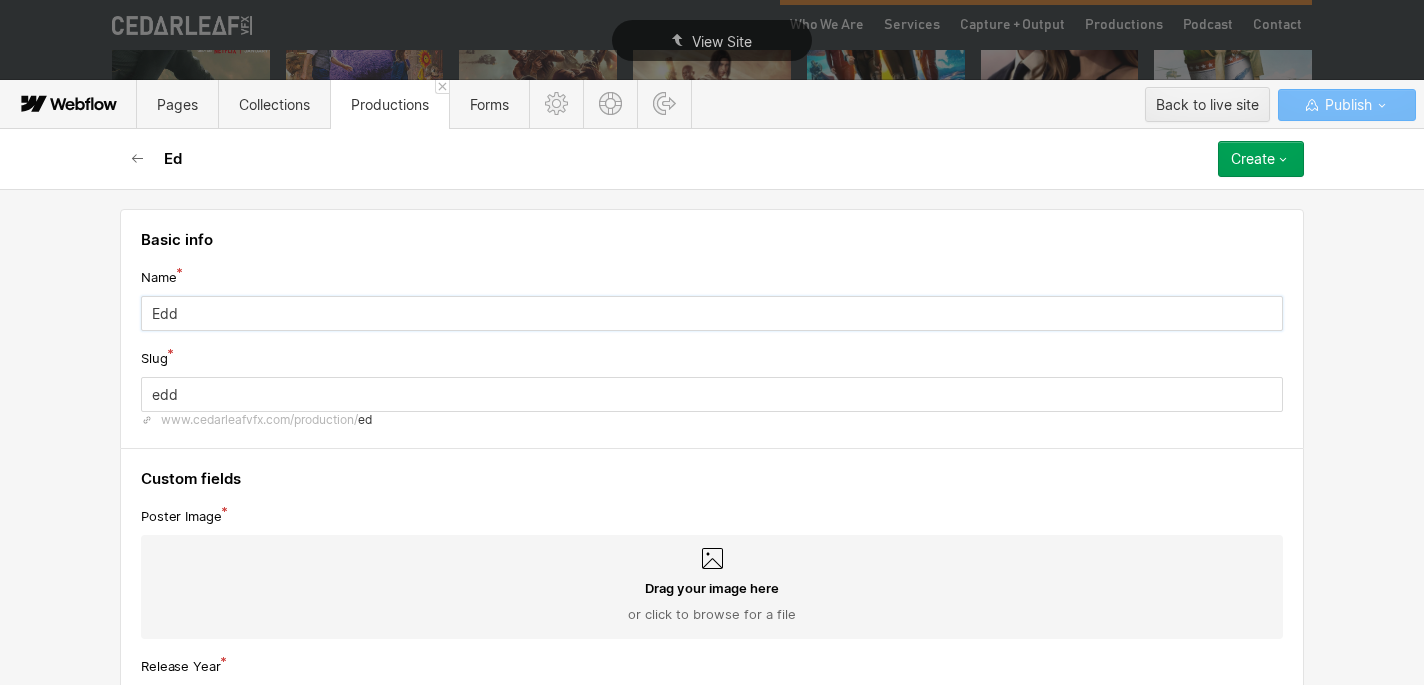 type on "Eddi" 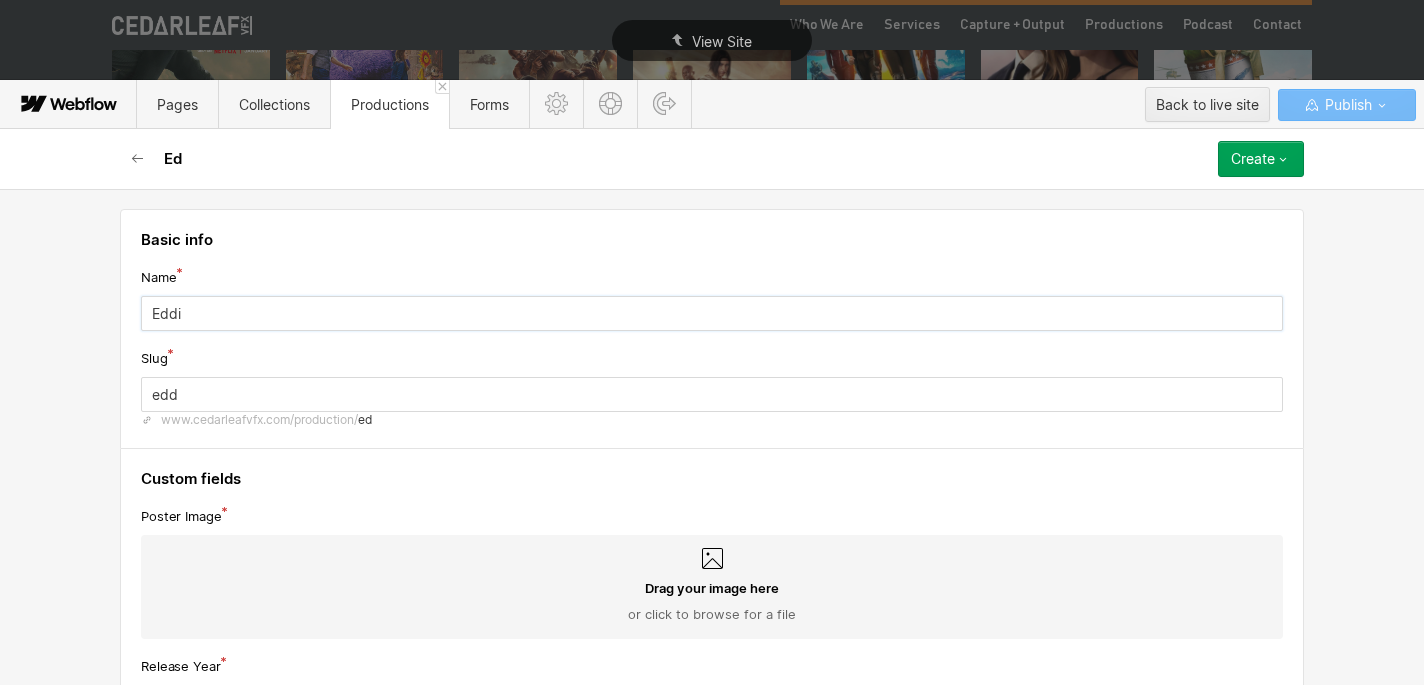 type on "eddi" 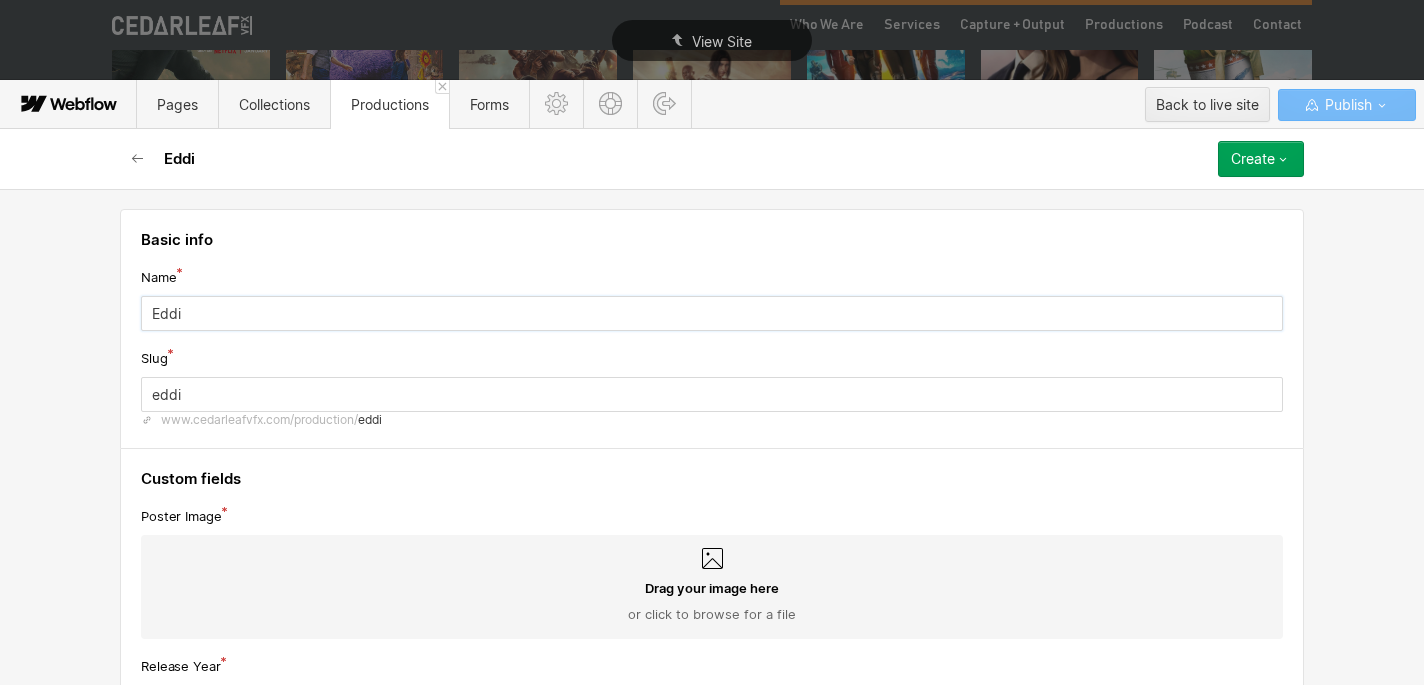 type on "Eddin" 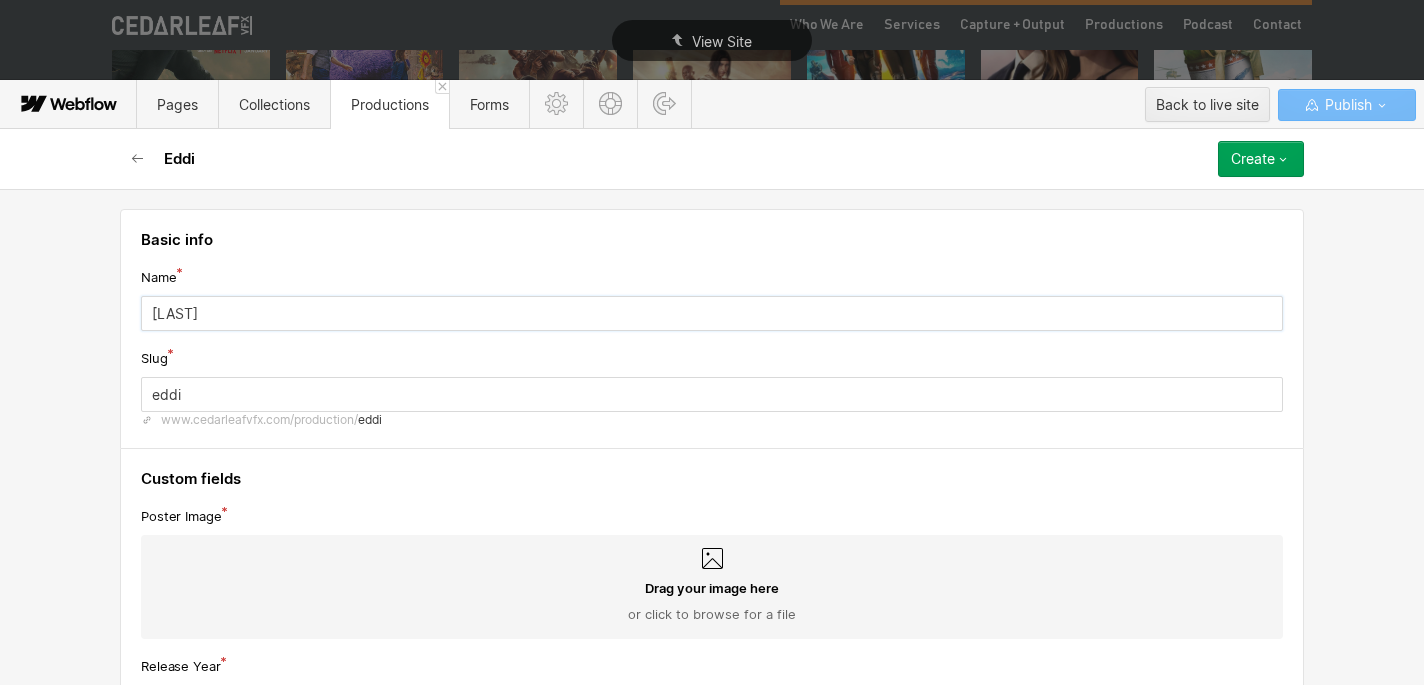 type on "eddin" 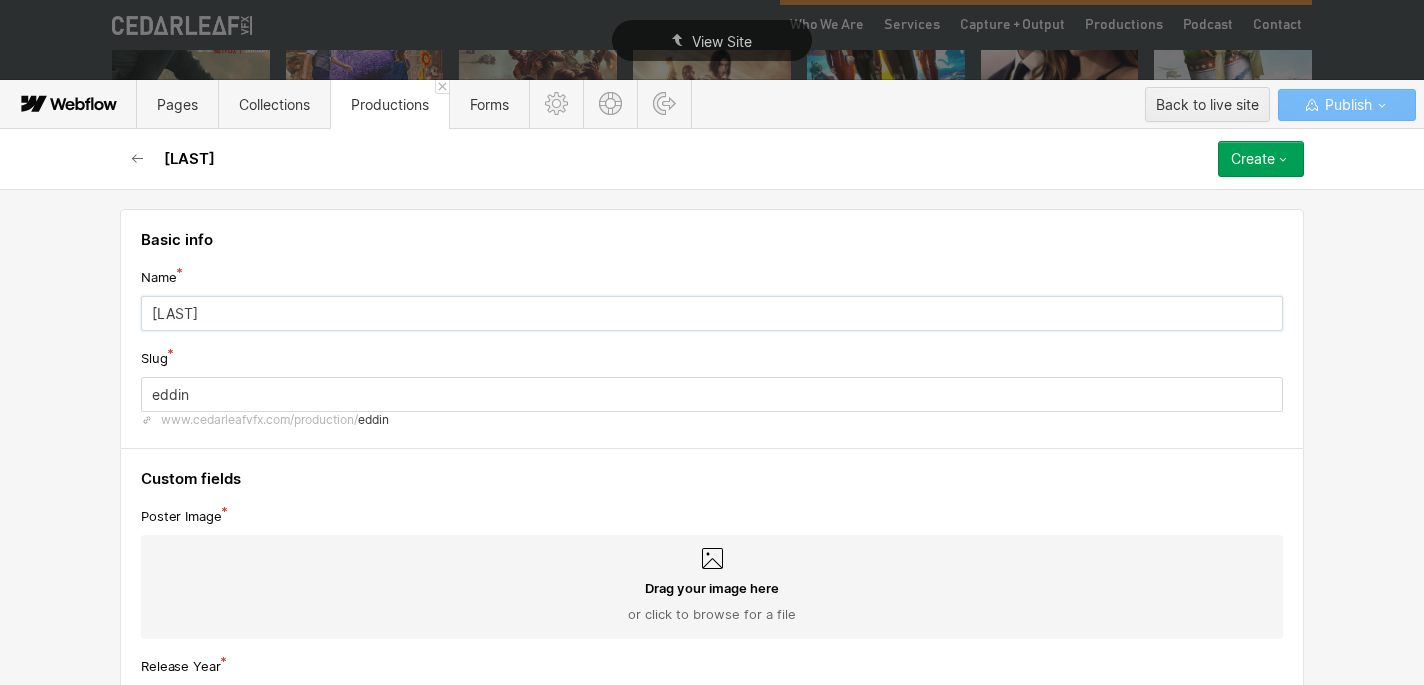 type on "Edding" 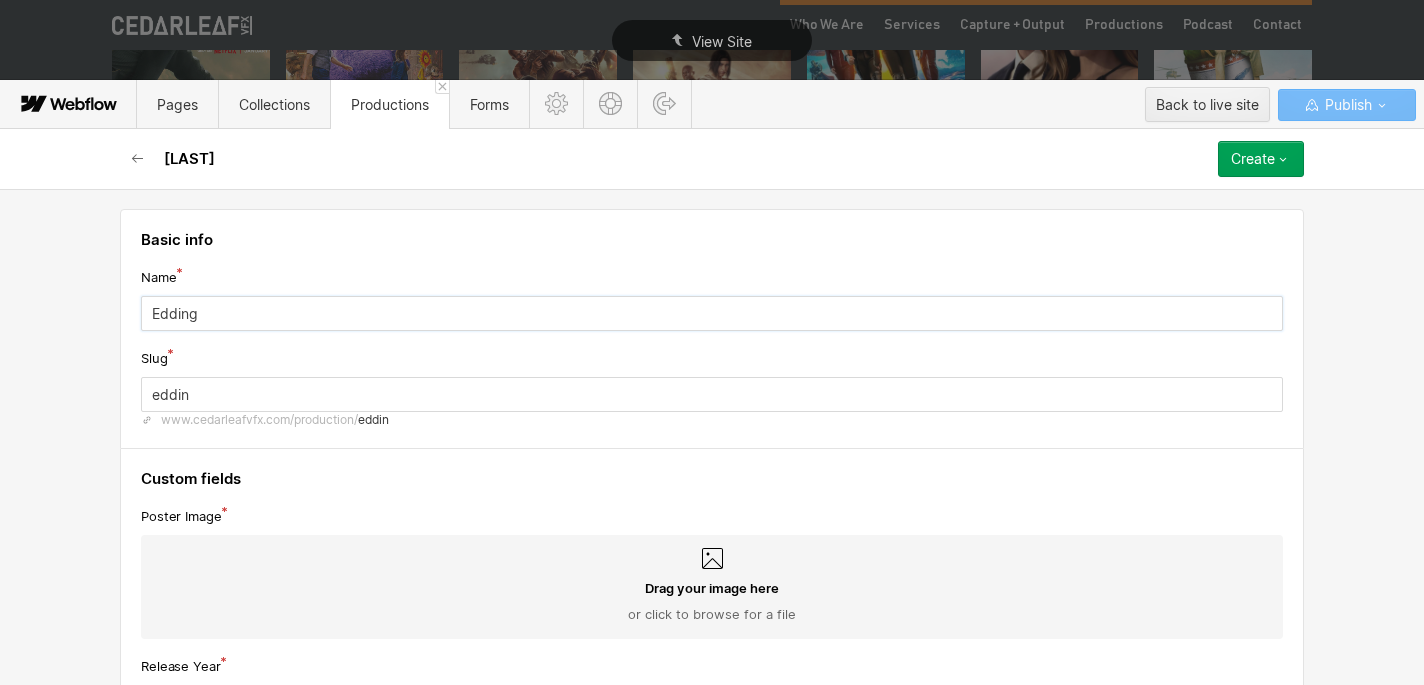 type on "edding" 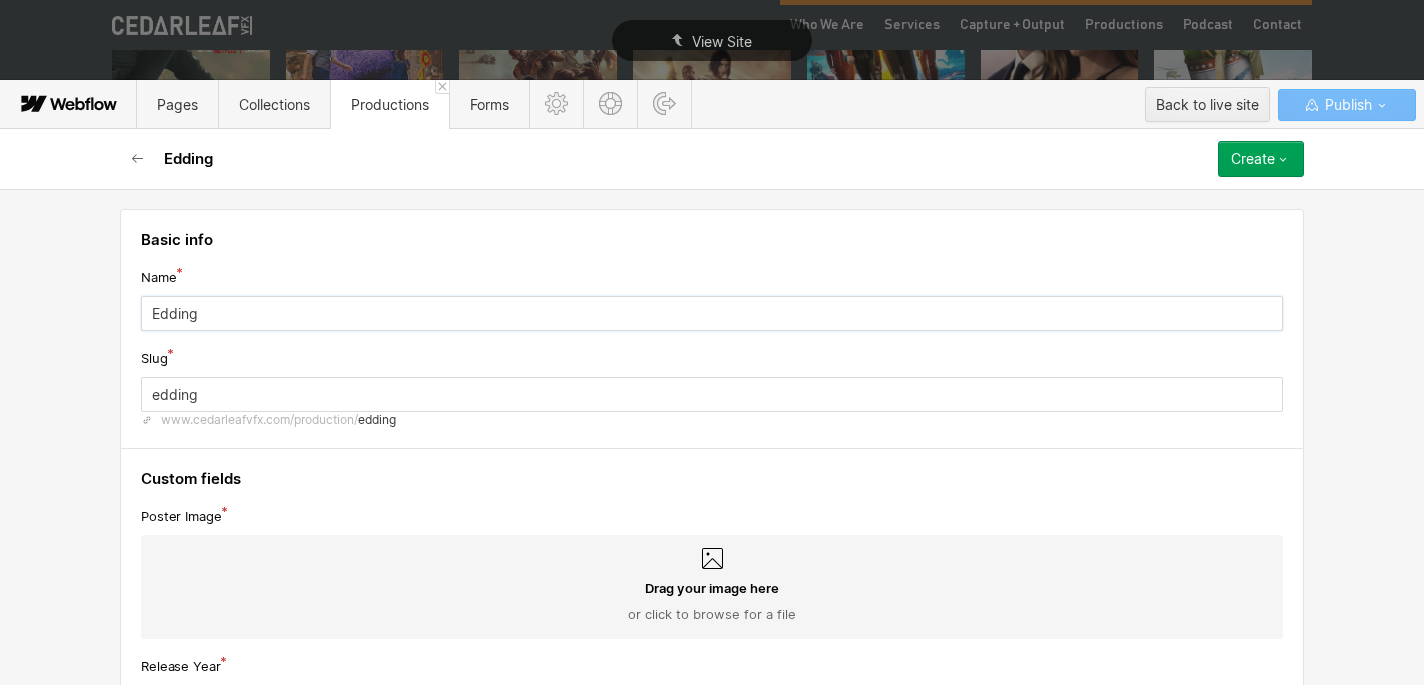type on "Eddingt" 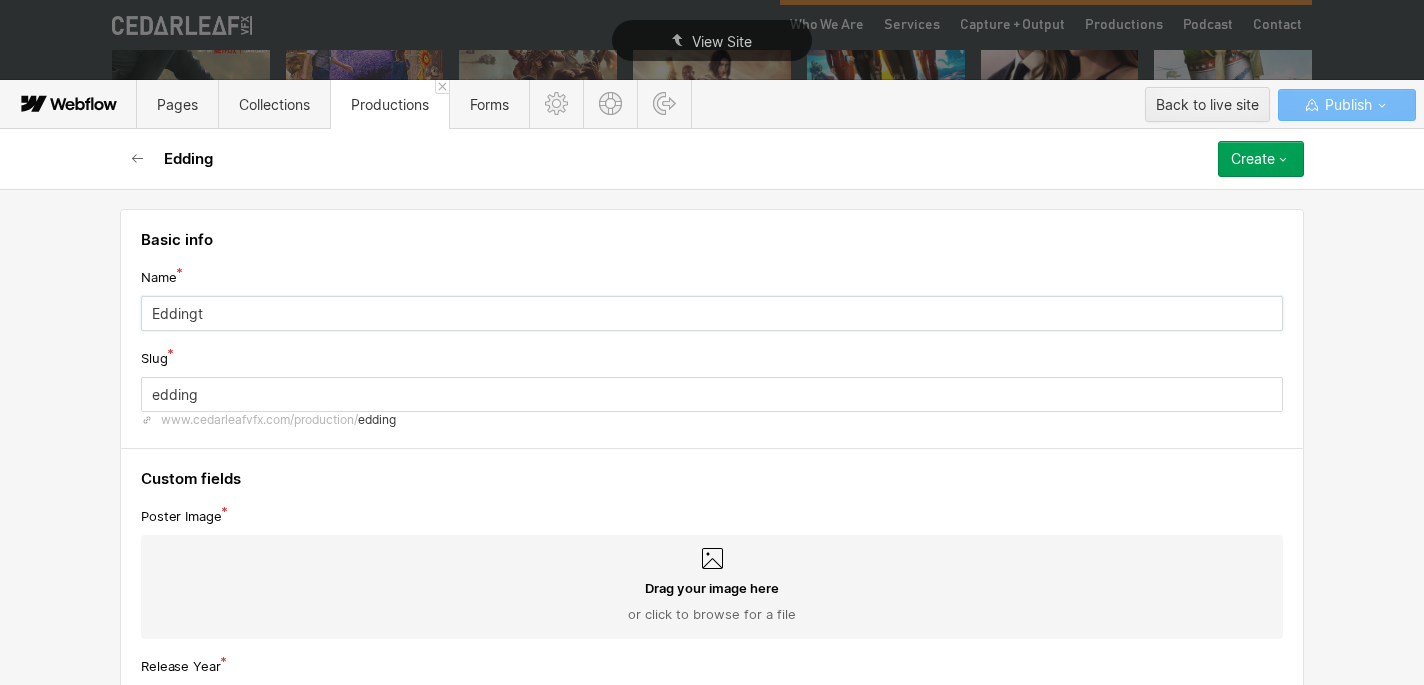 type on "eddingt" 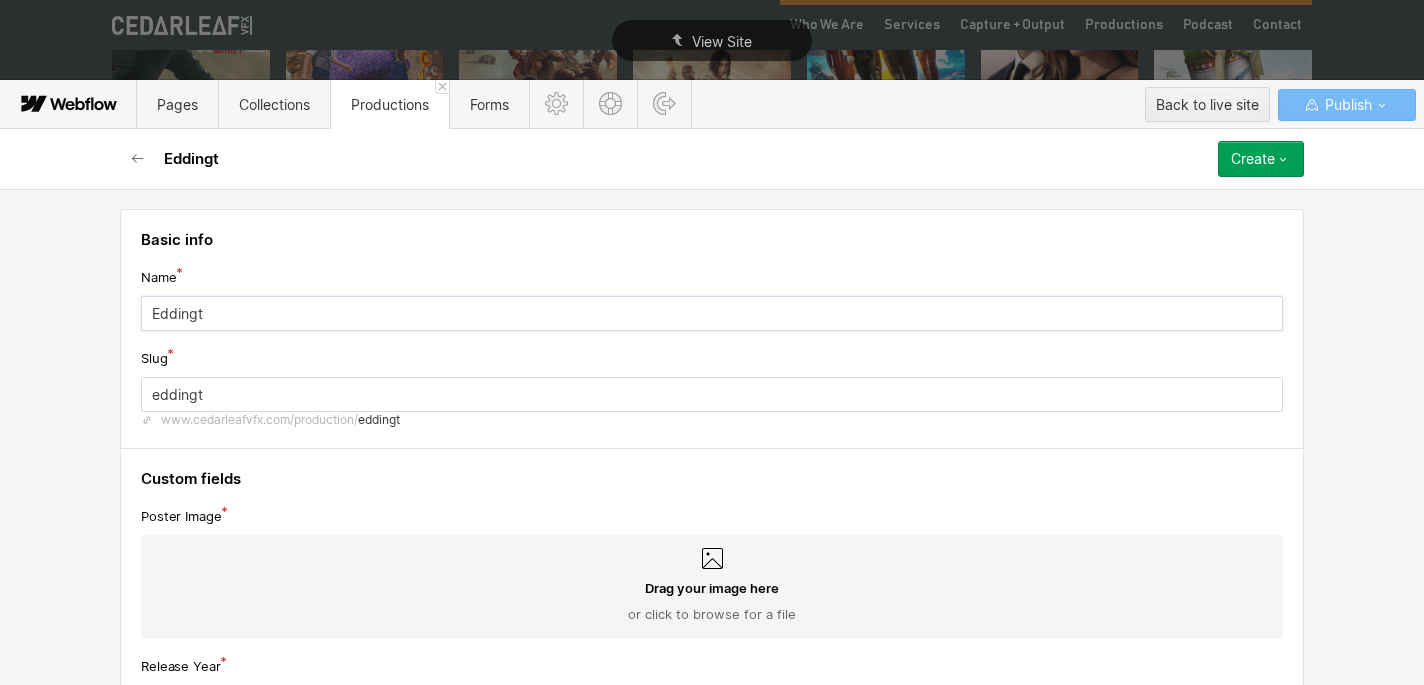 type on "Eddingto" 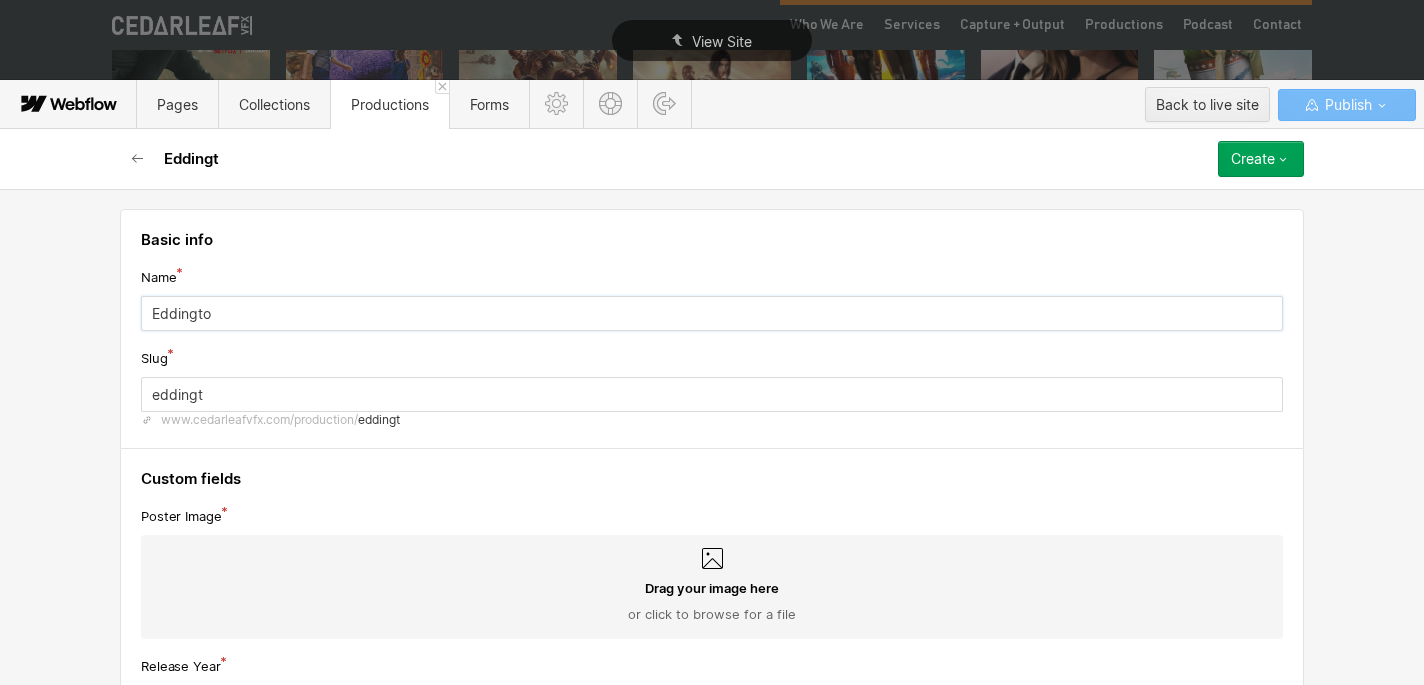 type on "eddingto" 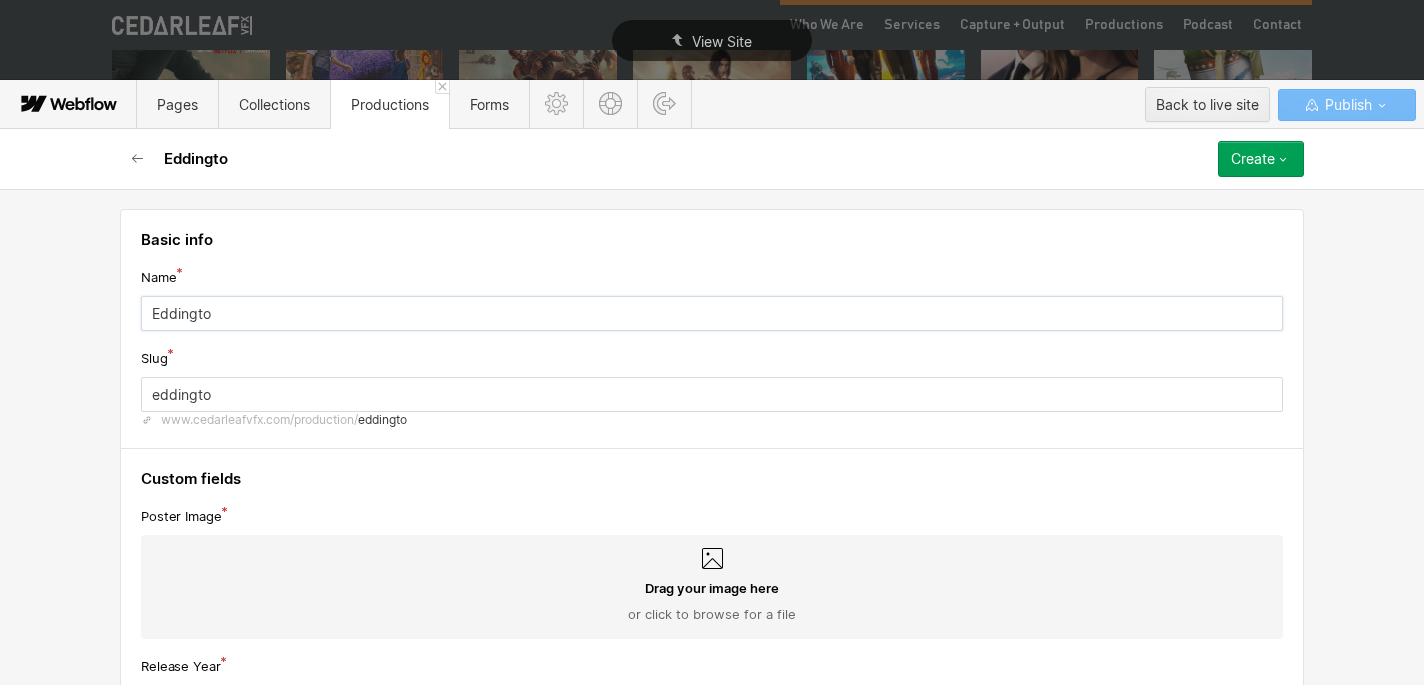 type on "Eddington" 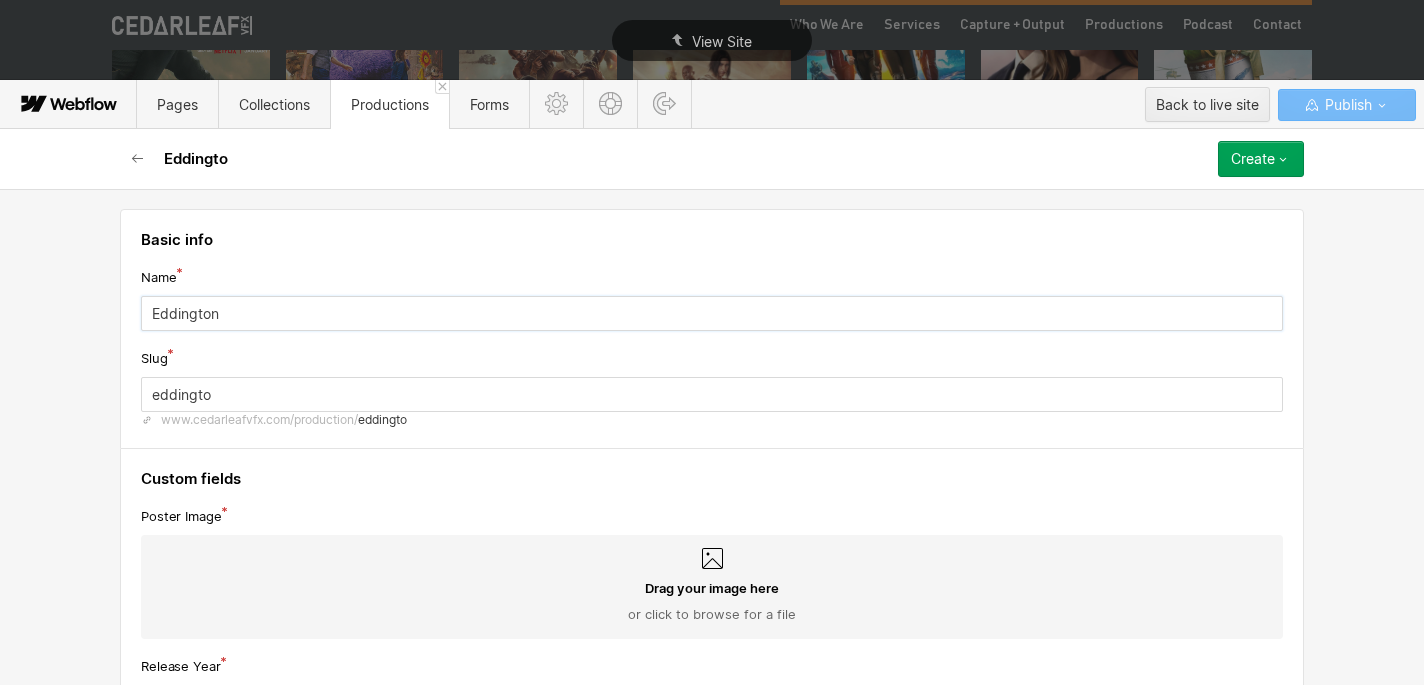 type on "eddington" 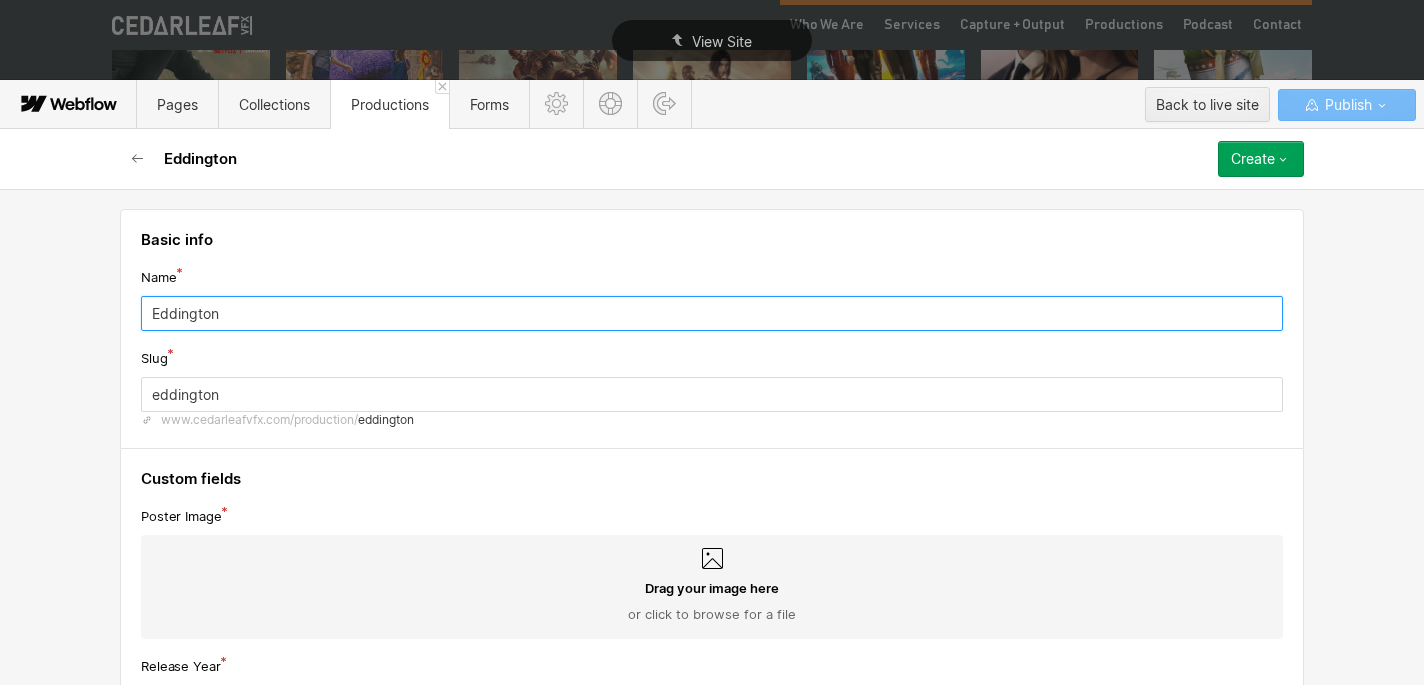 scroll, scrollTop: 5, scrollLeft: 0, axis: vertical 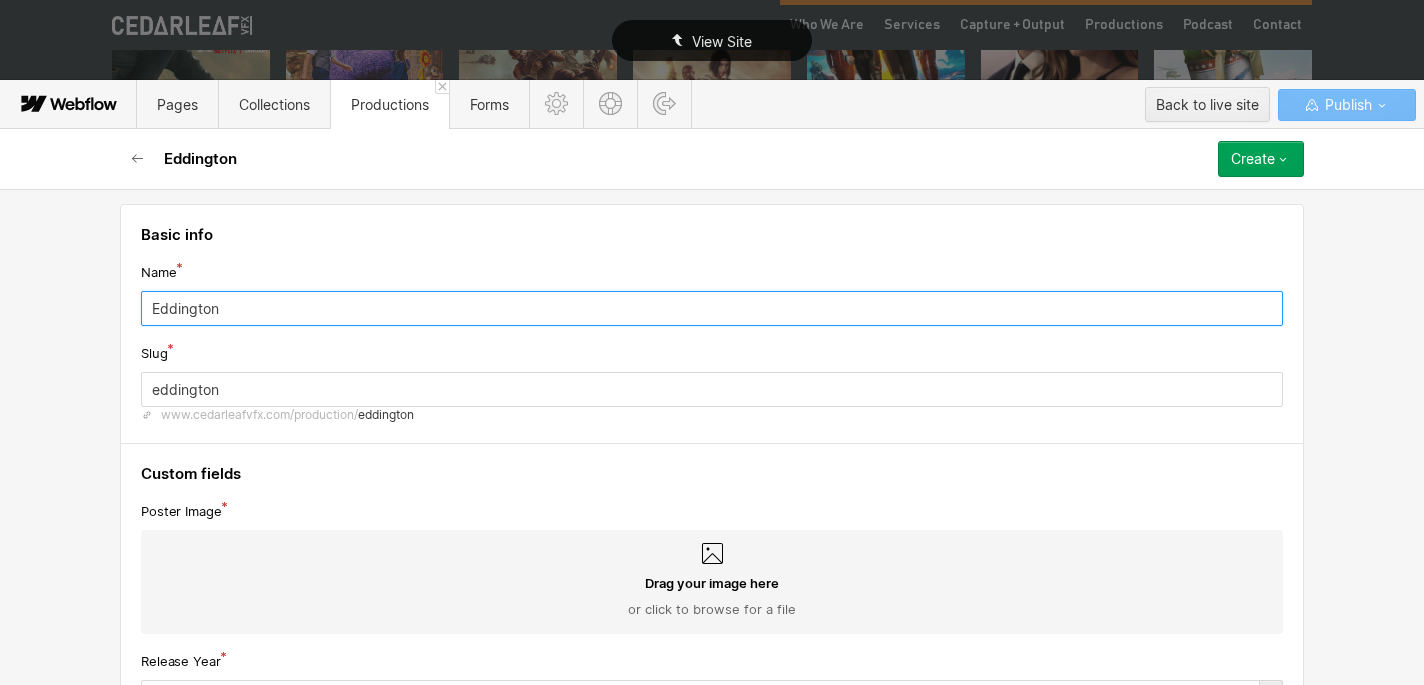 type on "Eddington" 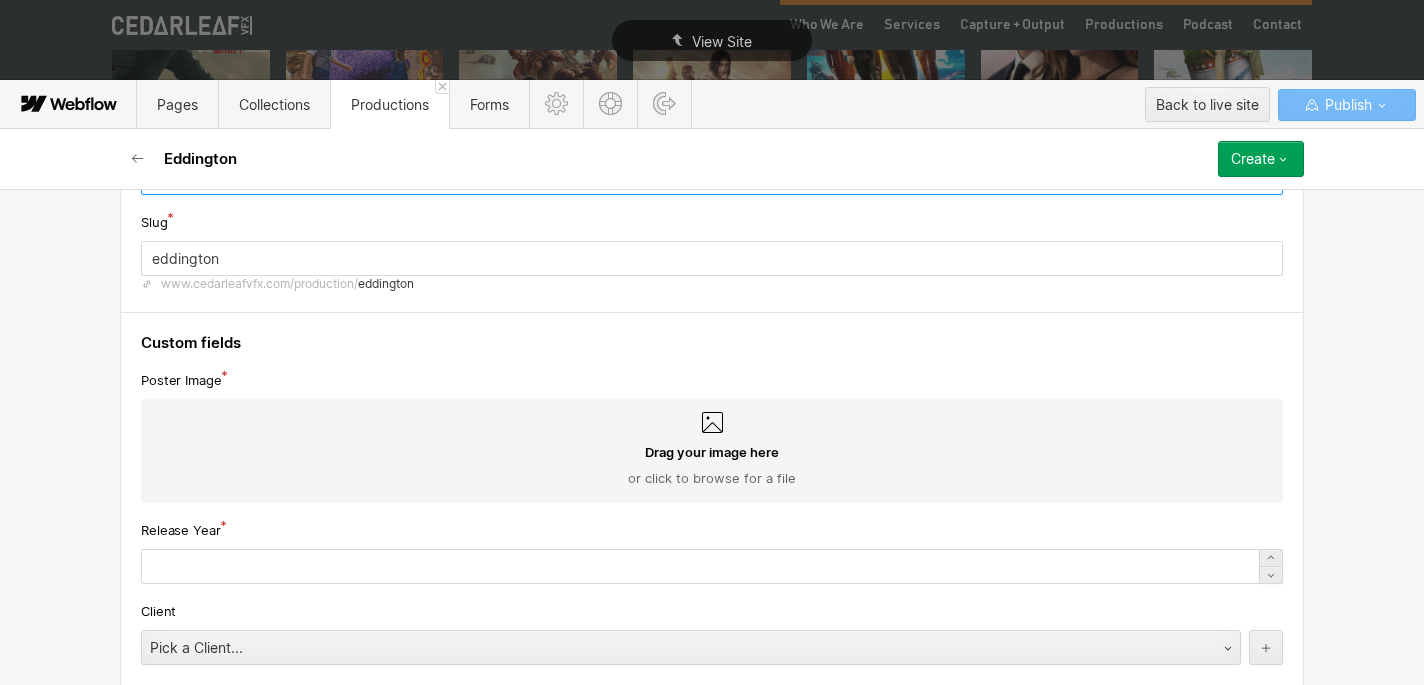 scroll, scrollTop: 141, scrollLeft: 0, axis: vertical 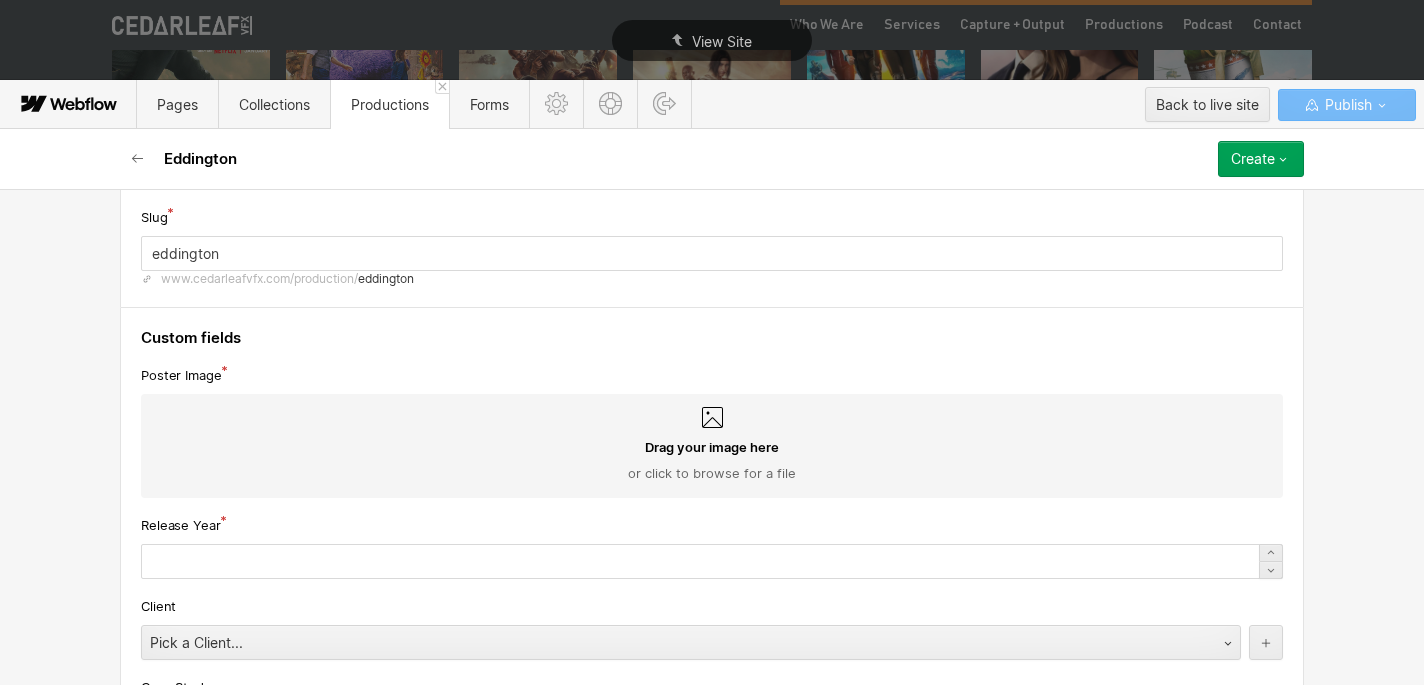 click on "Drag your image here or click to browse for a file" at bounding box center (712, 446) 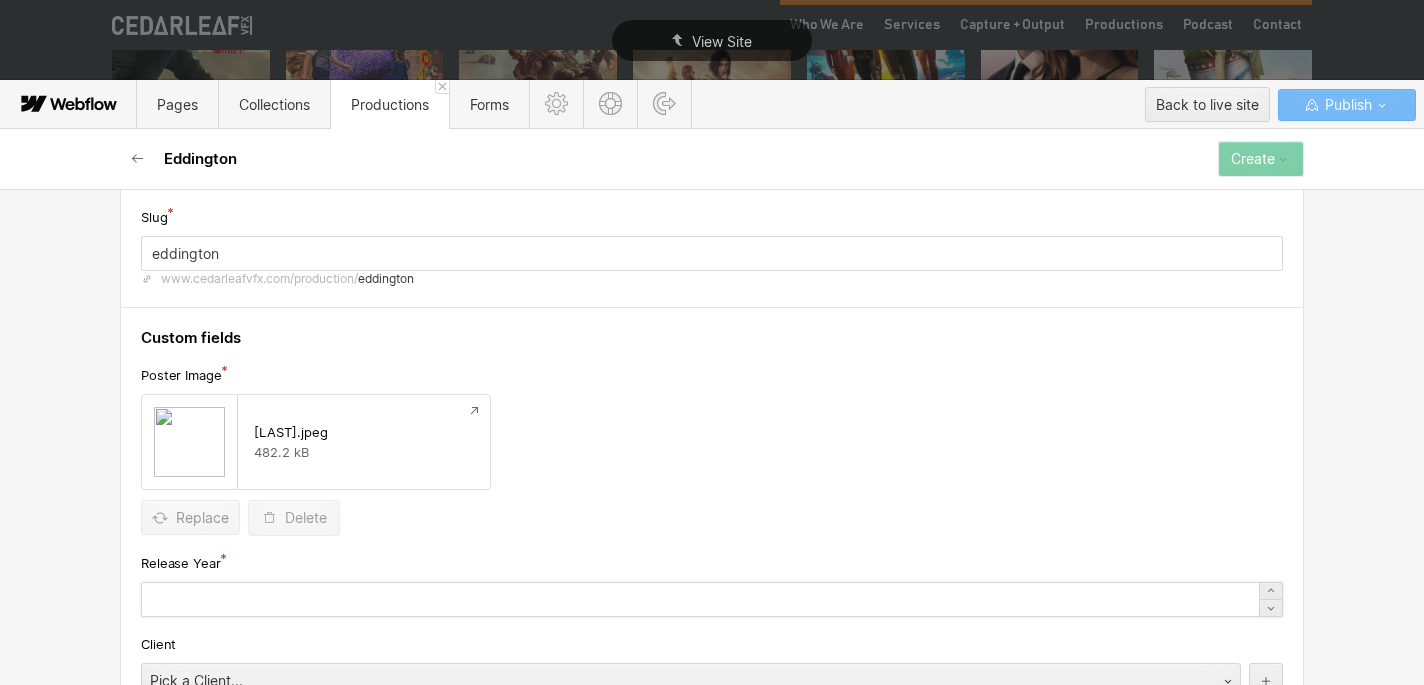 click at bounding box center (712, 599) 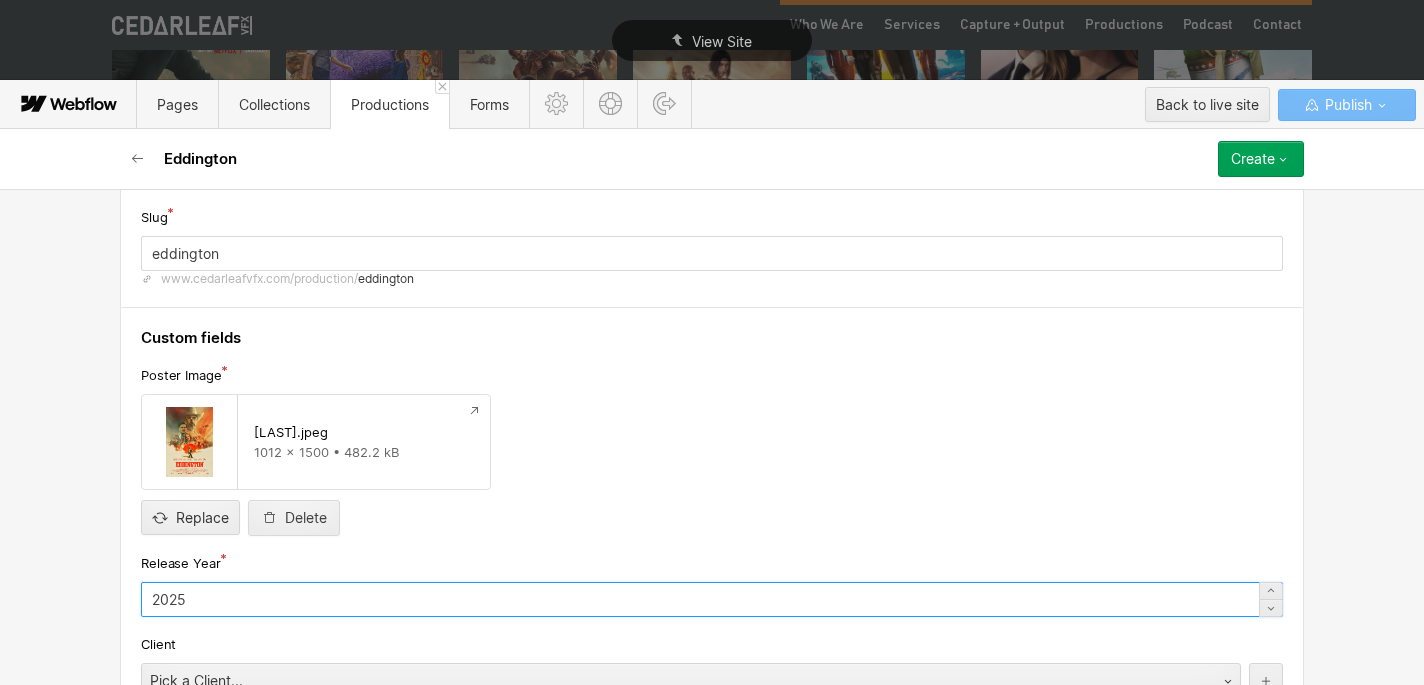 type on "2025" 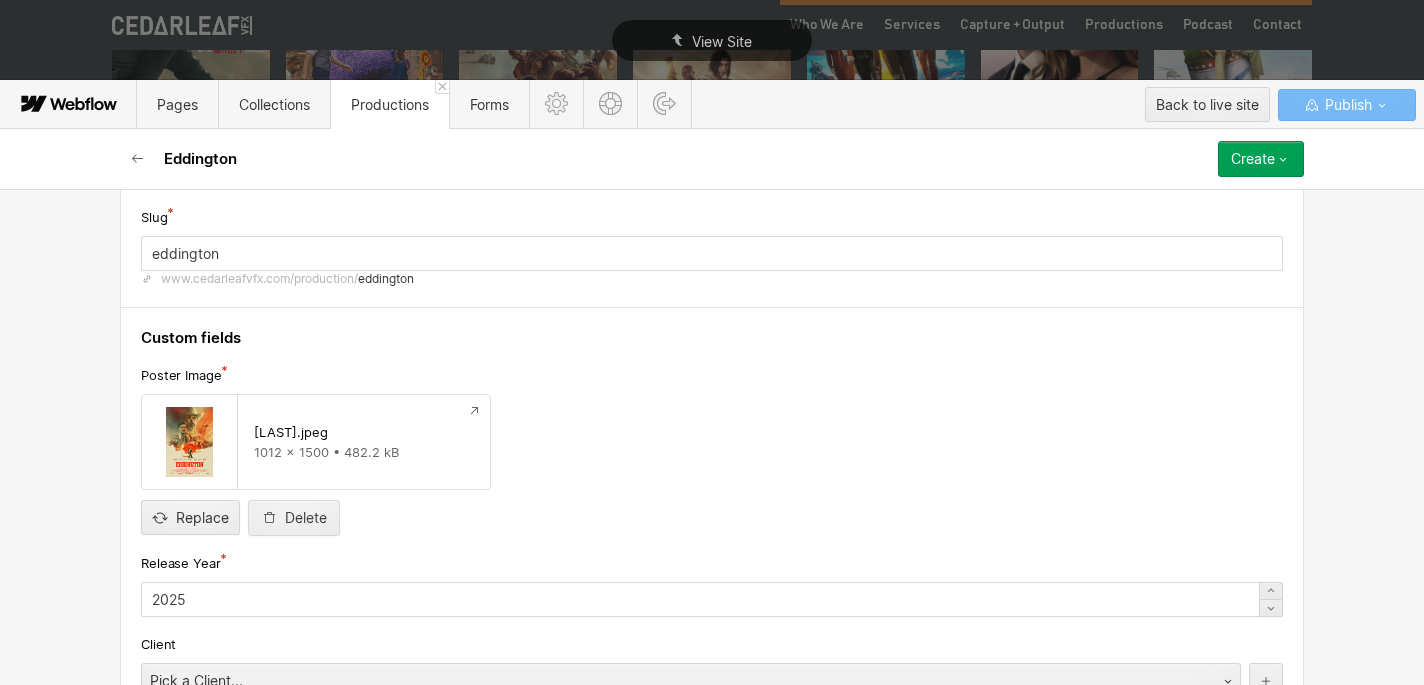click on "Custom fields" at bounding box center [712, 338] 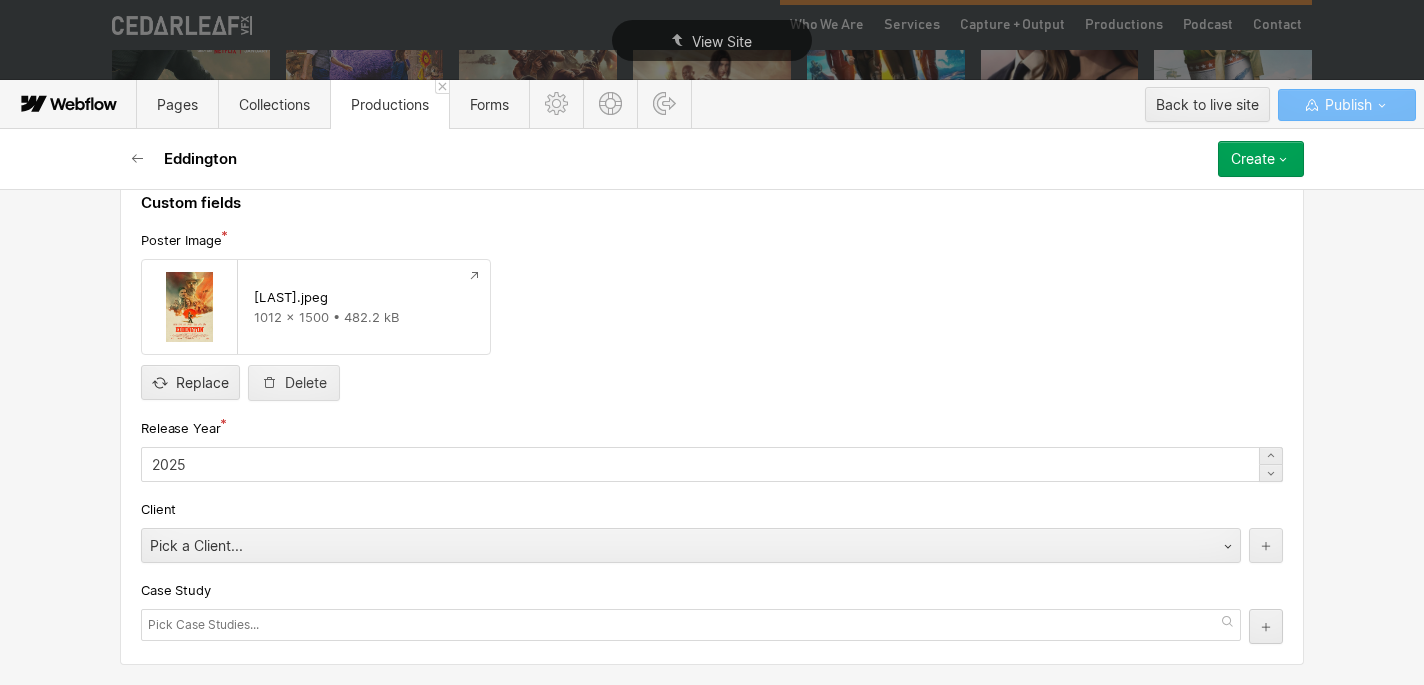 scroll, scrollTop: 276, scrollLeft: 0, axis: vertical 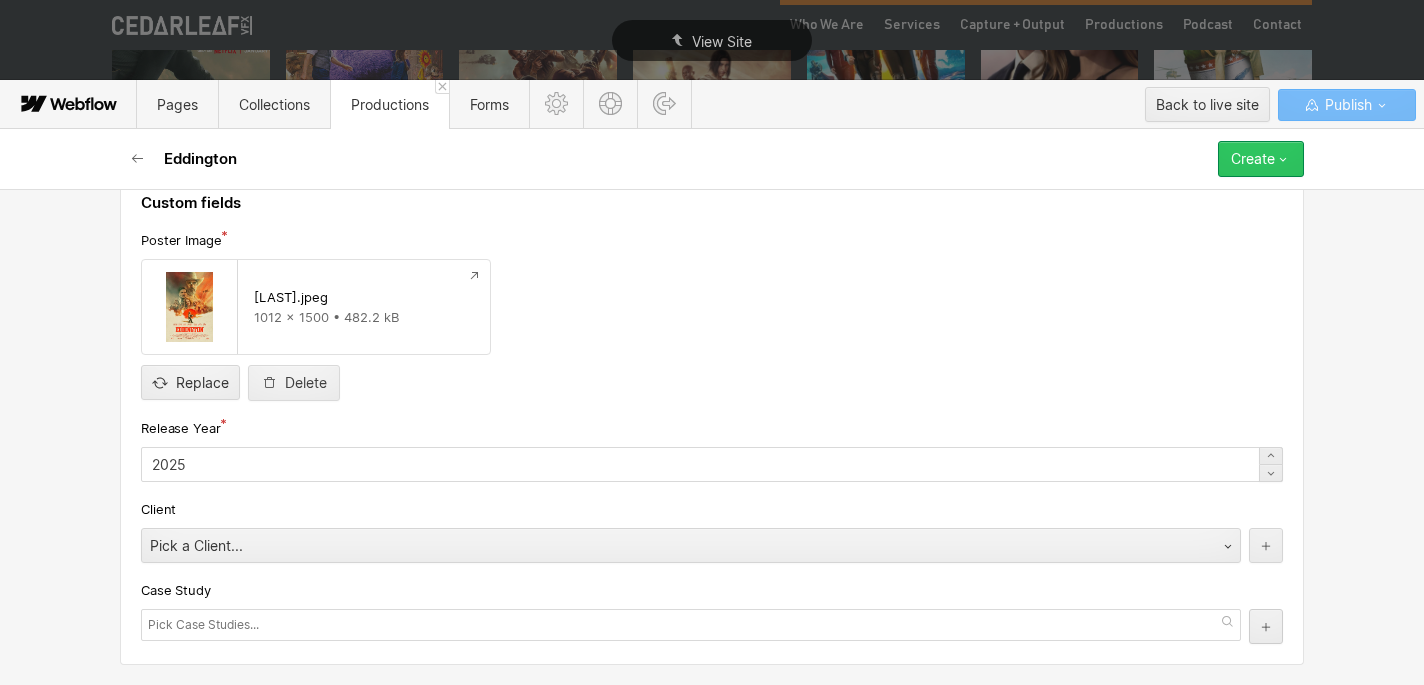 click on "Create" at bounding box center (1253, 159) 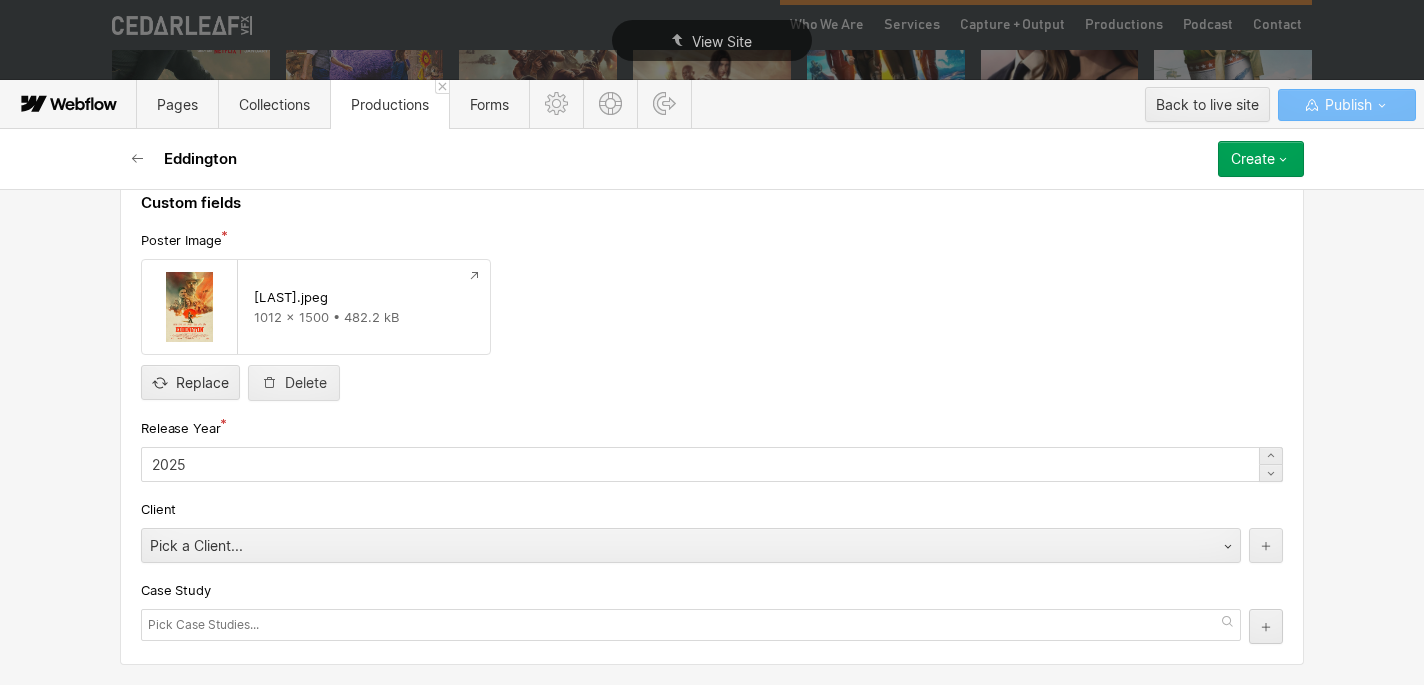 click on "Create" at bounding box center (1261, 159) 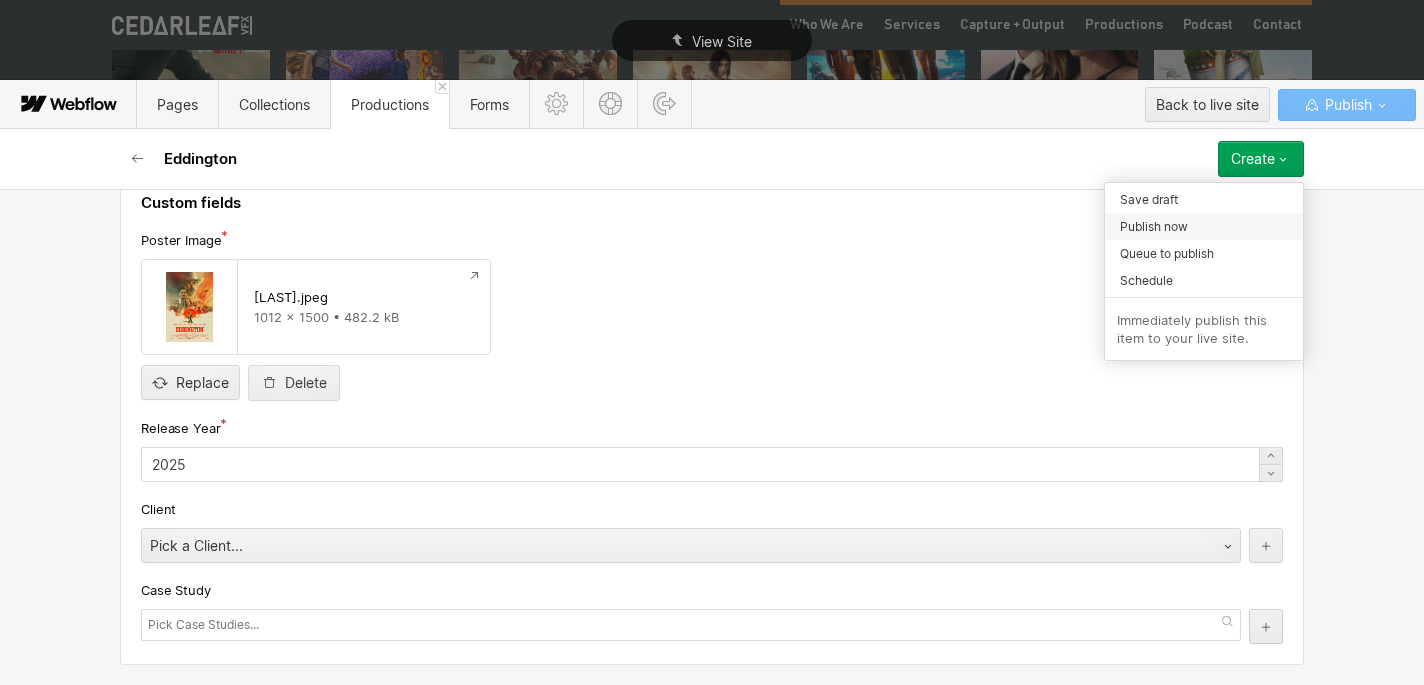 click on "Publish now" at bounding box center [1154, 226] 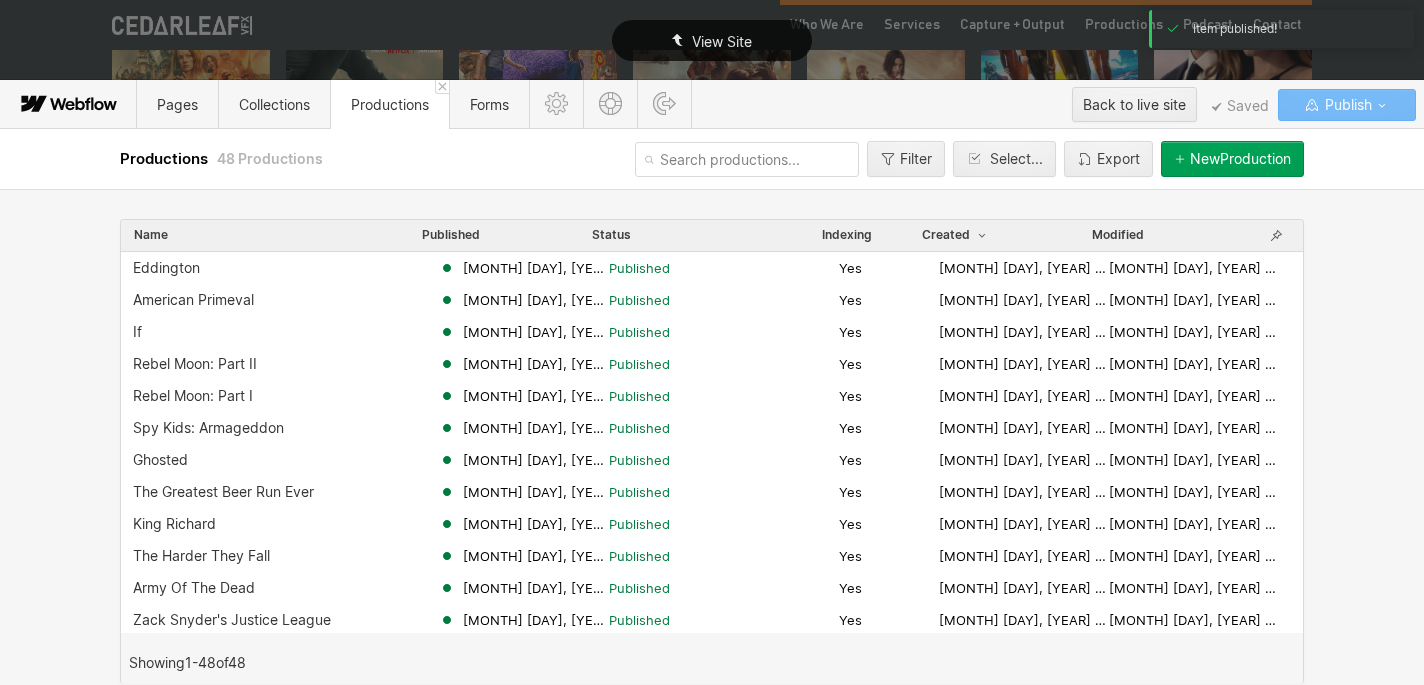 click on "View Site" at bounding box center [712, 40] 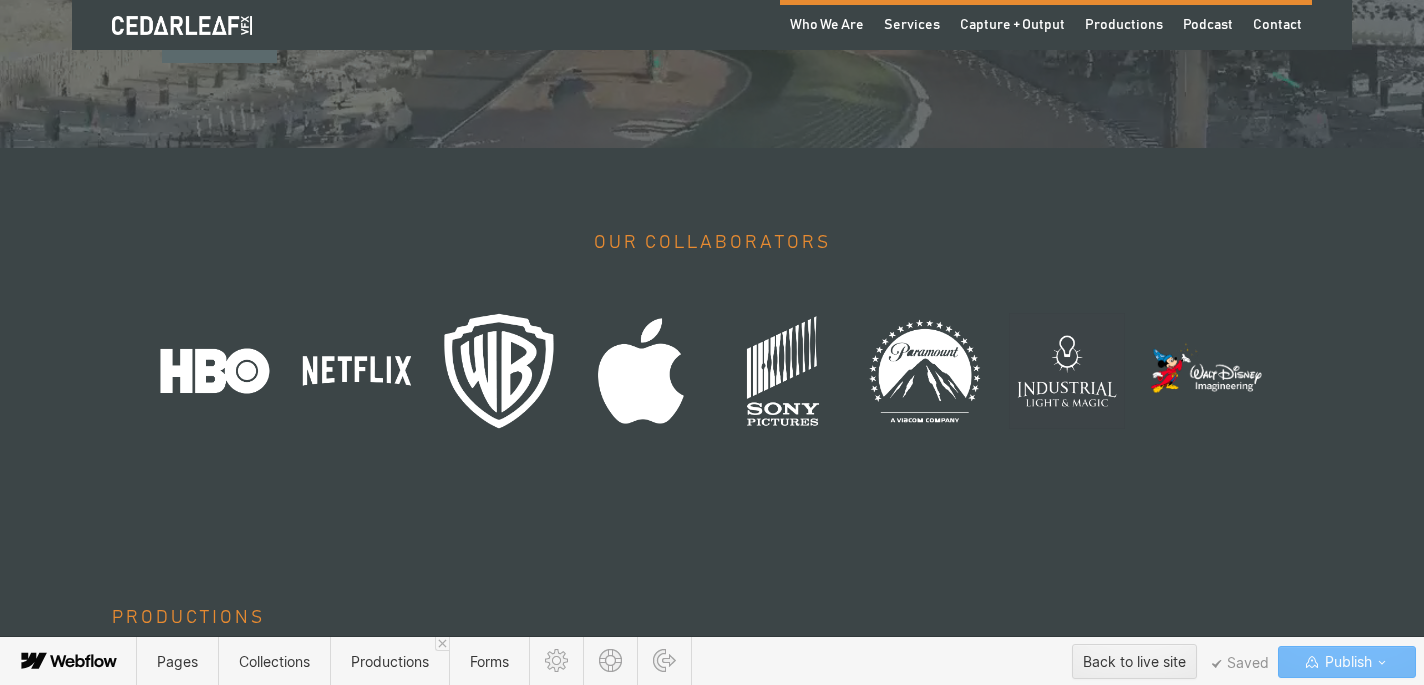 scroll, scrollTop: 300, scrollLeft: 0, axis: vertical 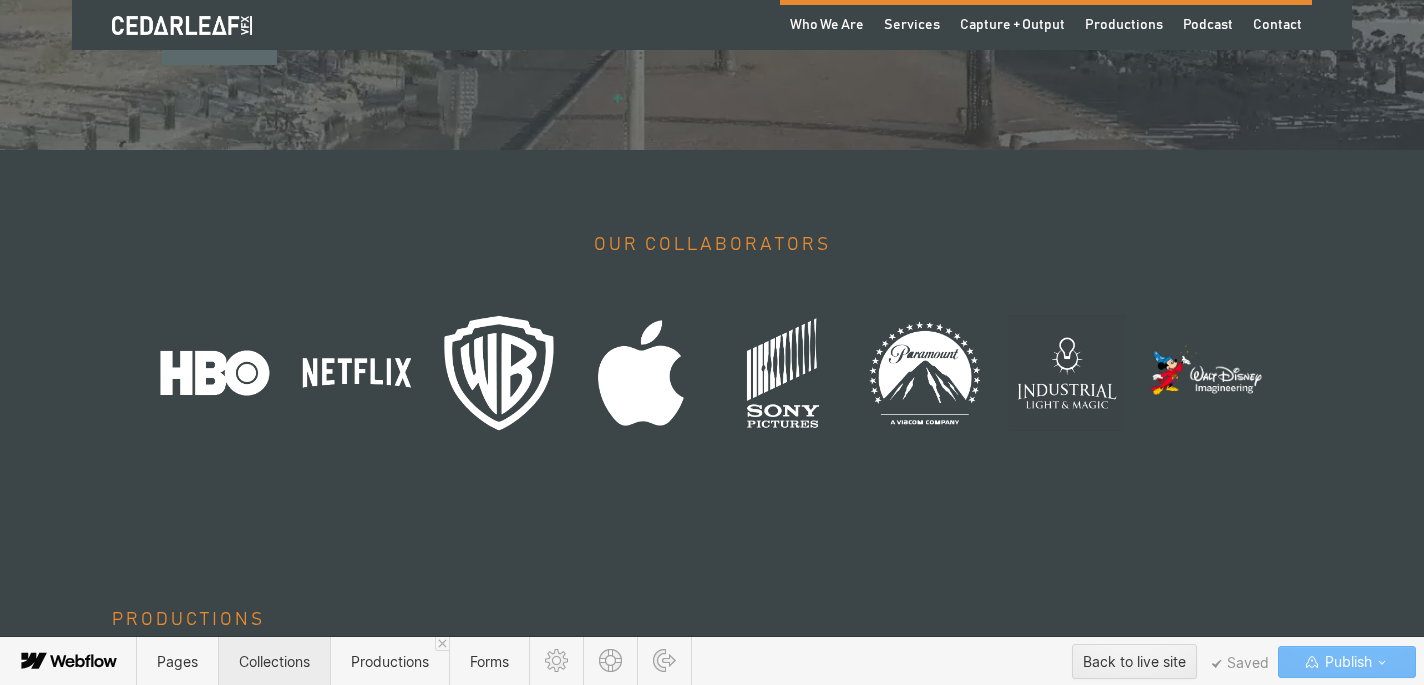 click on "Collections" at bounding box center (274, 661) 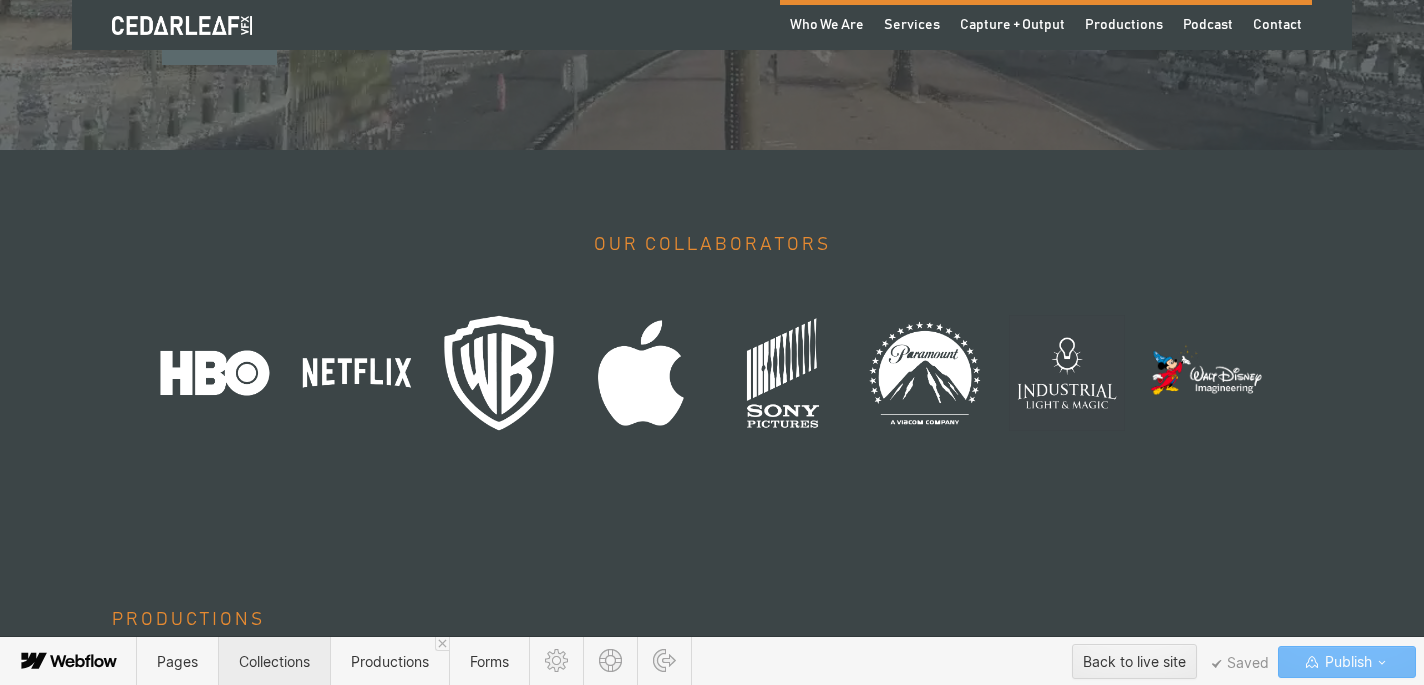 scroll, scrollTop: 0, scrollLeft: 0, axis: both 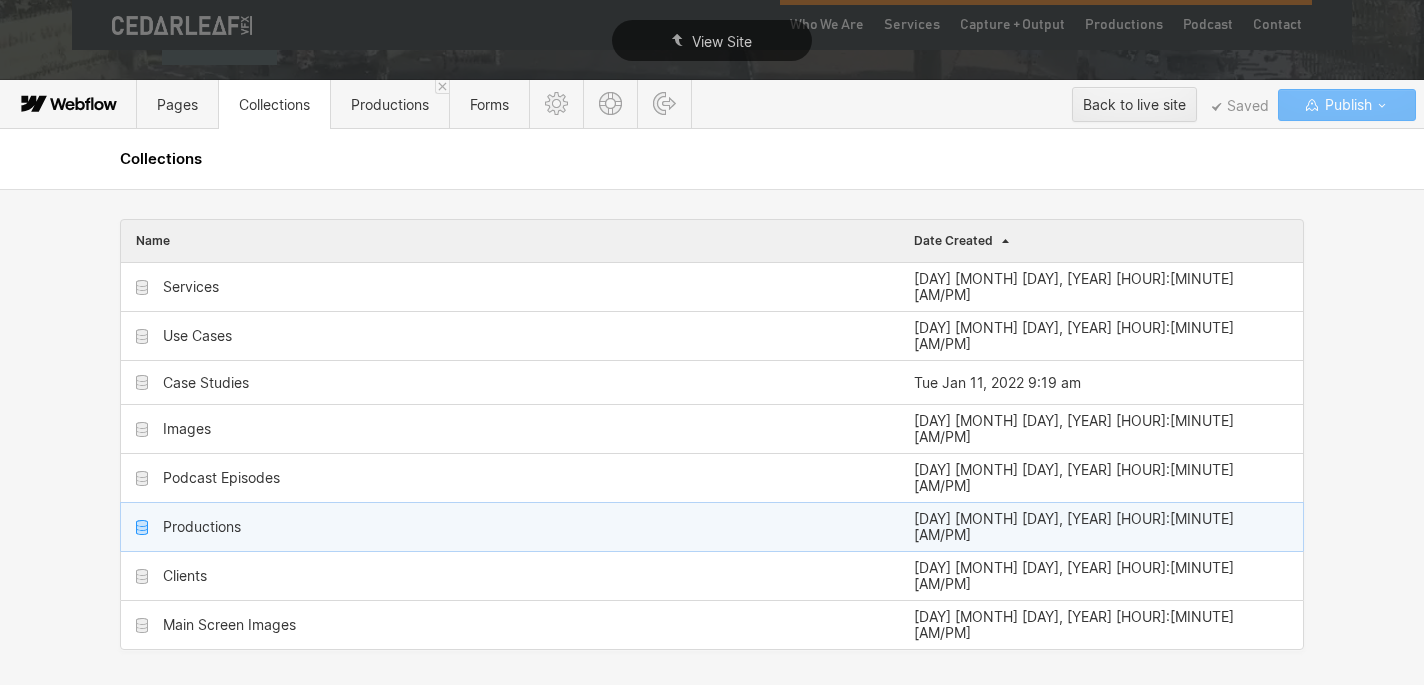 click on "Productions" at bounding box center (202, 527) 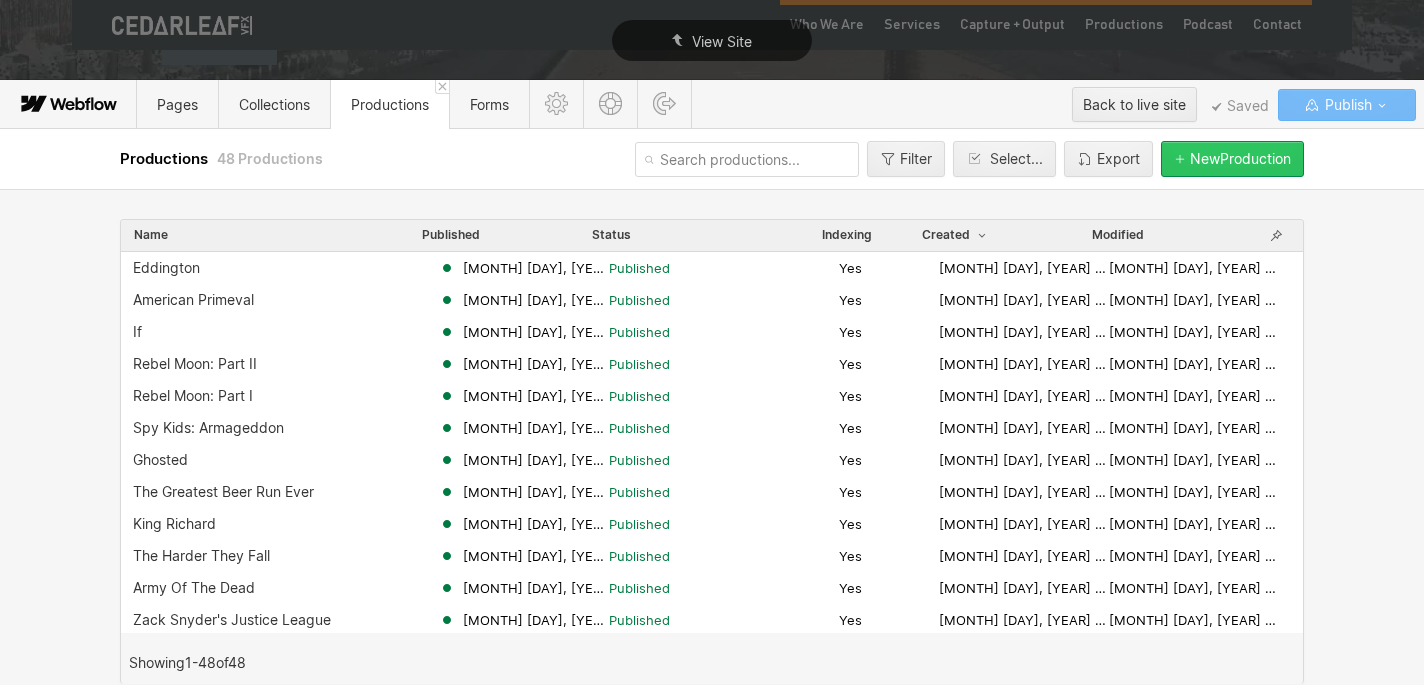 click on "New  Production" at bounding box center (1240, 159) 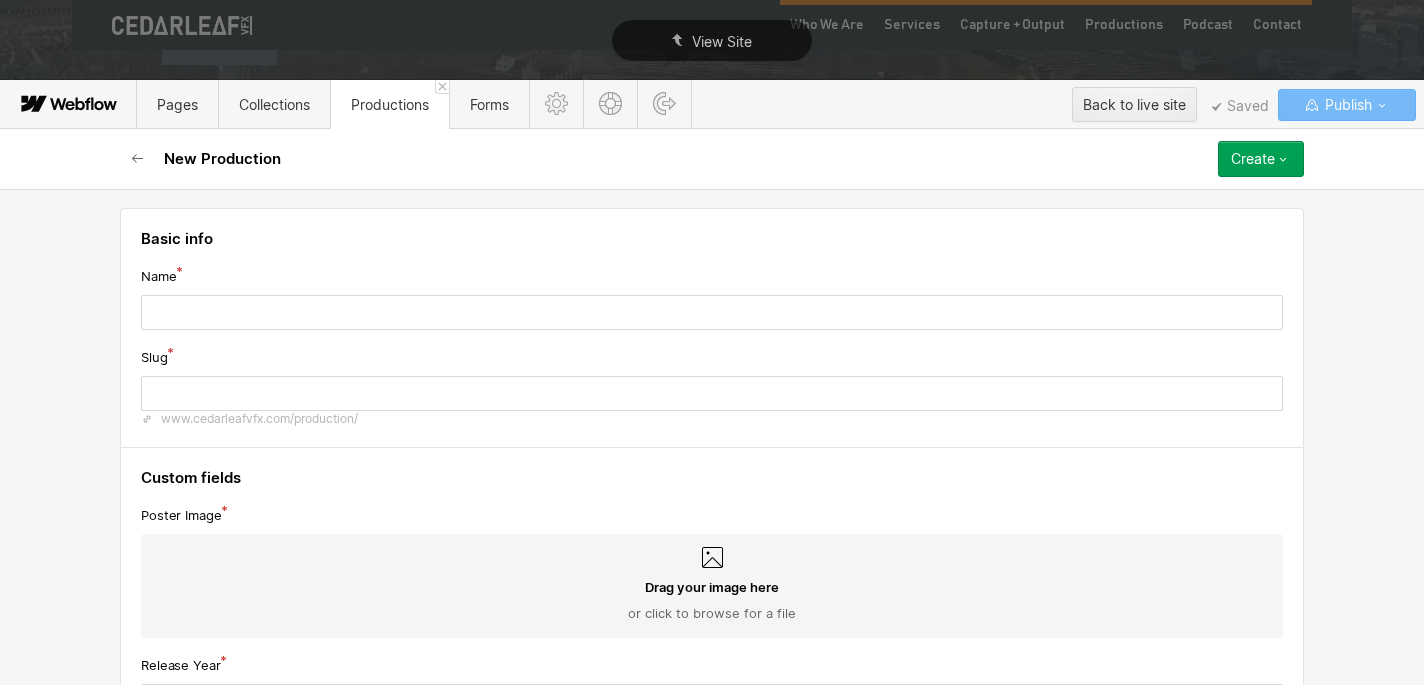 scroll, scrollTop: 0, scrollLeft: 0, axis: both 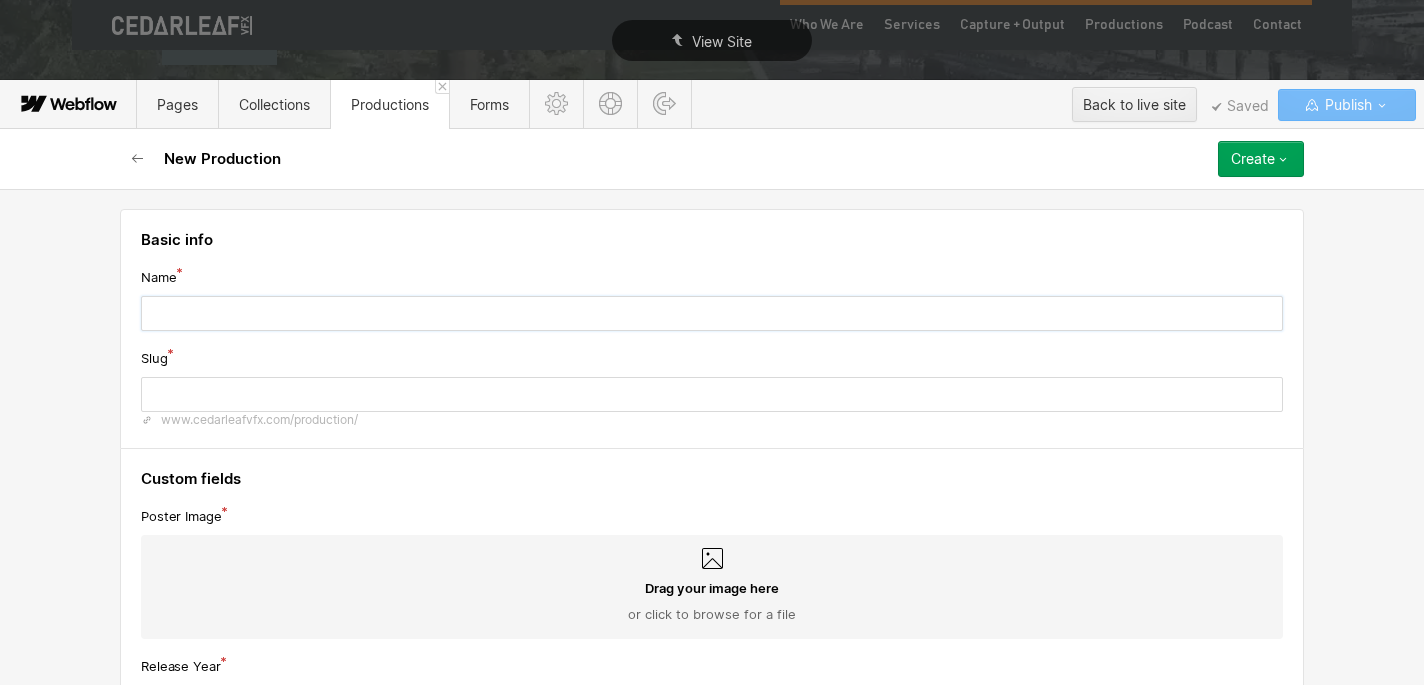 click at bounding box center (712, 313) 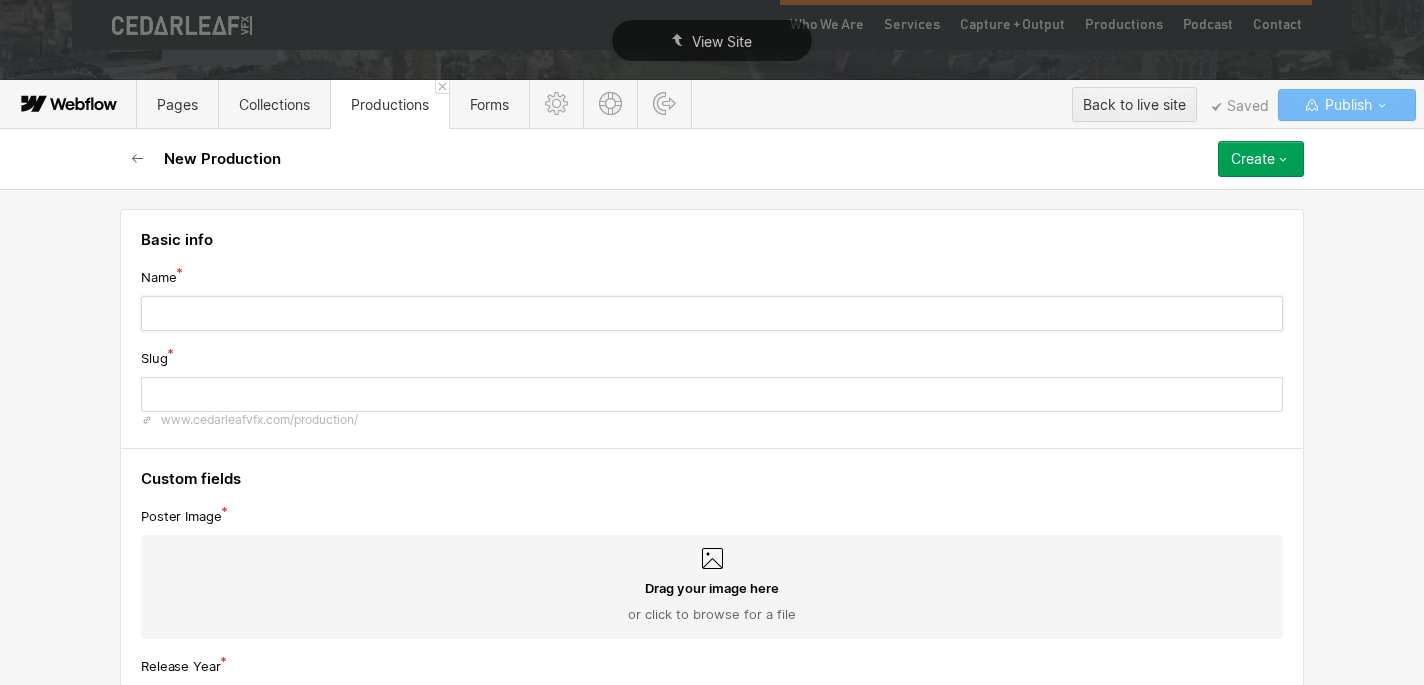 type on "G" 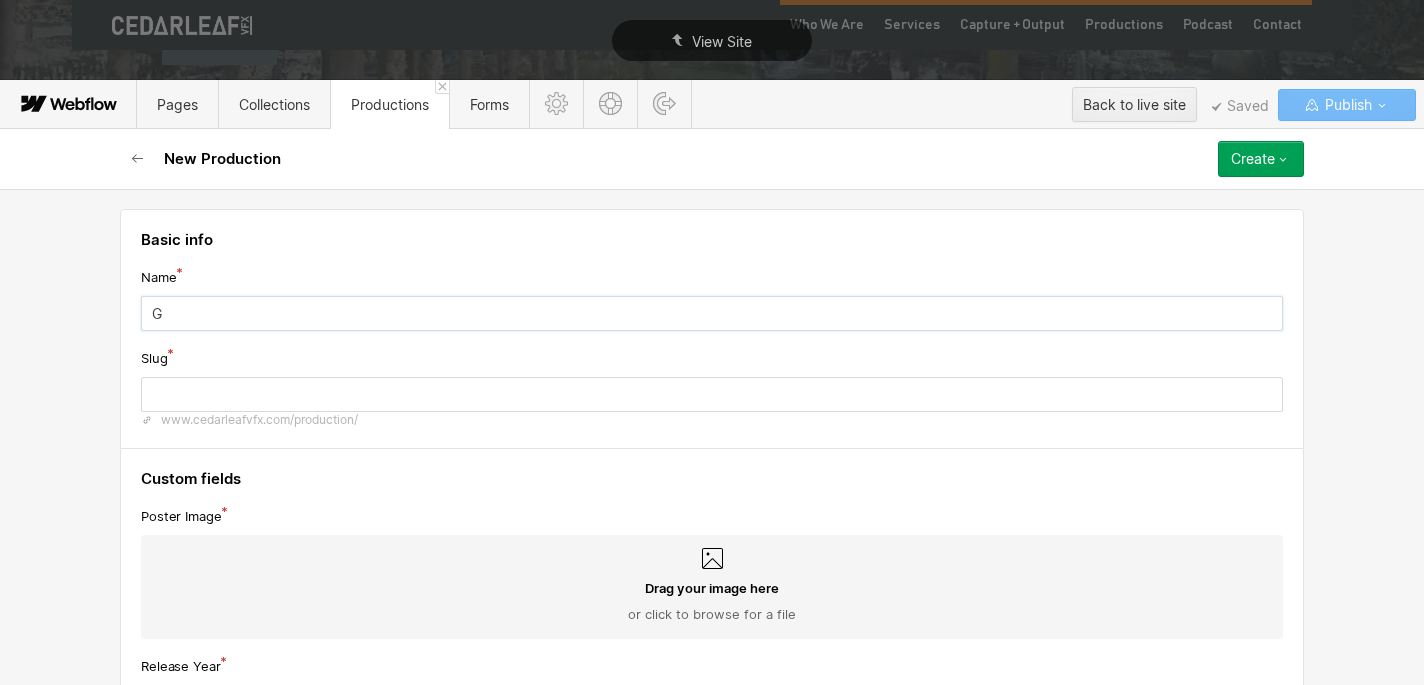 type on "g" 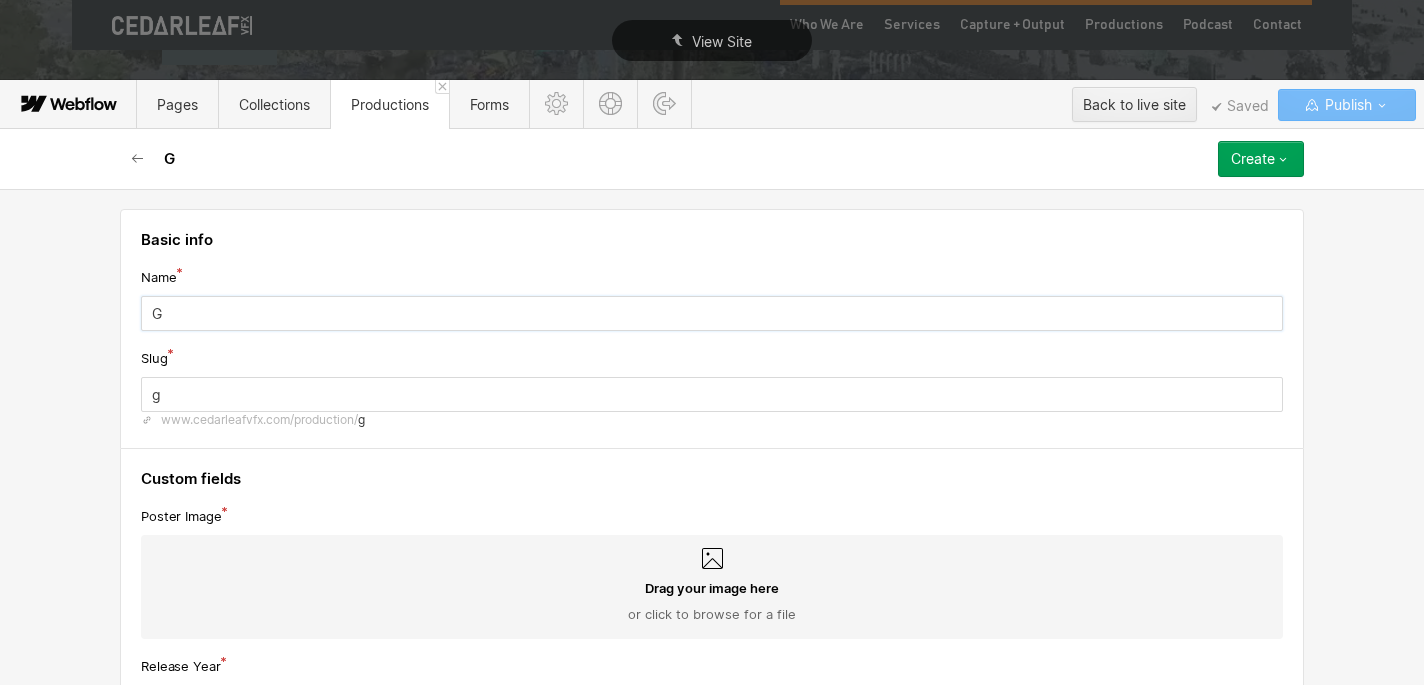 type on "Go" 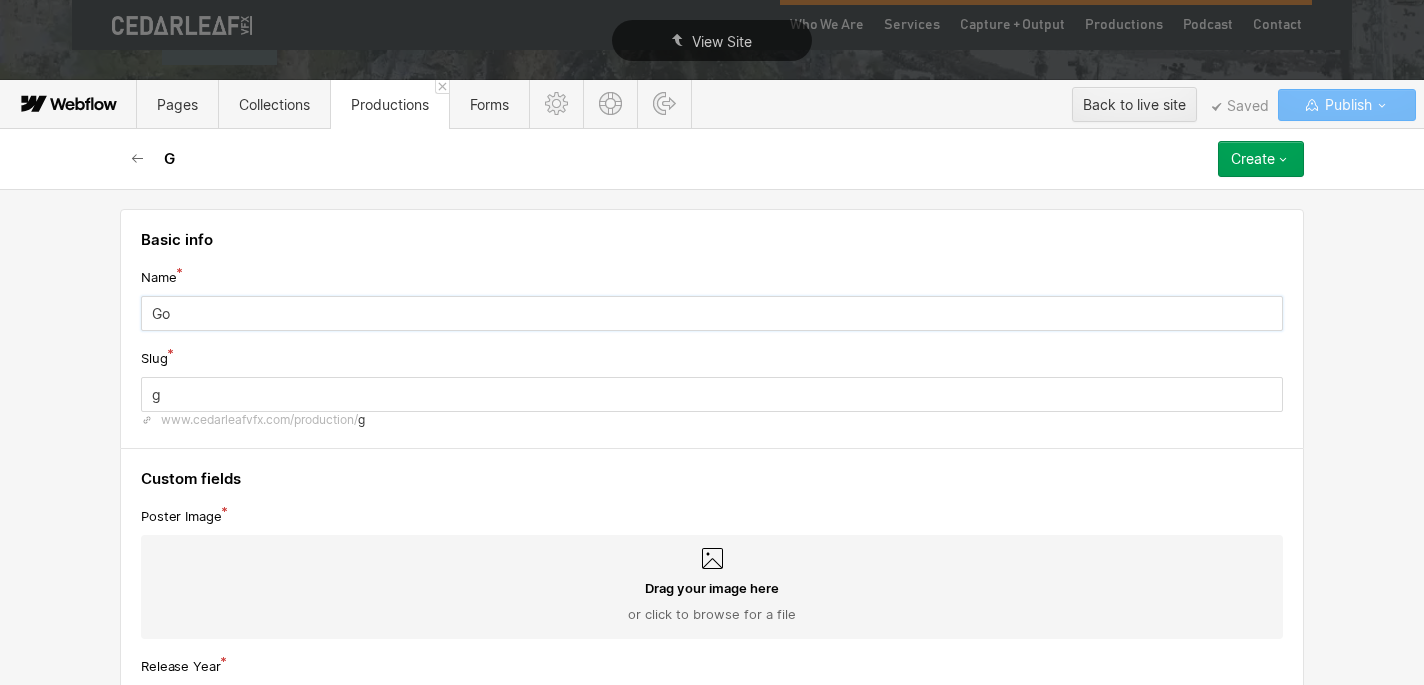 type on "go" 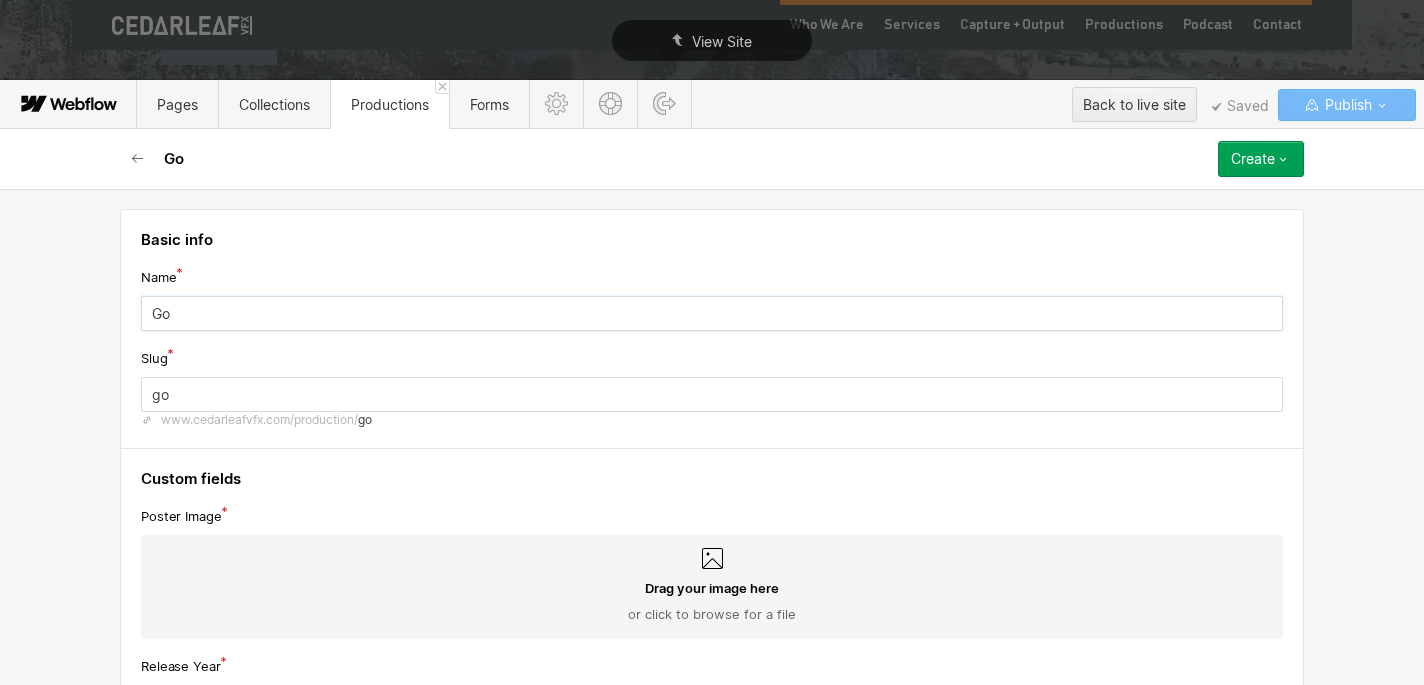 type on "Gov" 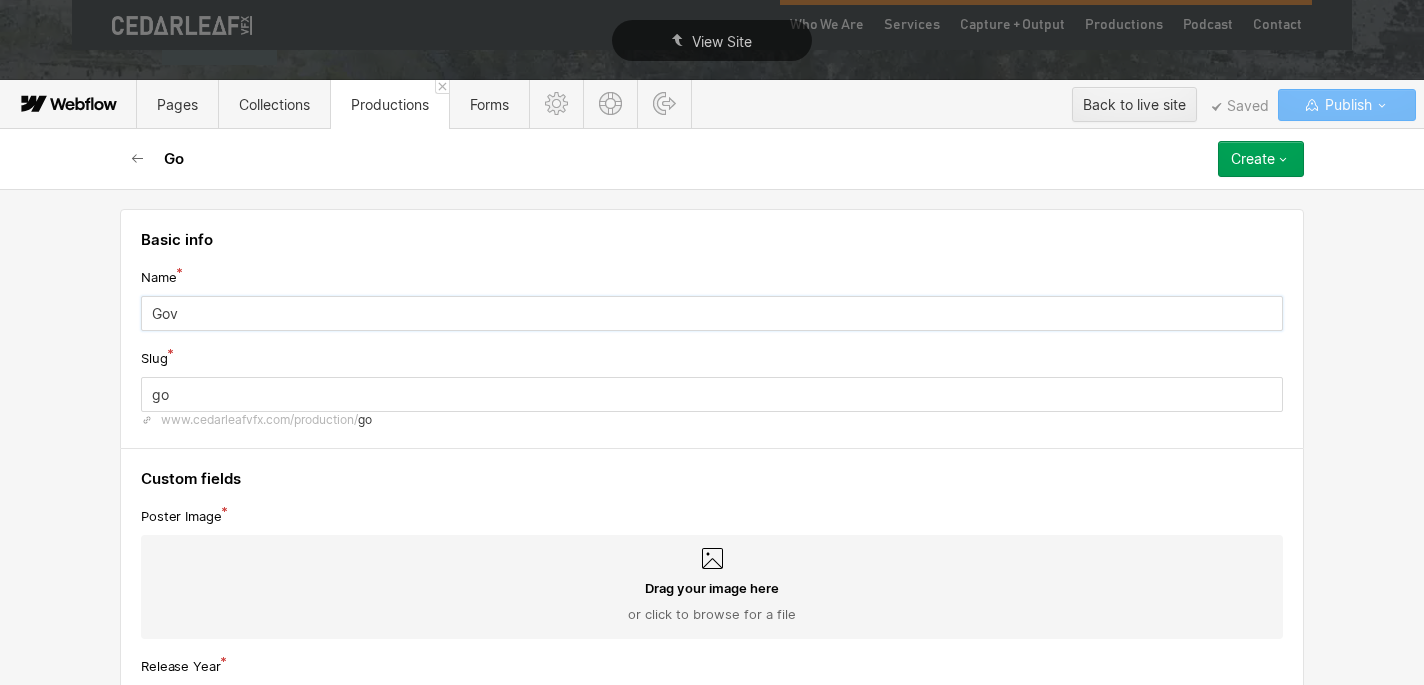 type on "gov" 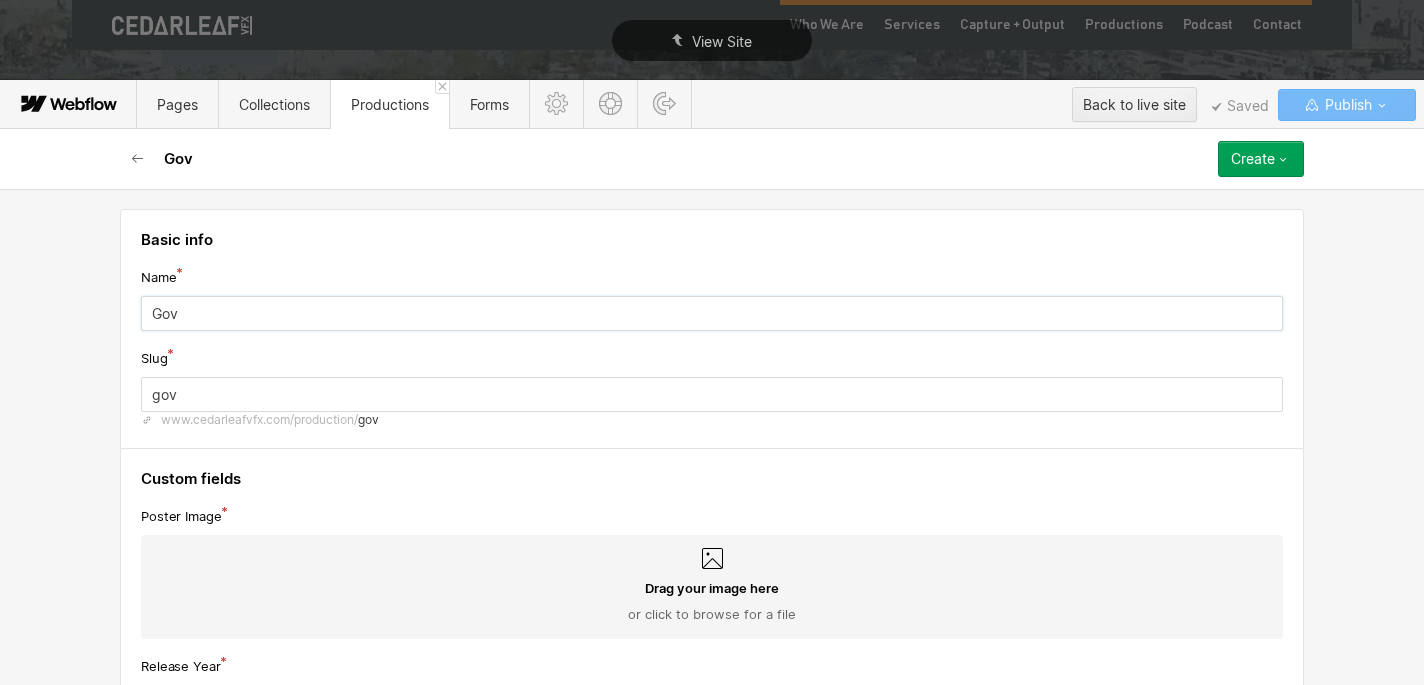 type on "Gove" 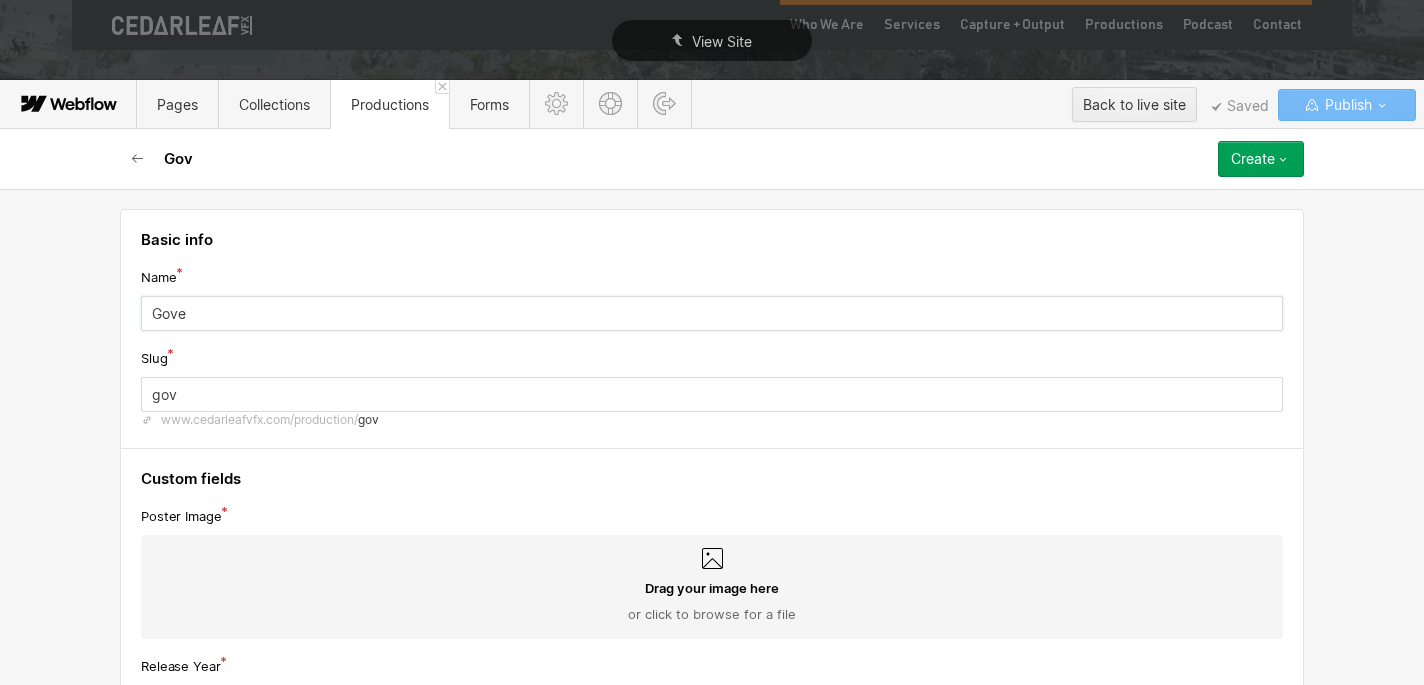 type on "gove" 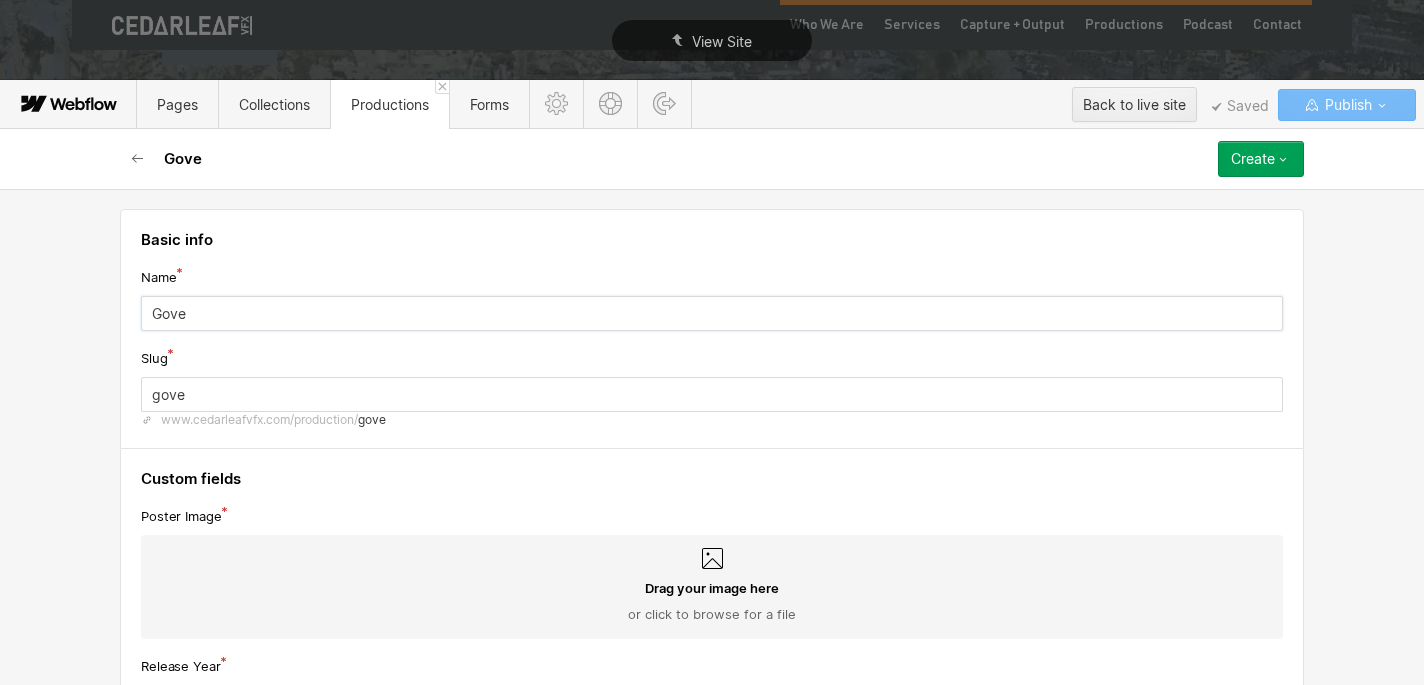 type on "Gover" 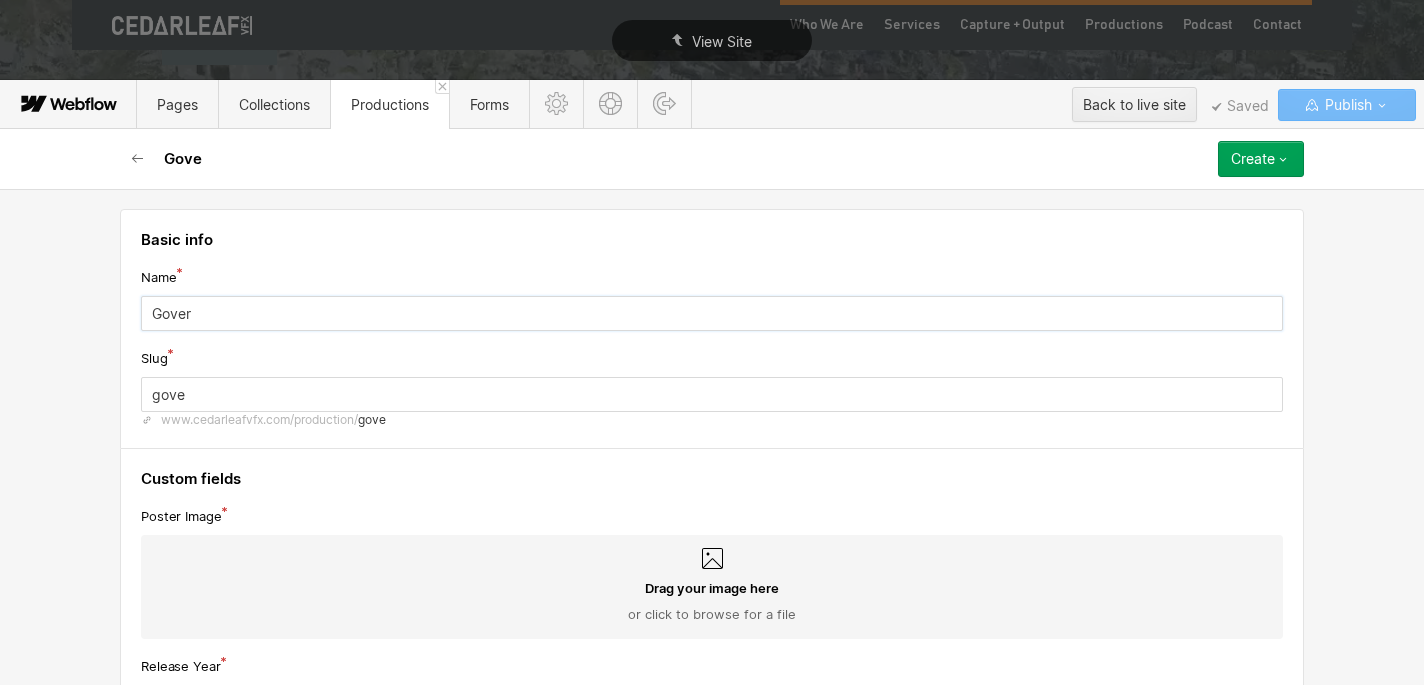 type on "gover" 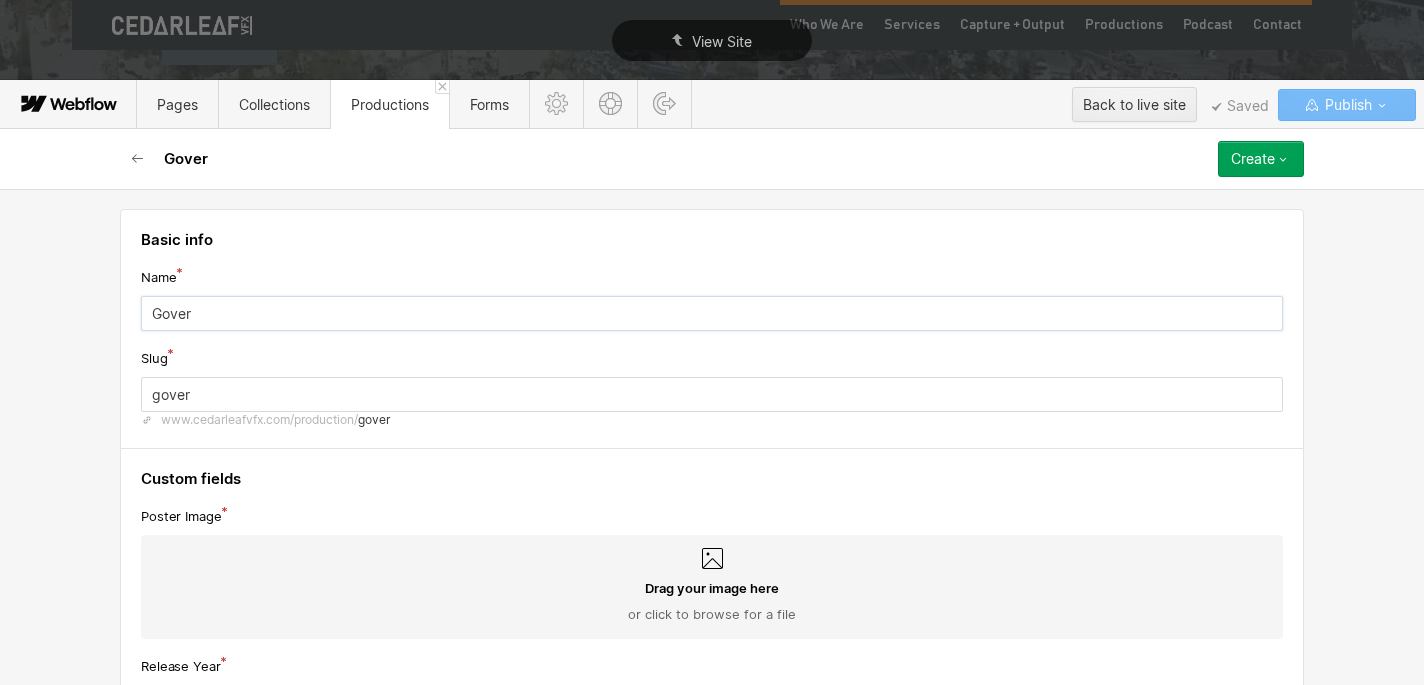 type on "Govern" 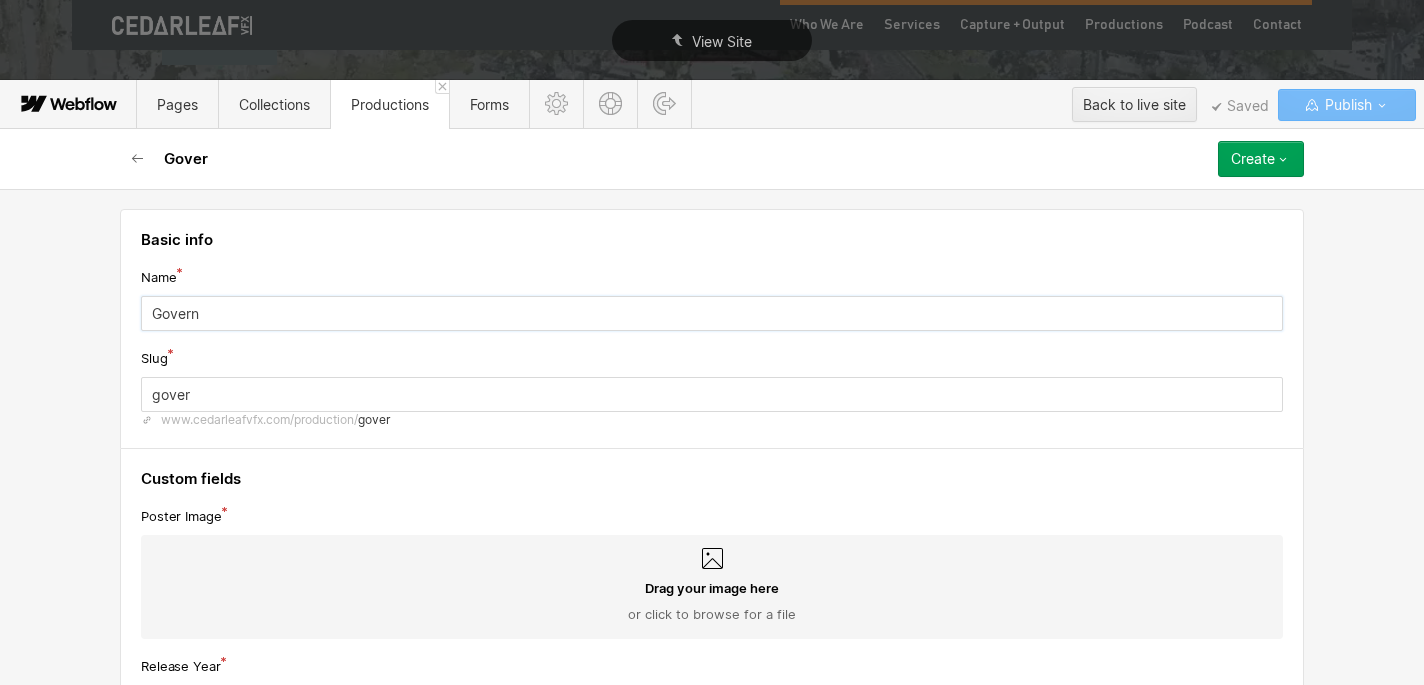 type on "govern" 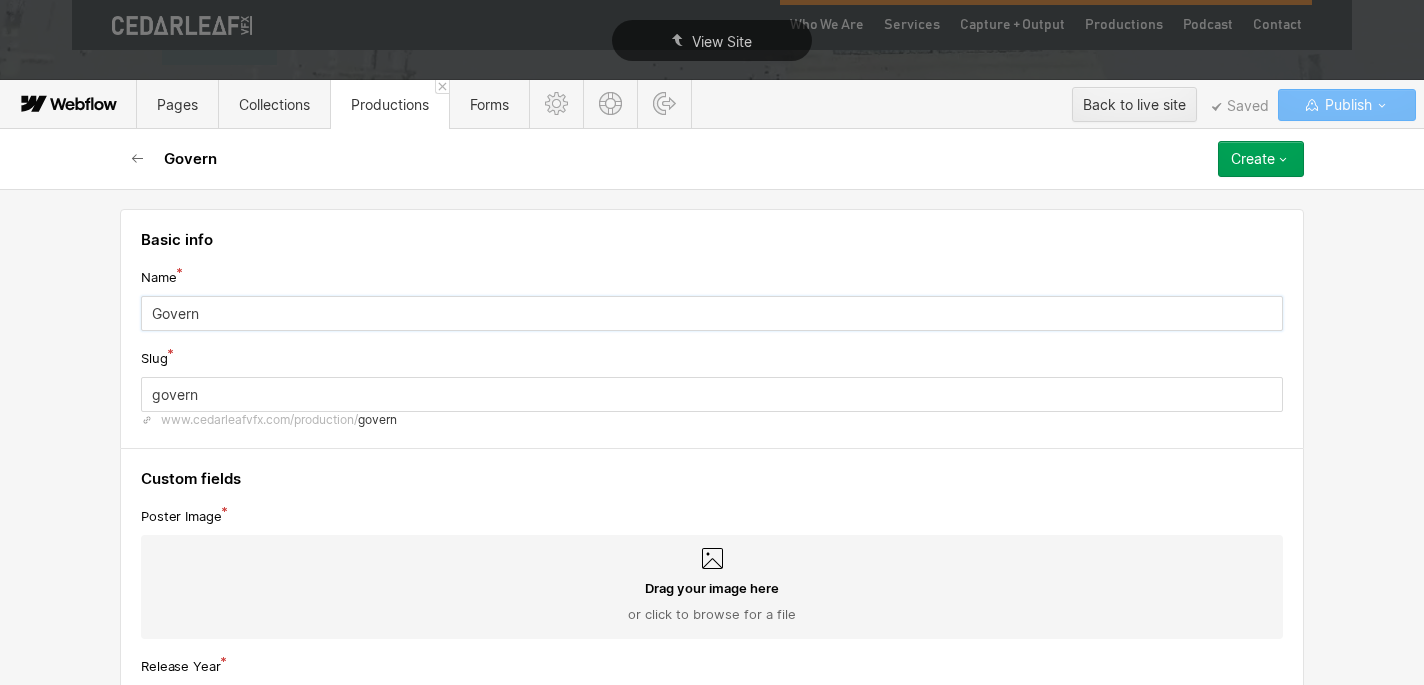 type on "Governm" 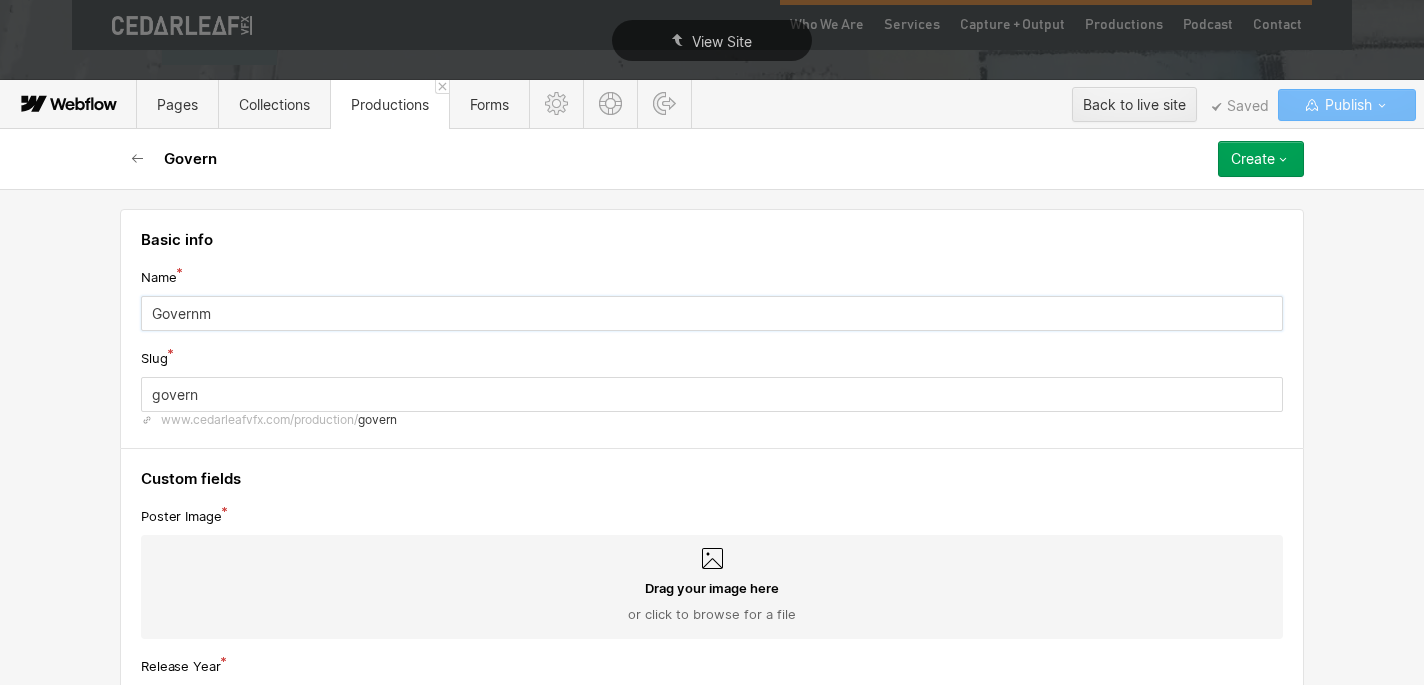 type on "governm" 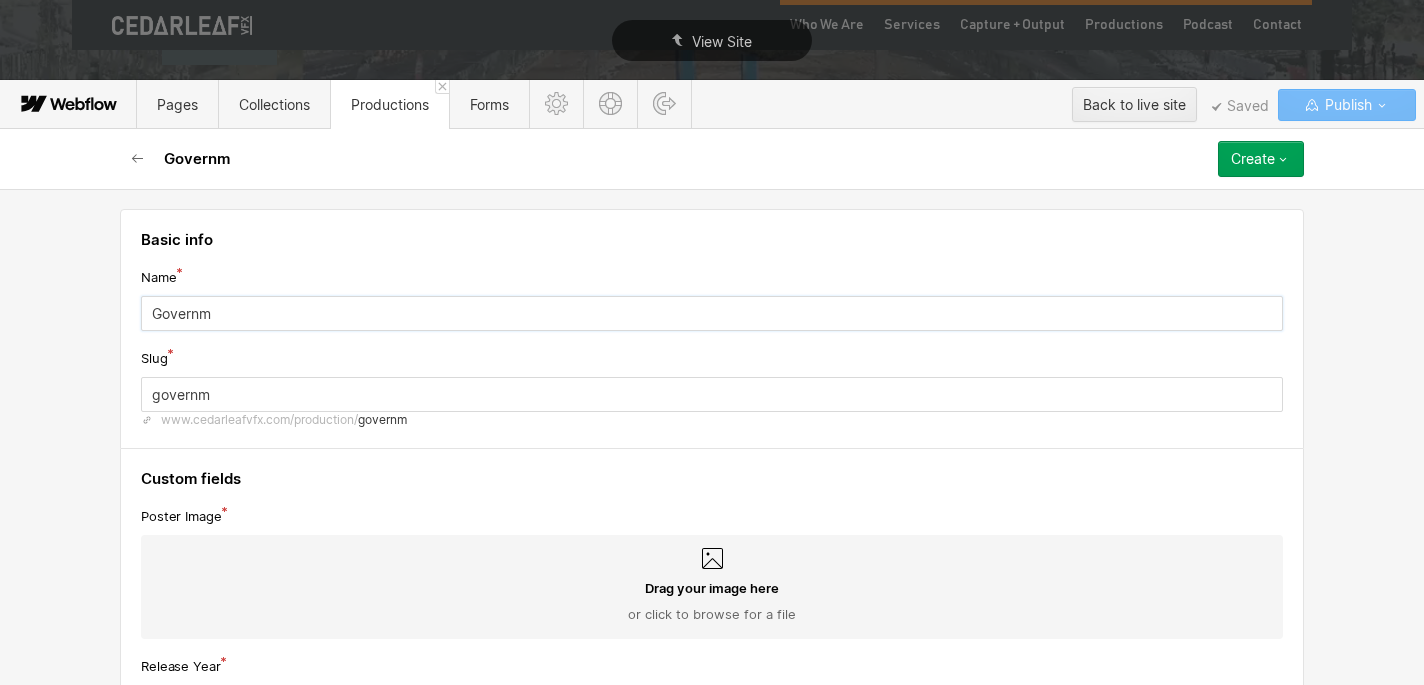 type on "Governme" 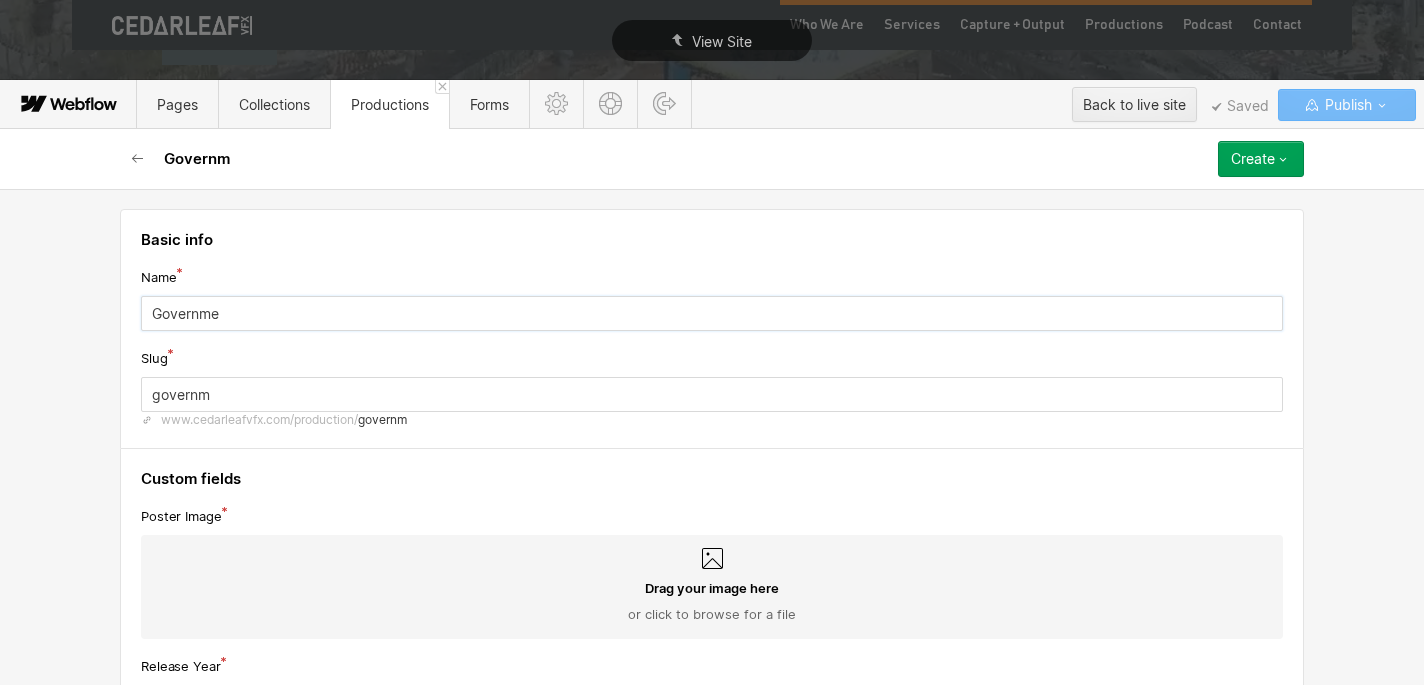 type on "governme" 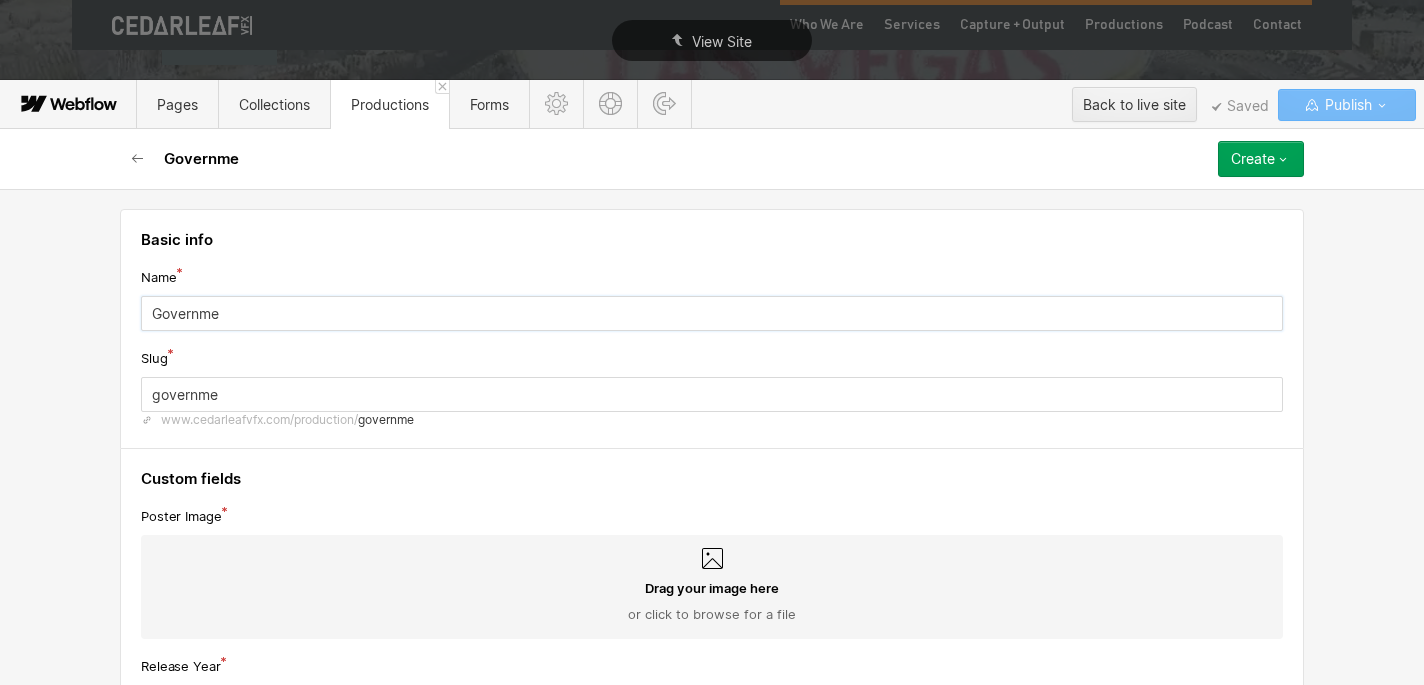 type on "Governmen" 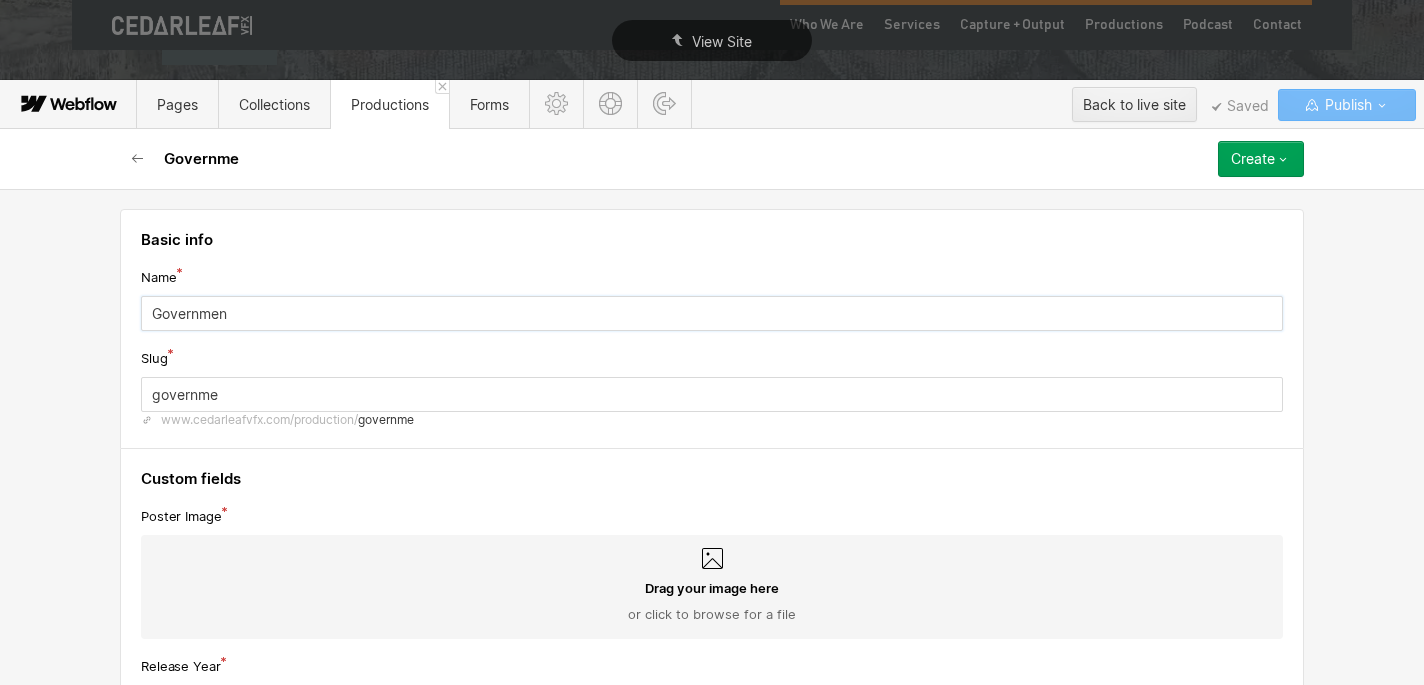 type on "governmen" 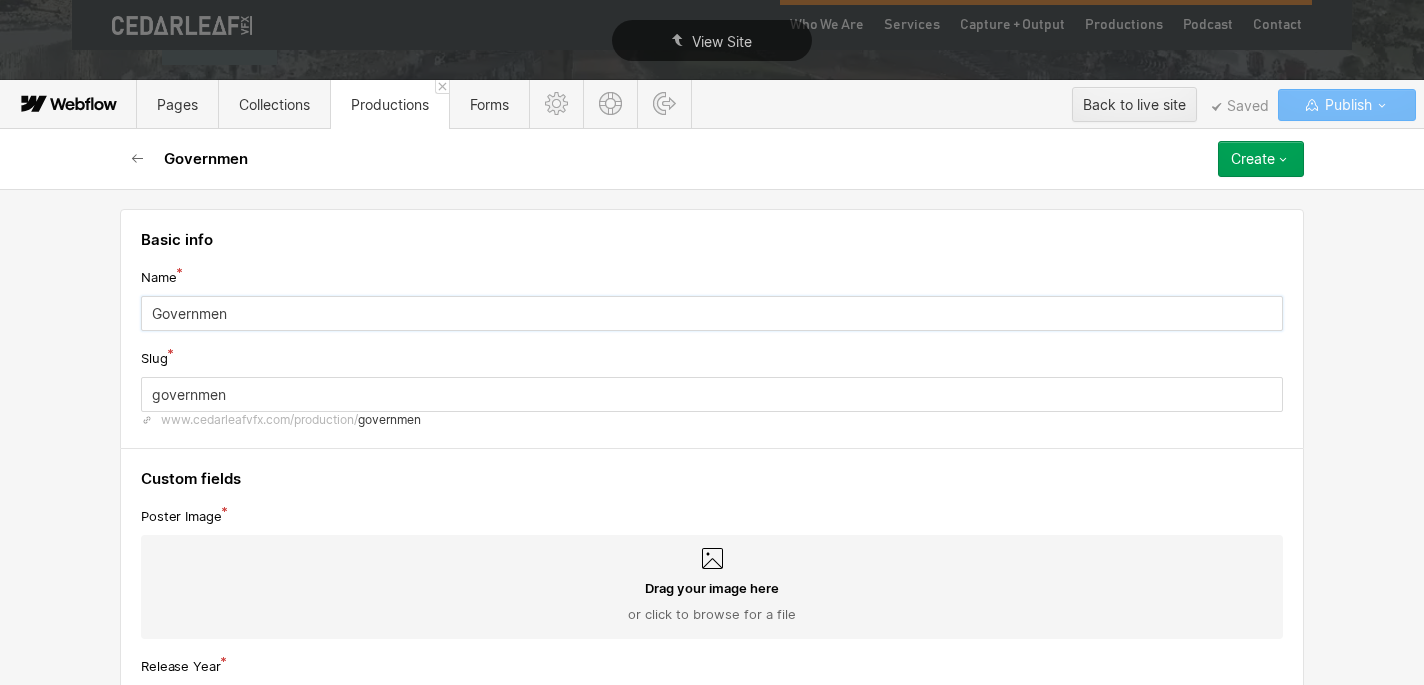 type on "Government" 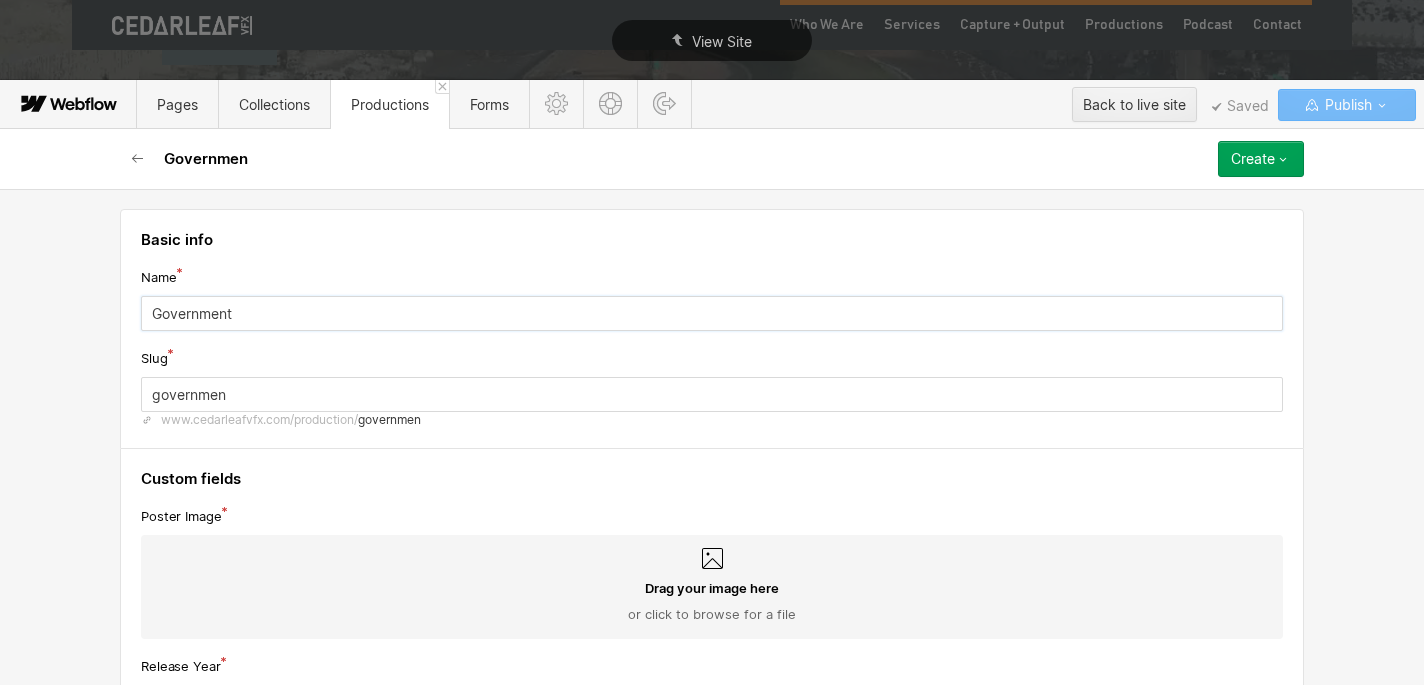 type on "government" 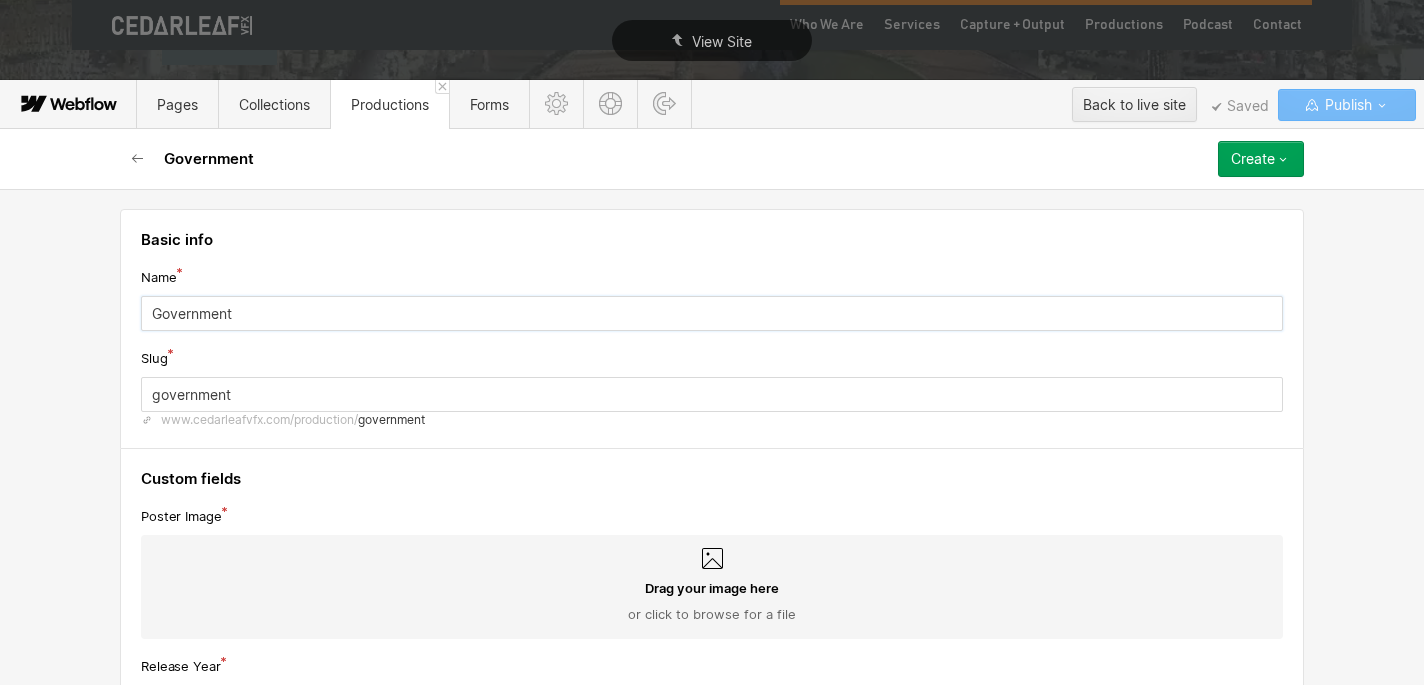 type on "Government C" 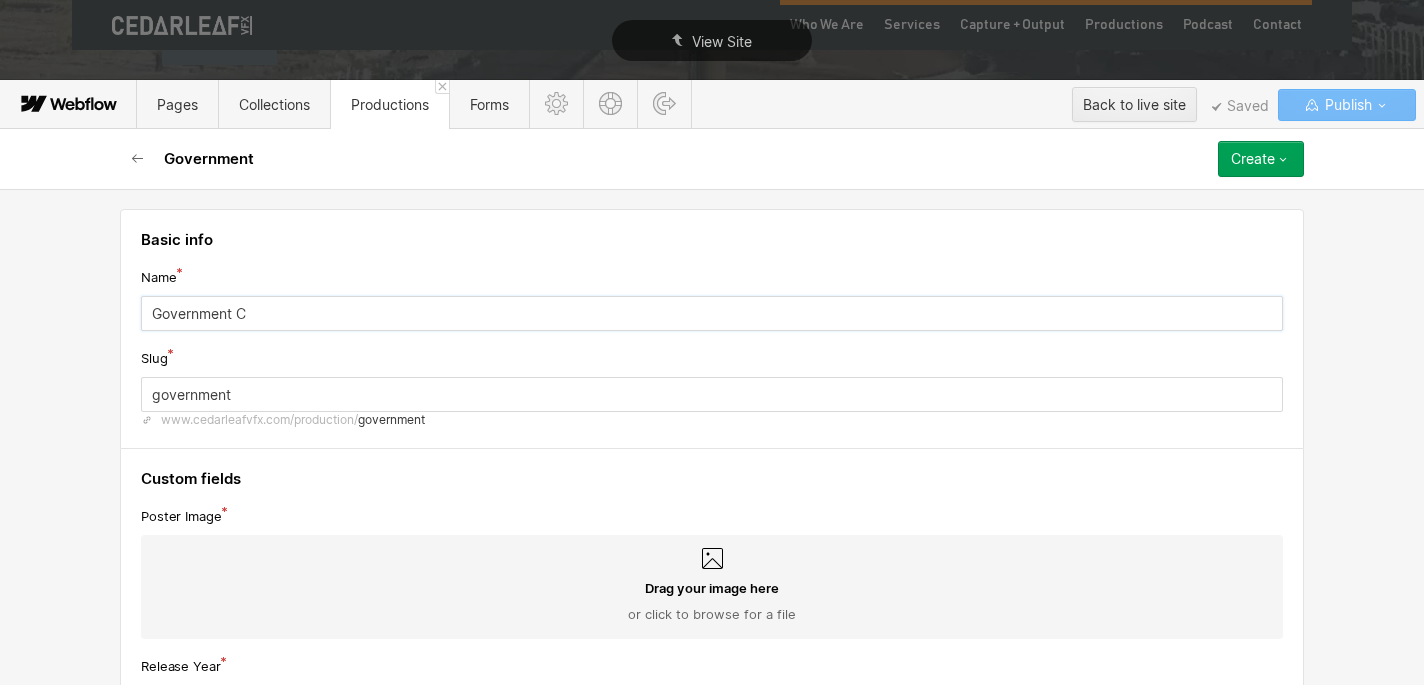 type on "government-c" 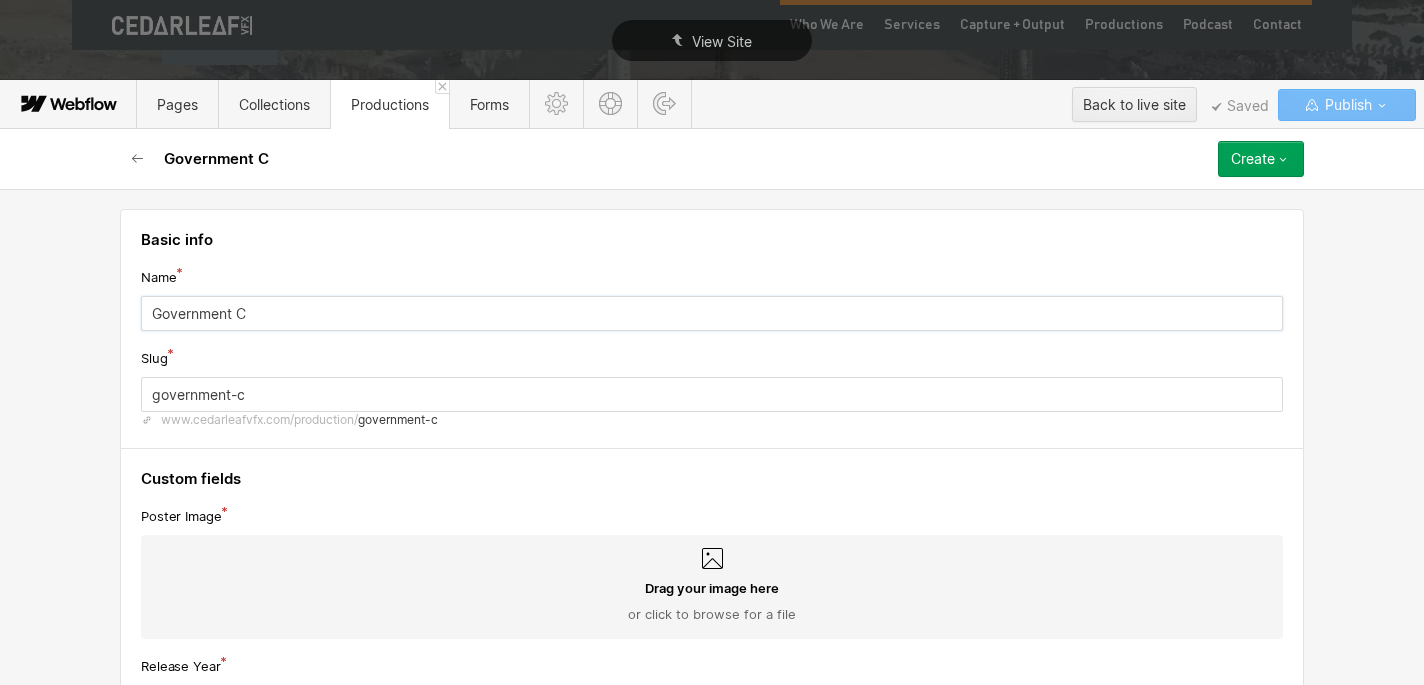 type on "Government Ch" 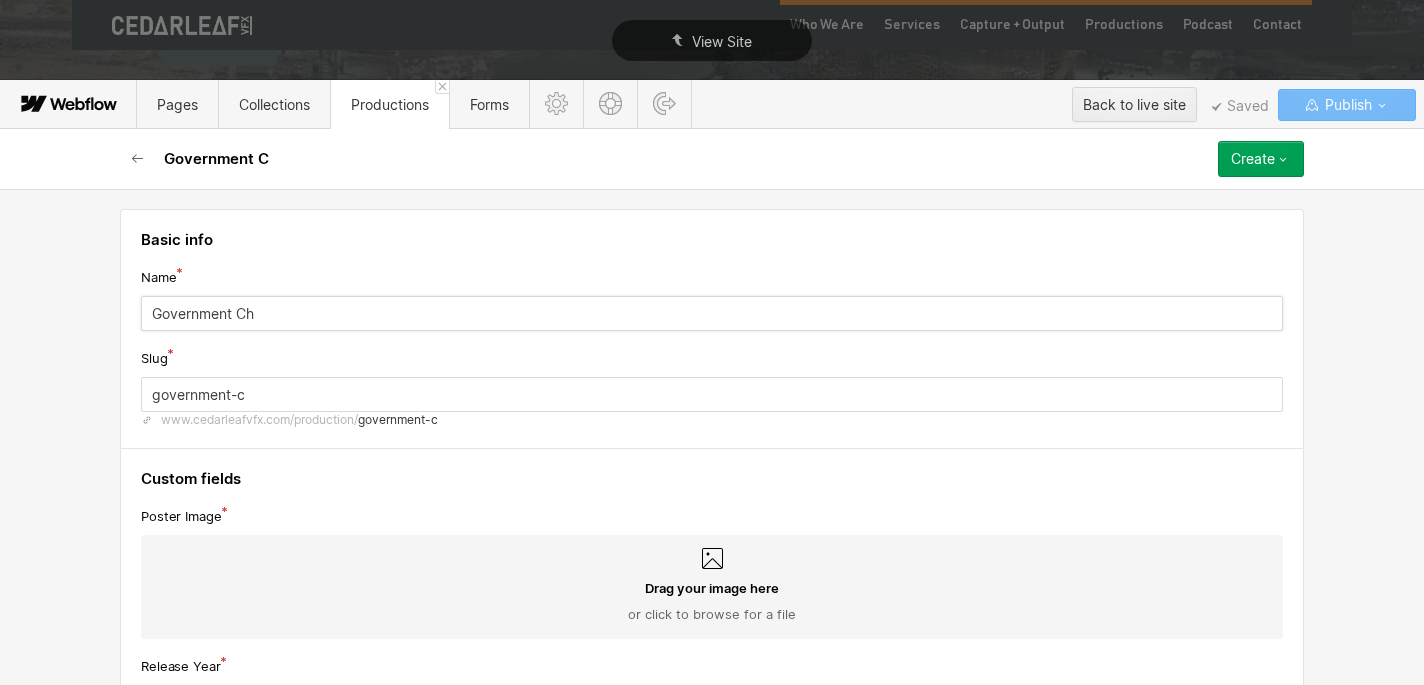 type on "government-ch" 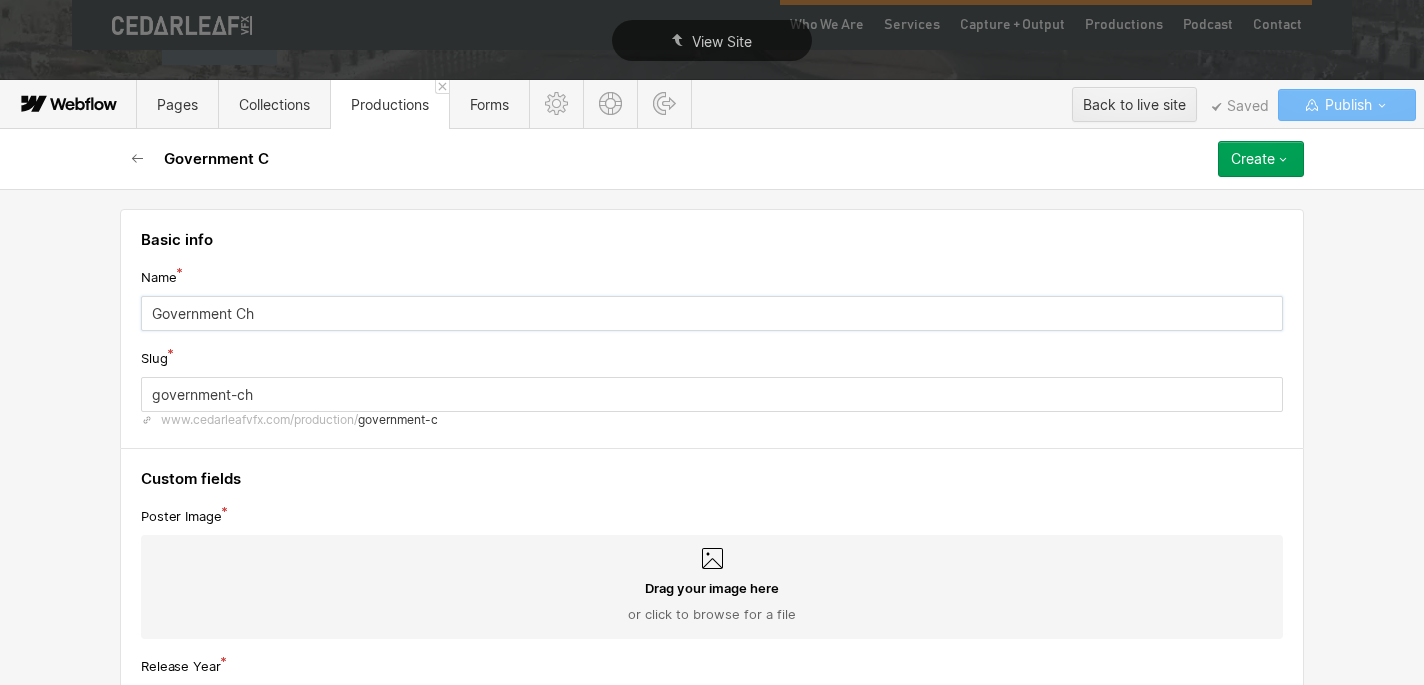 type on "Government Che" 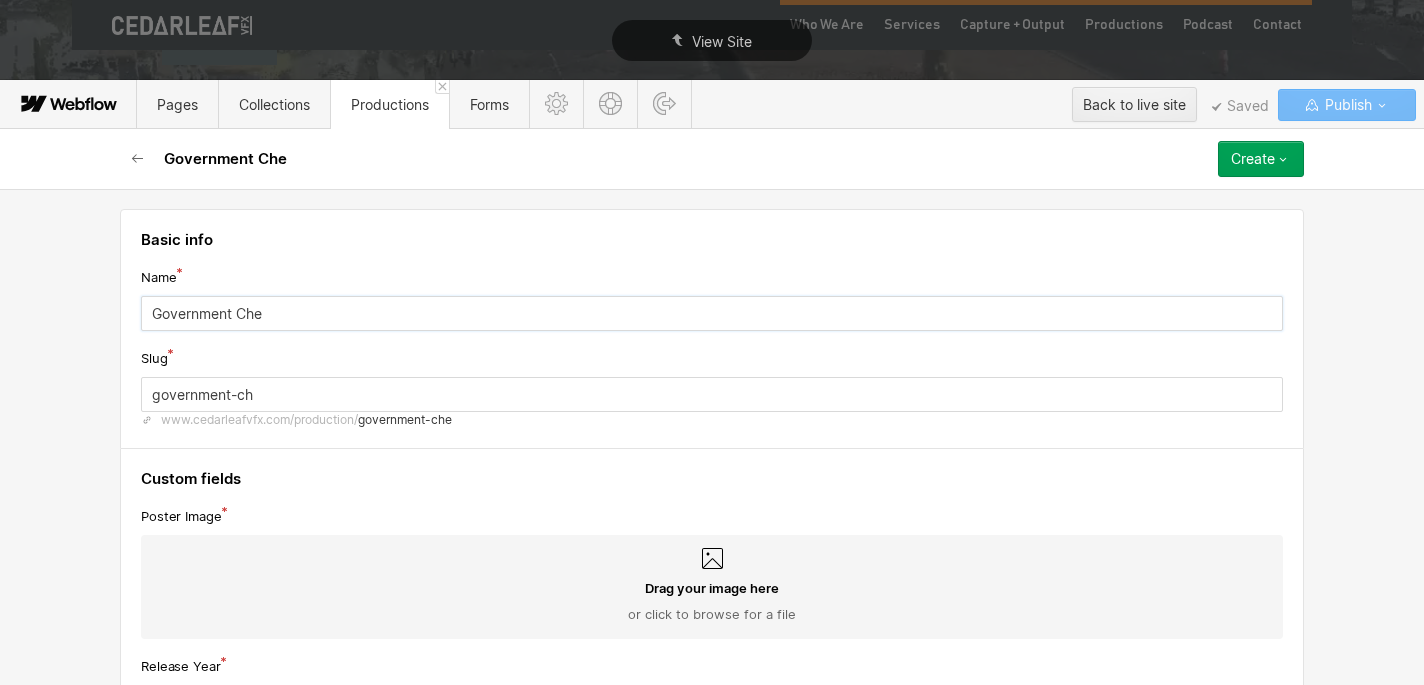 type on "government-che" 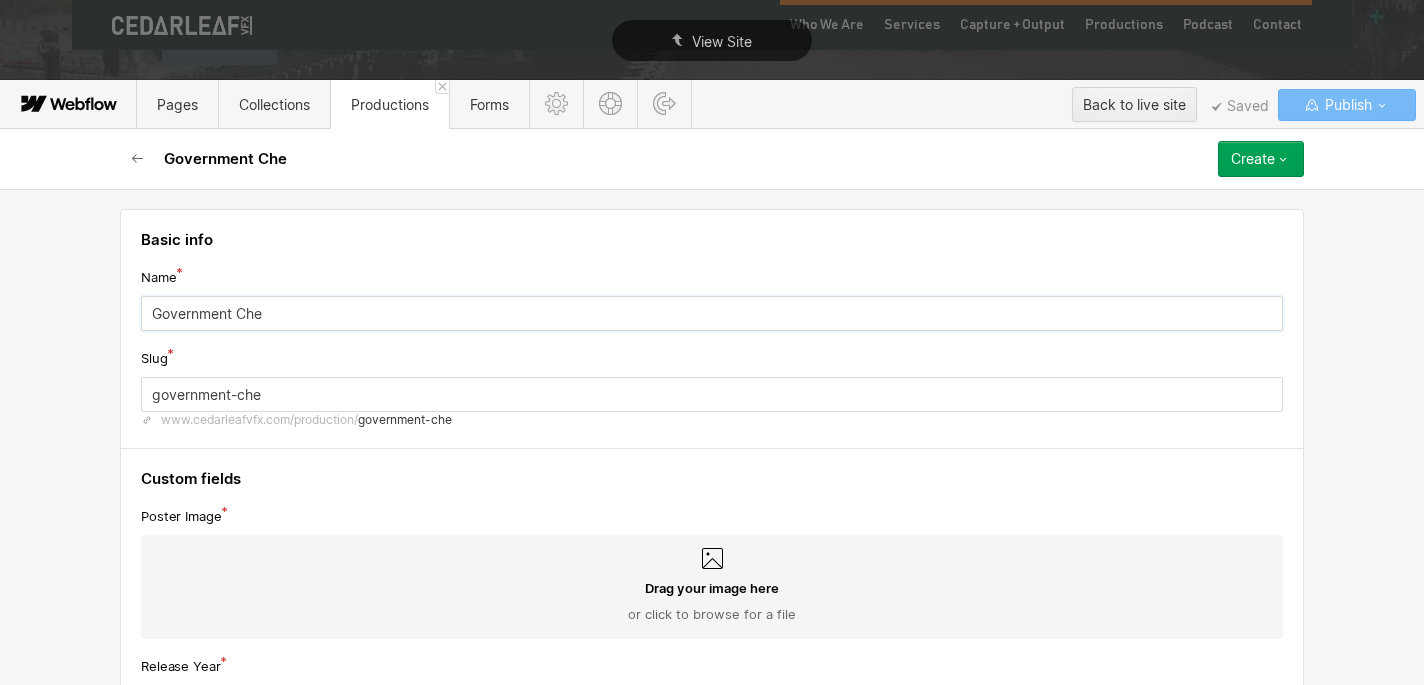 type on "Government Chee" 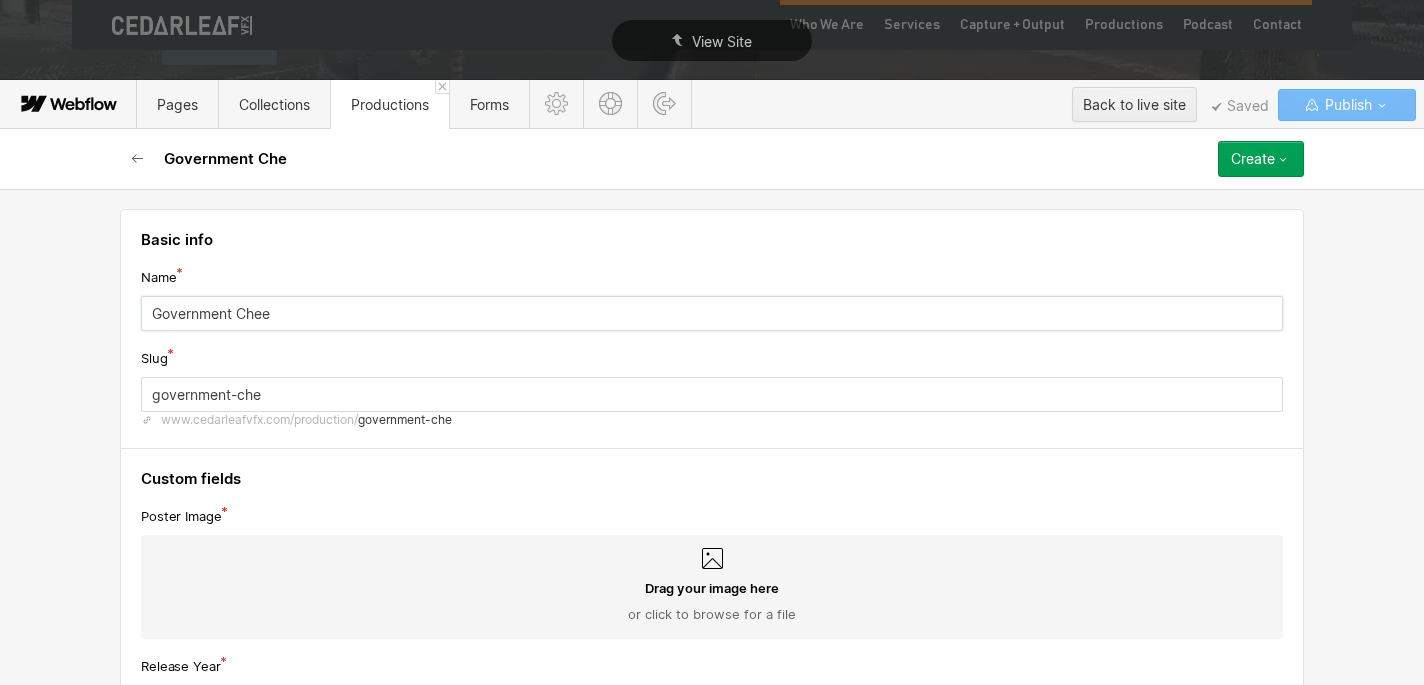 type on "government-chee" 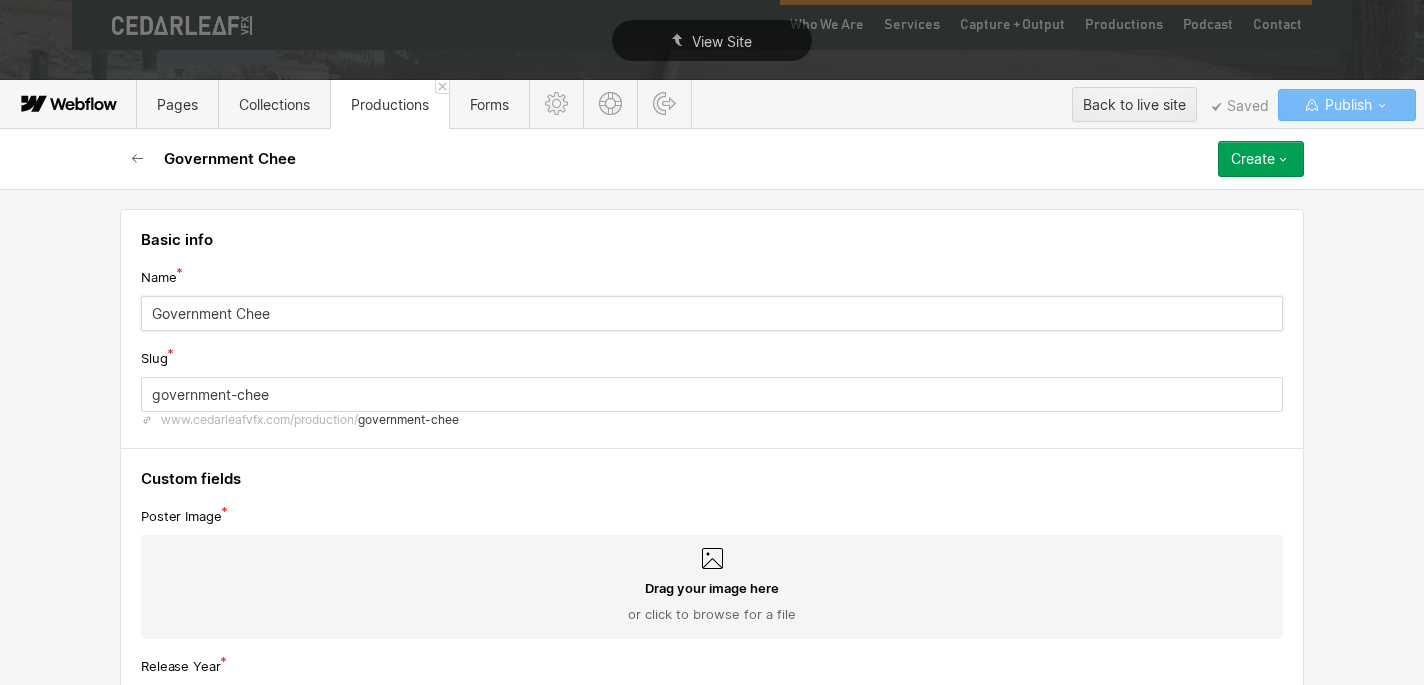 type on "Government Chees" 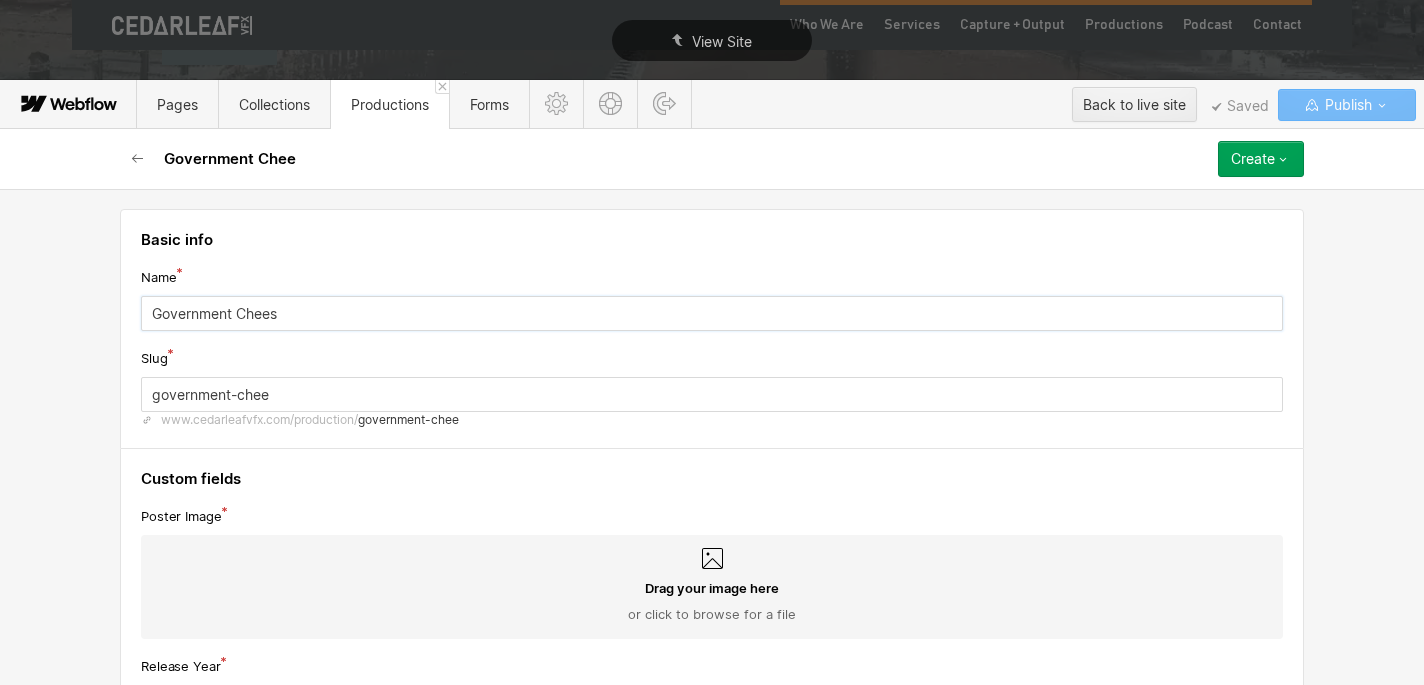 type on "government-chees" 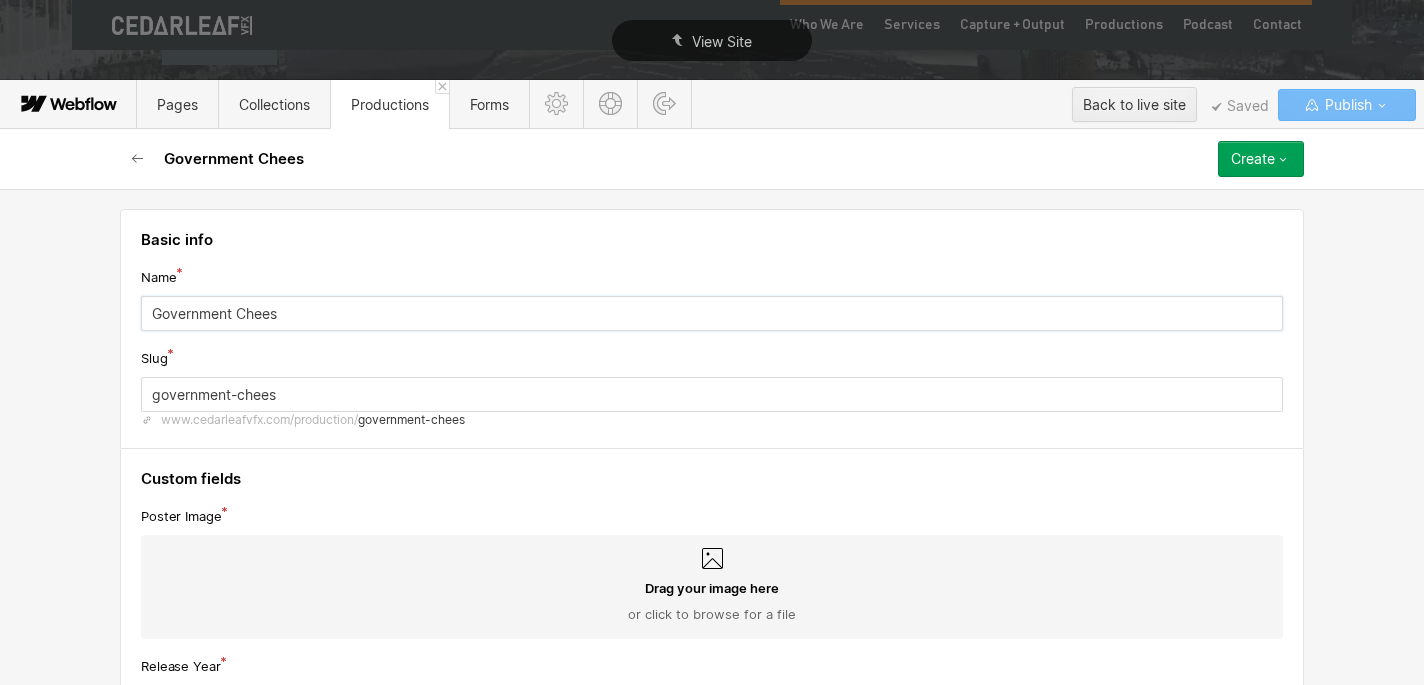 type on "Government Cheese" 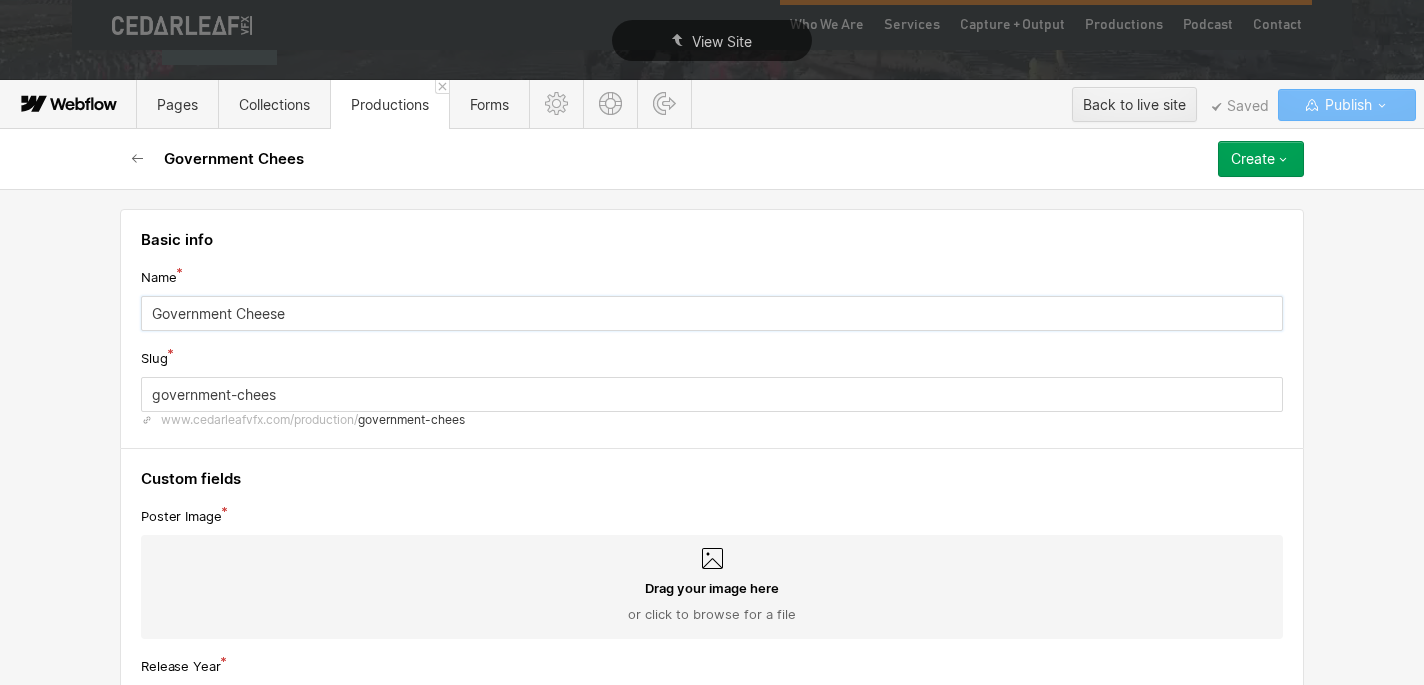 type on "government-cheese" 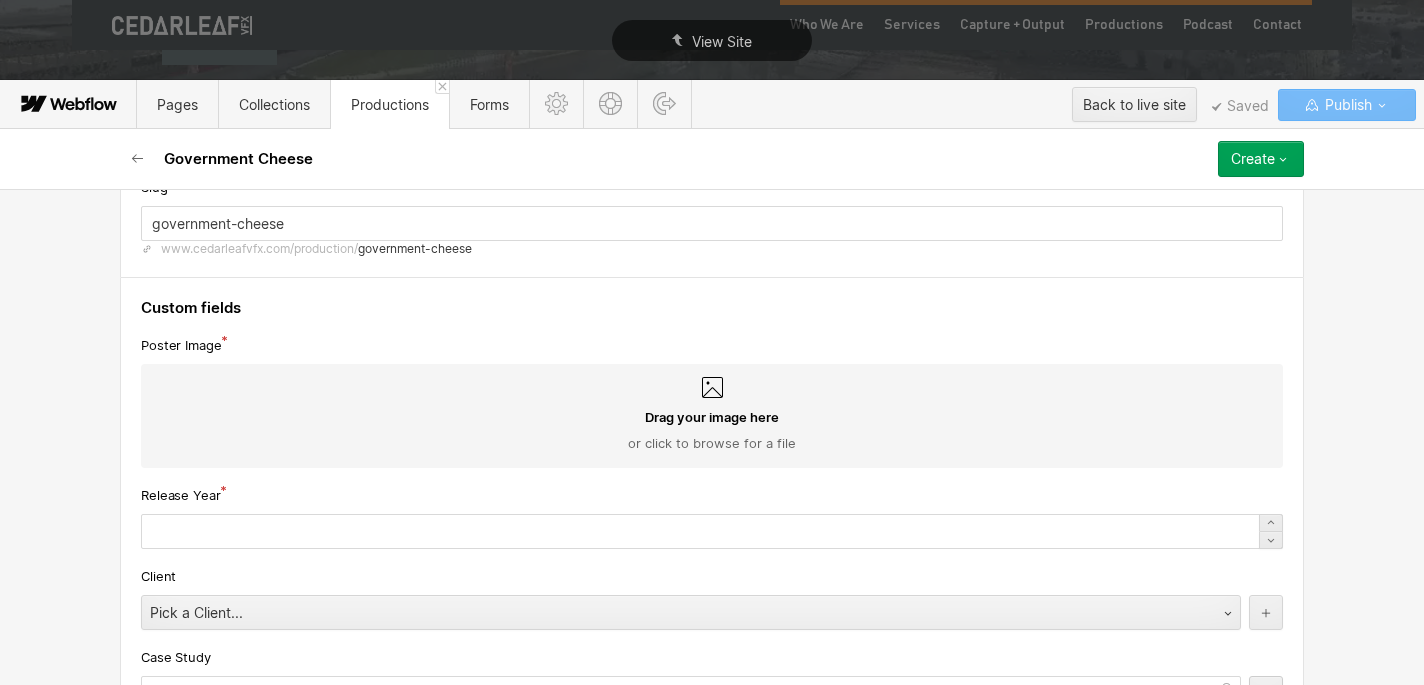 scroll, scrollTop: 179, scrollLeft: 0, axis: vertical 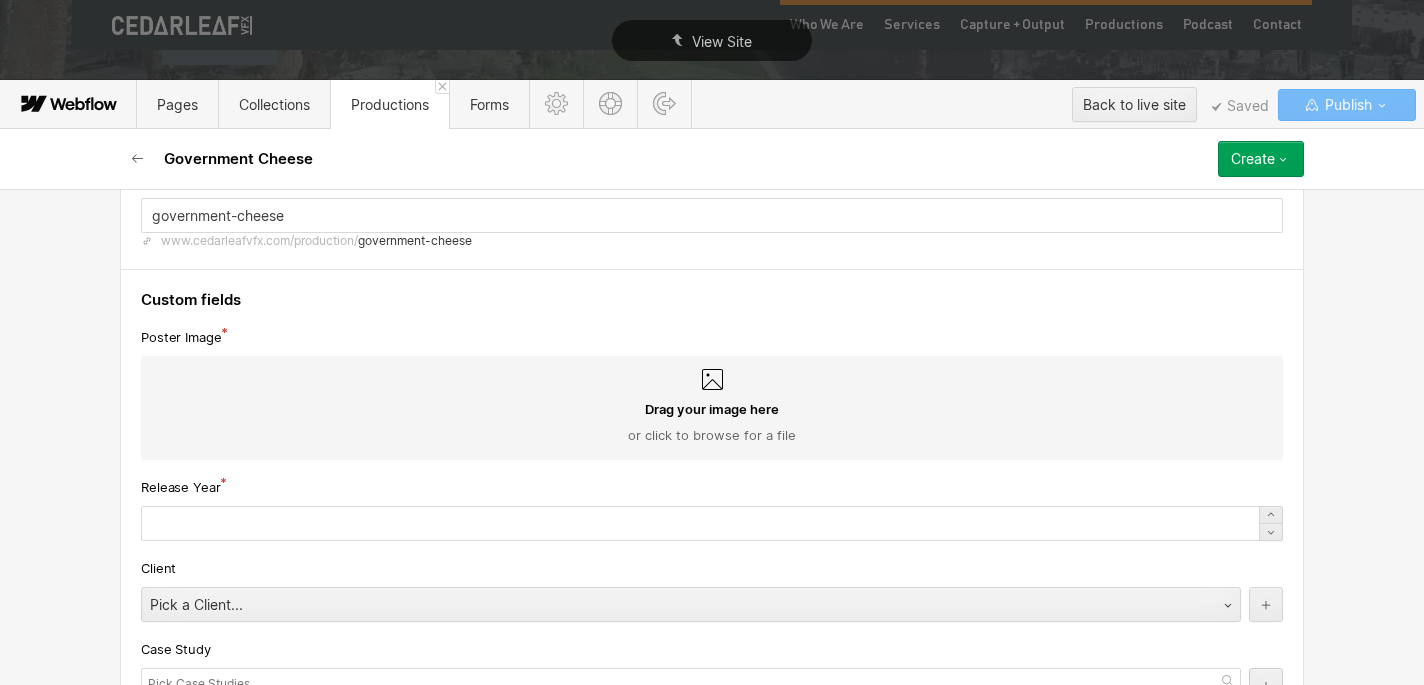 type on "Government Cheese" 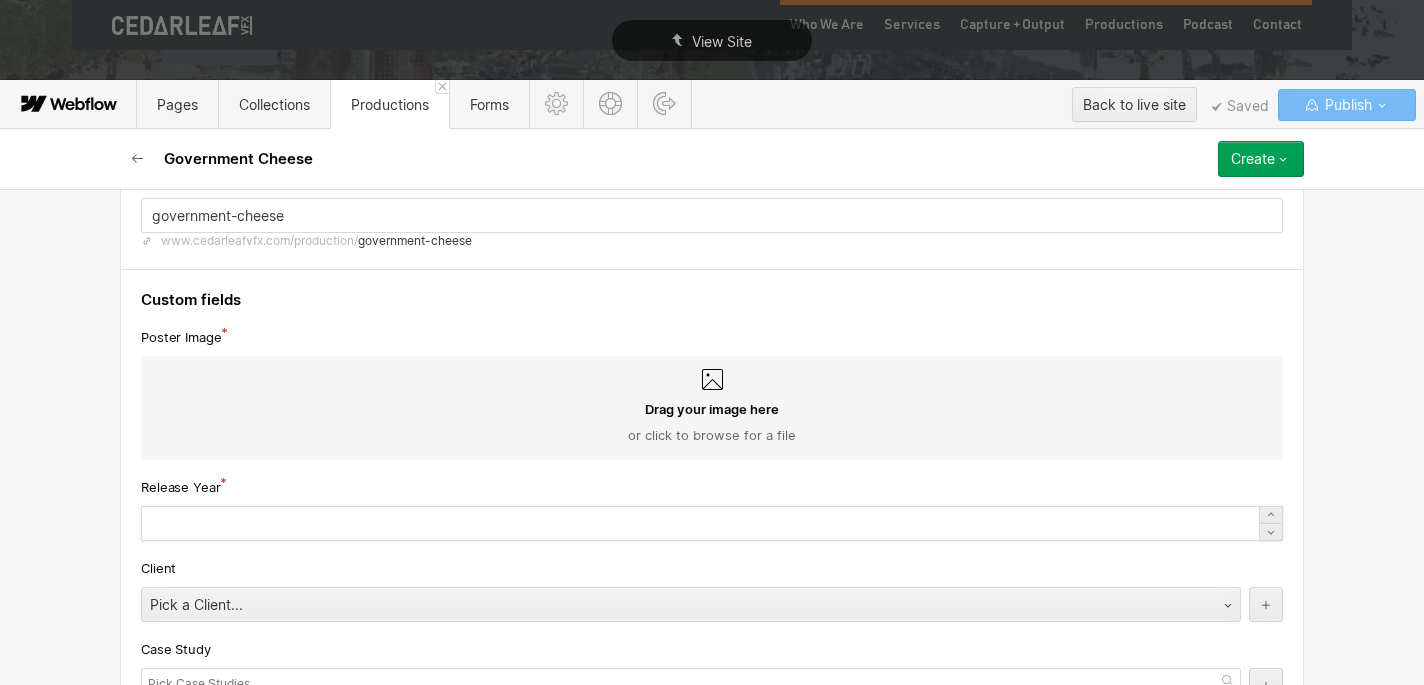 click at bounding box center (712, 523) 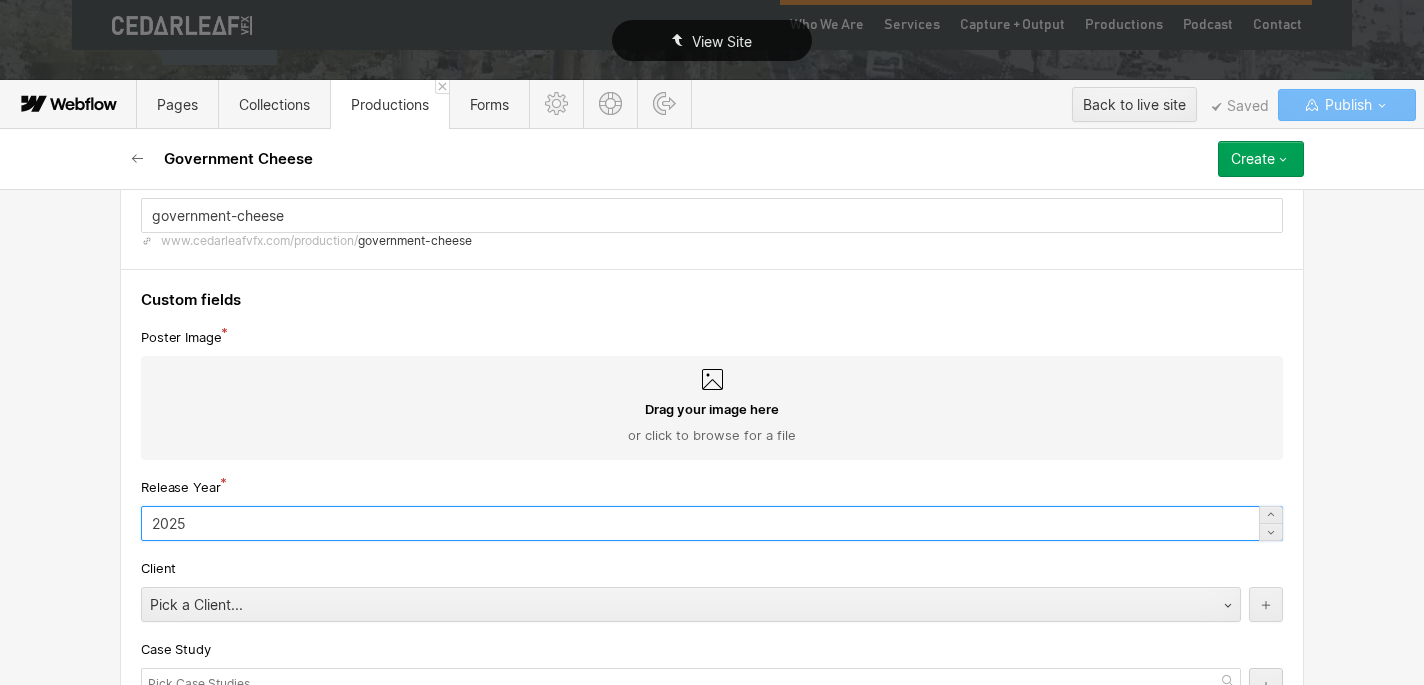 type on "2025" 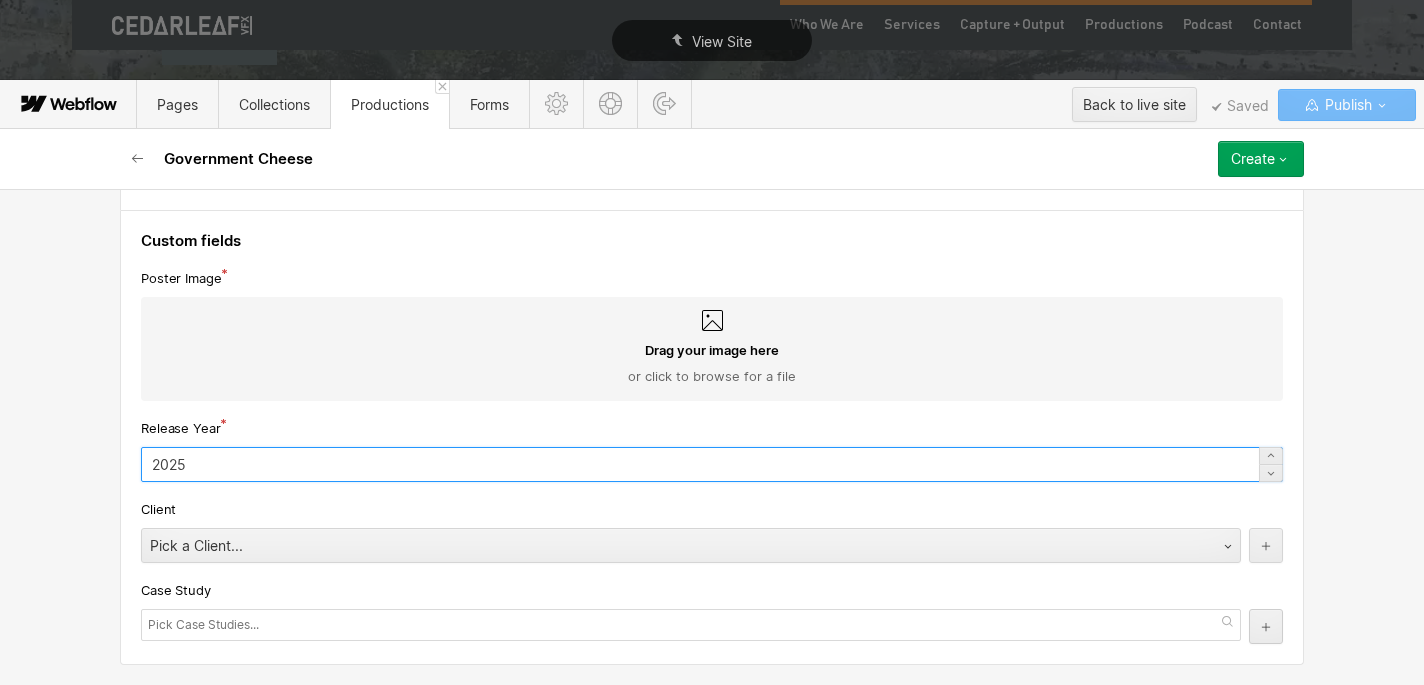 scroll, scrollTop: 151, scrollLeft: 0, axis: vertical 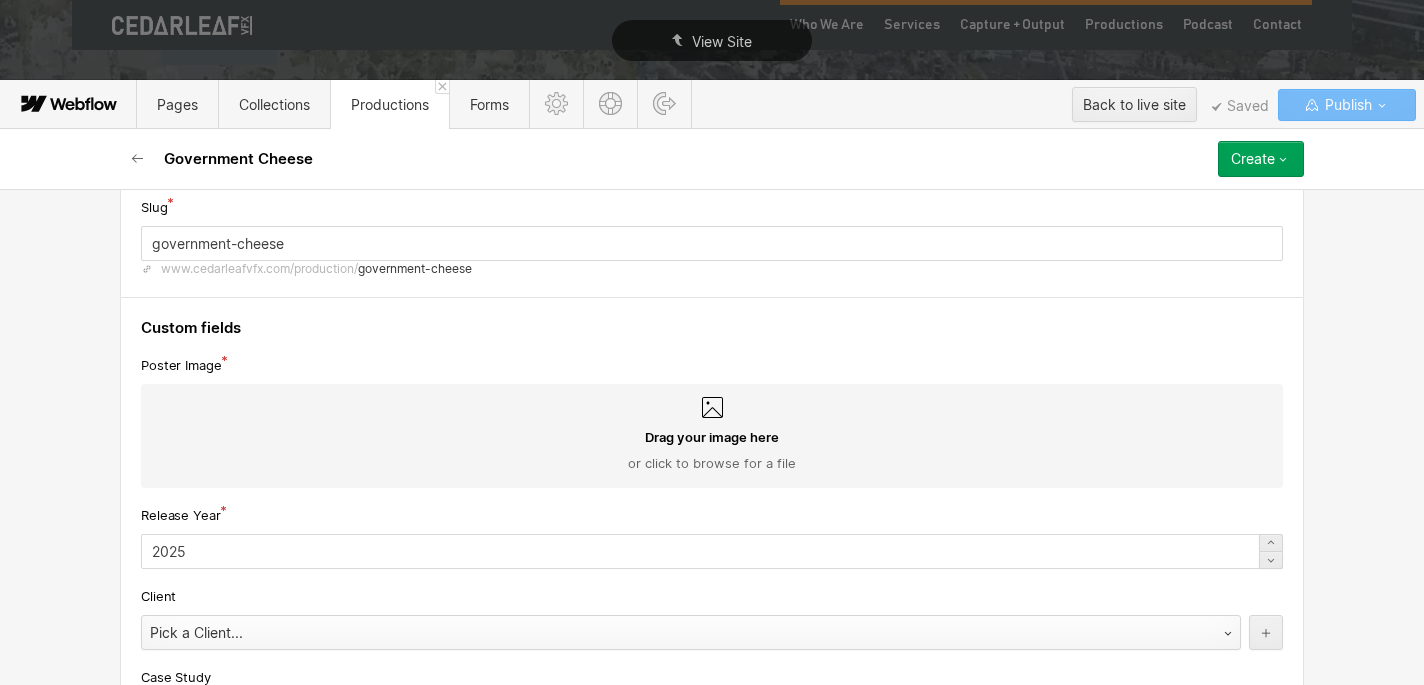 click on "Pick a Client..." at bounding box center [671, 633] 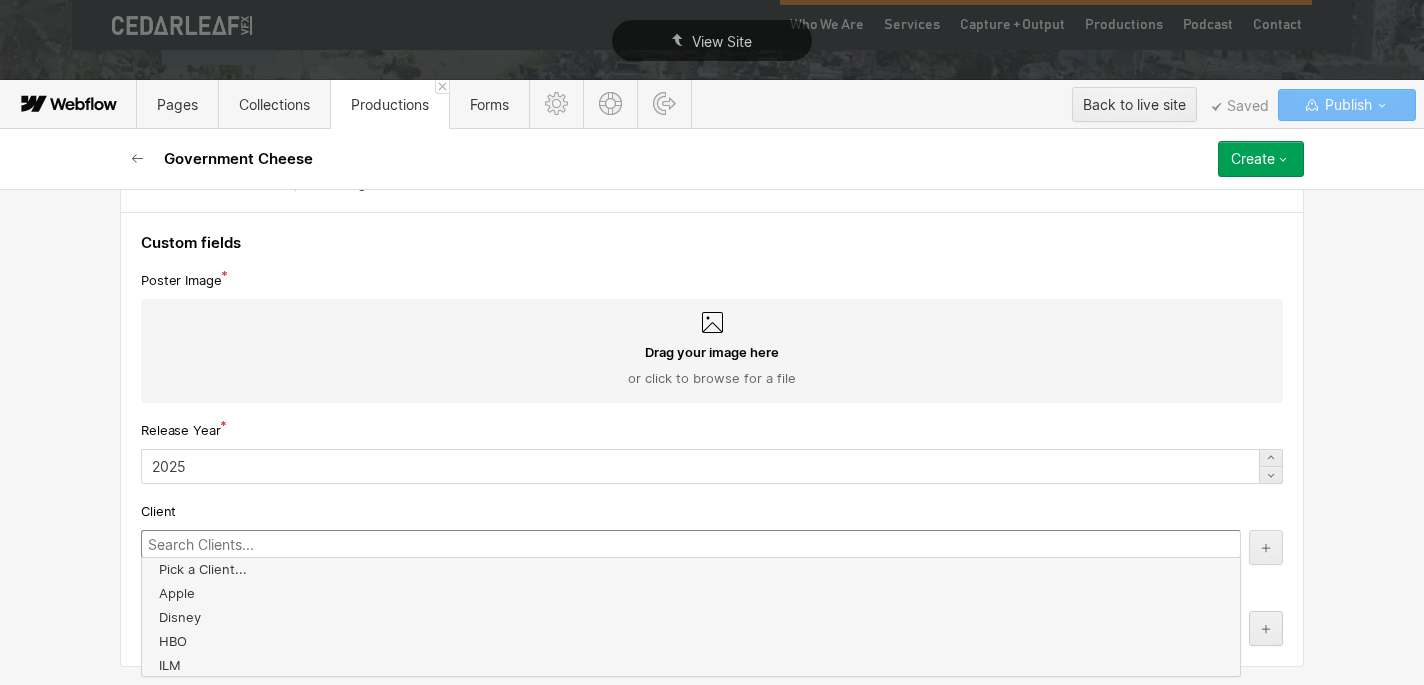 scroll, scrollTop: 238, scrollLeft: 0, axis: vertical 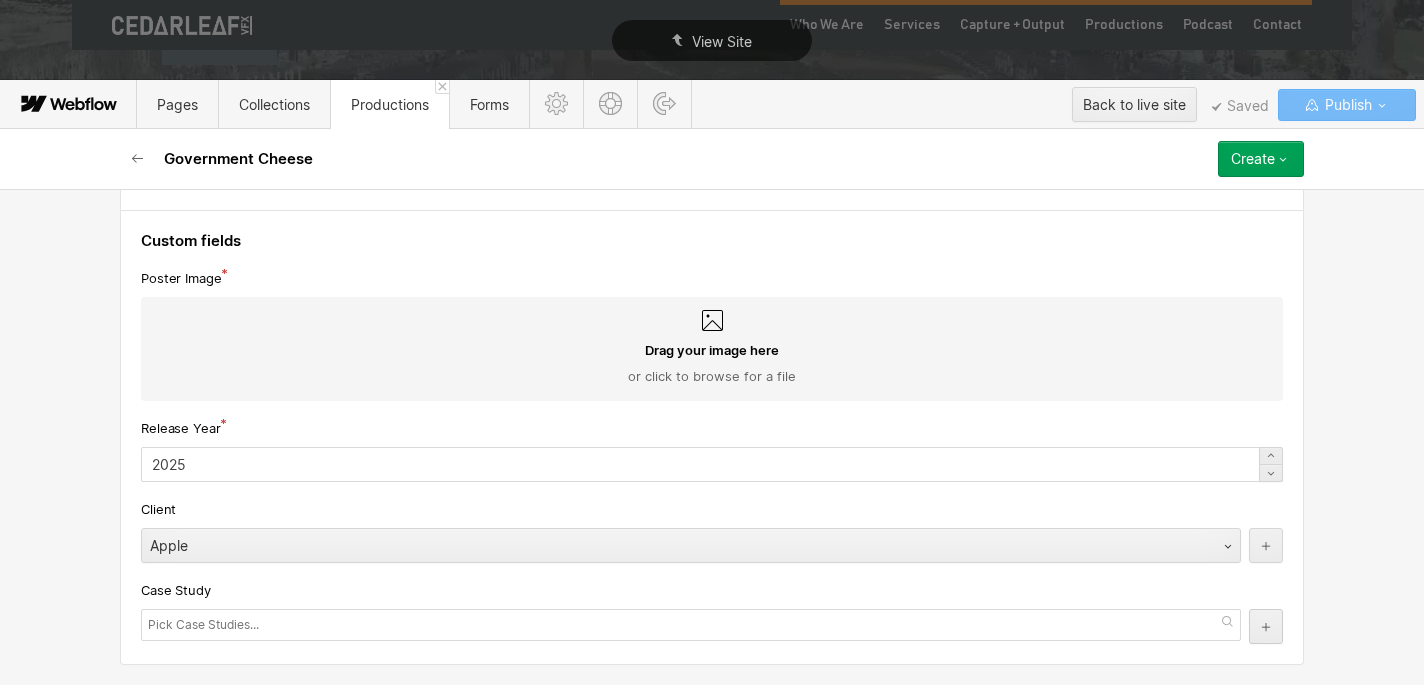 click on "Custom fields Poster Image Drag your image here or click to browse for a file Release Year 2025 Client Apple Case Study" at bounding box center (712, 438) 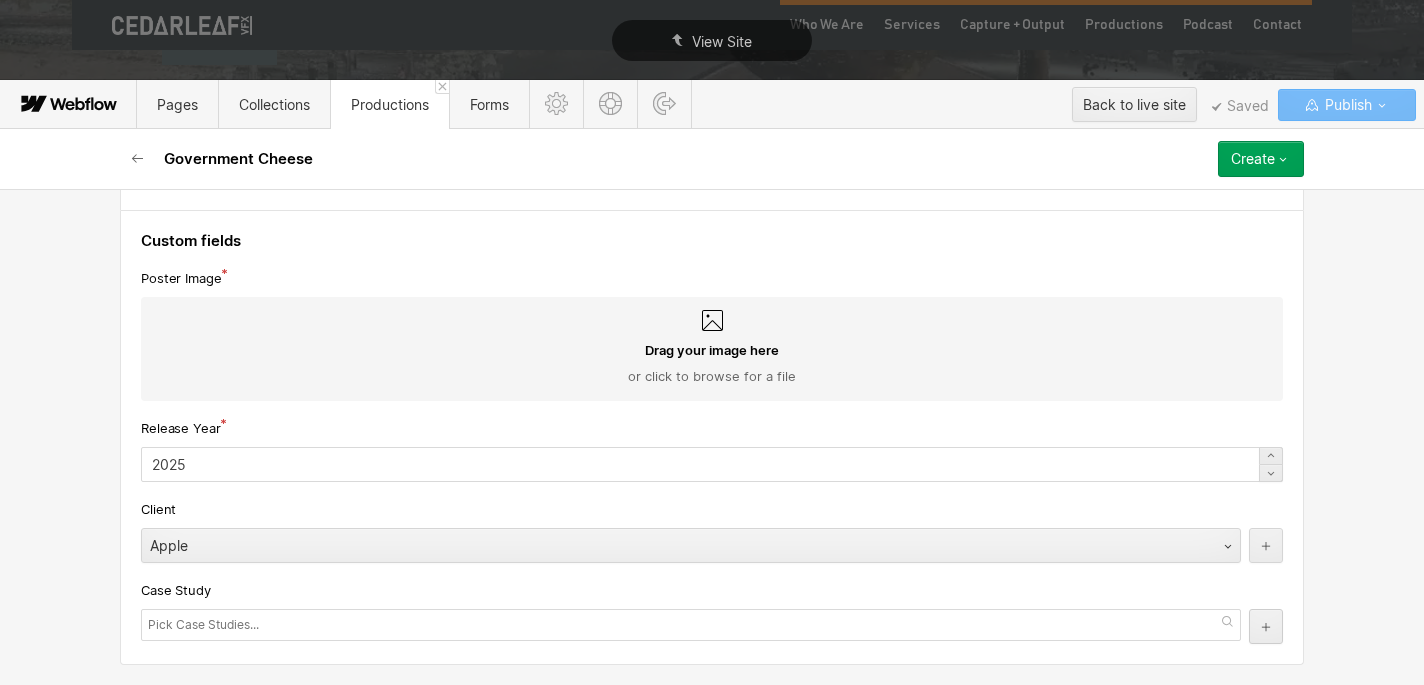 click on "Create" at bounding box center [1253, 159] 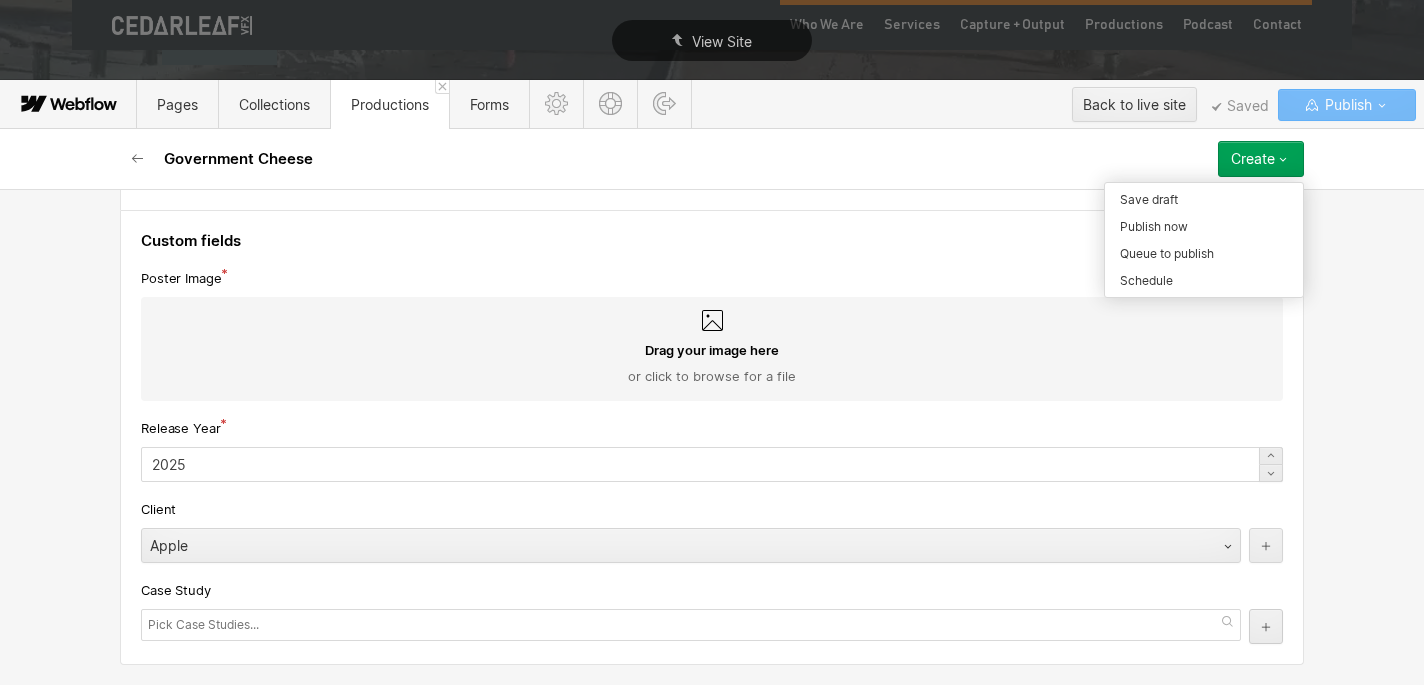 click at bounding box center [1204, 240] 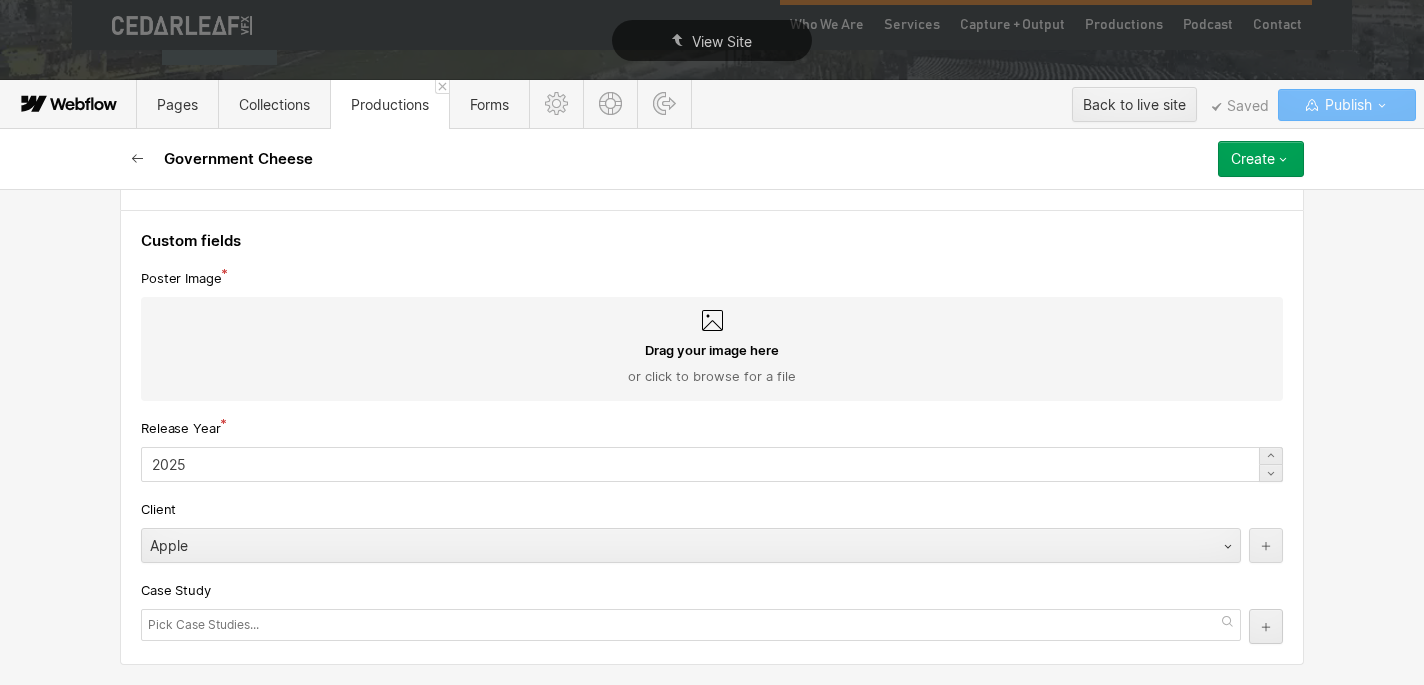 click 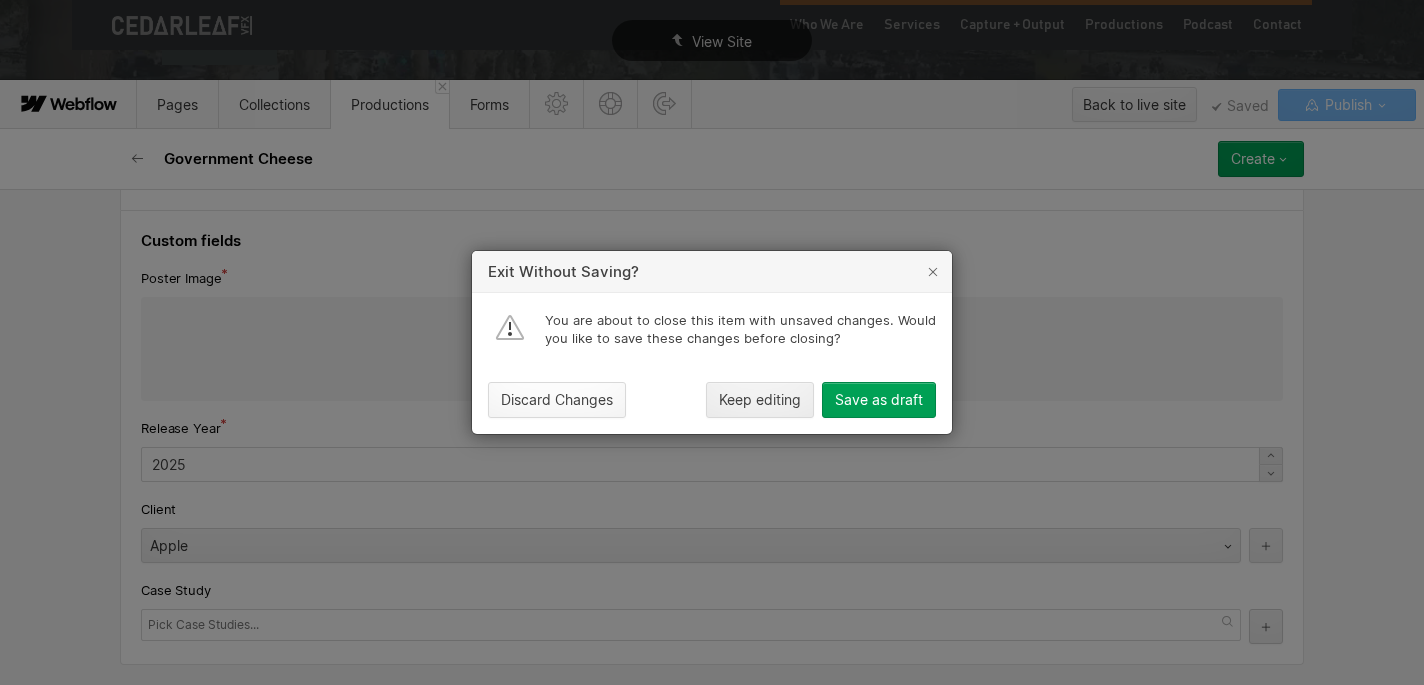 click on "Discard Changes" at bounding box center (557, 400) 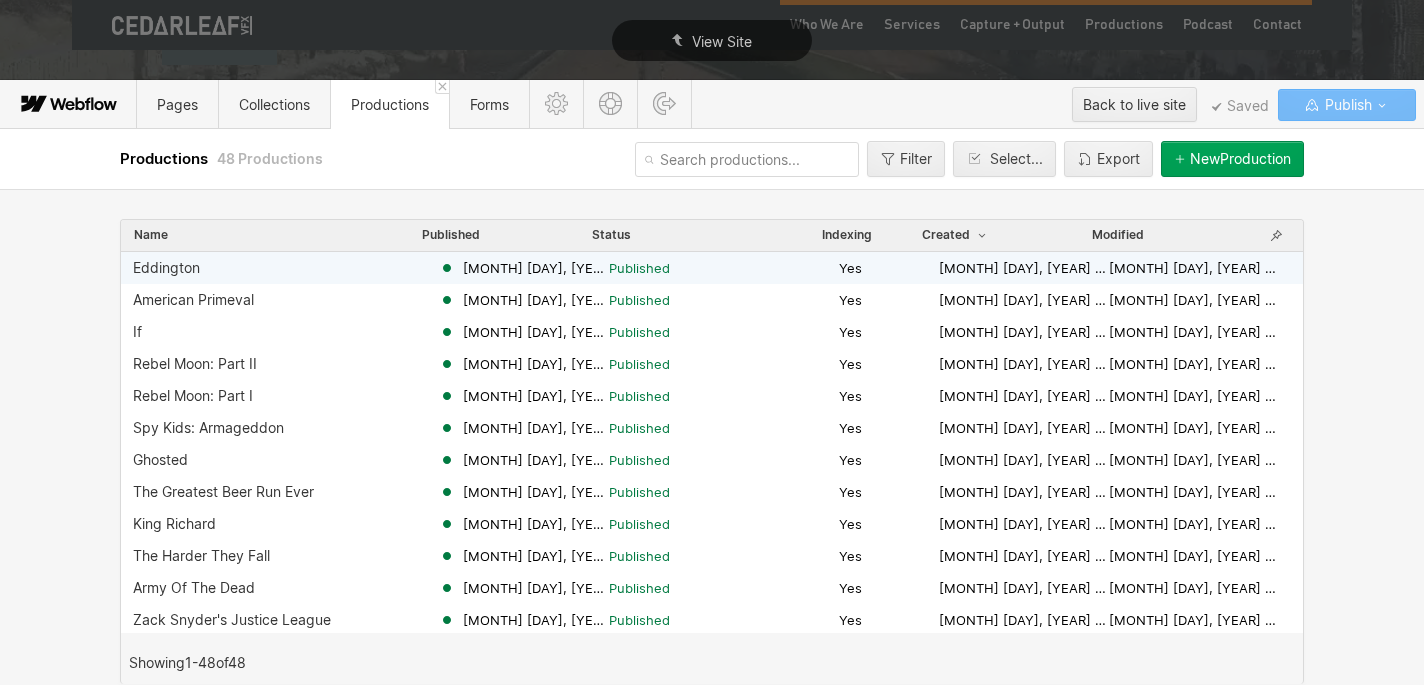 click on "Eddington" at bounding box center (286, 268) 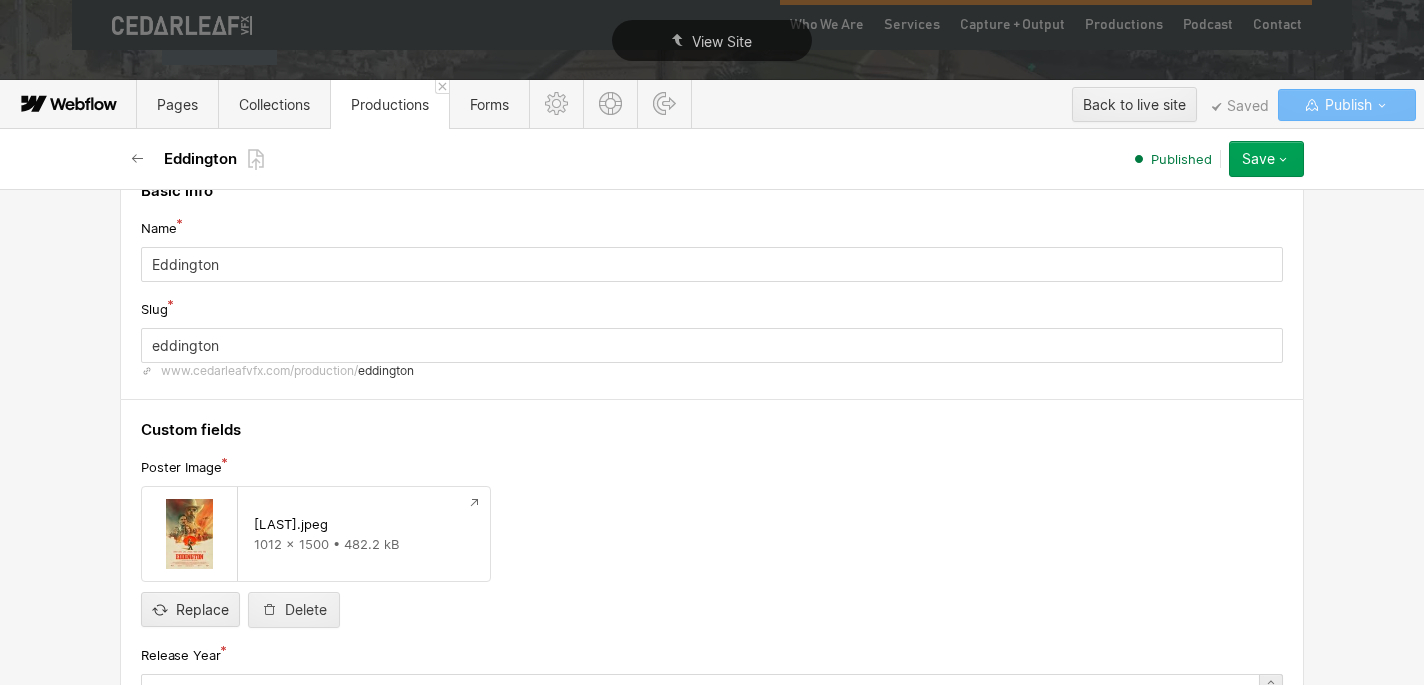 scroll, scrollTop: 51, scrollLeft: 0, axis: vertical 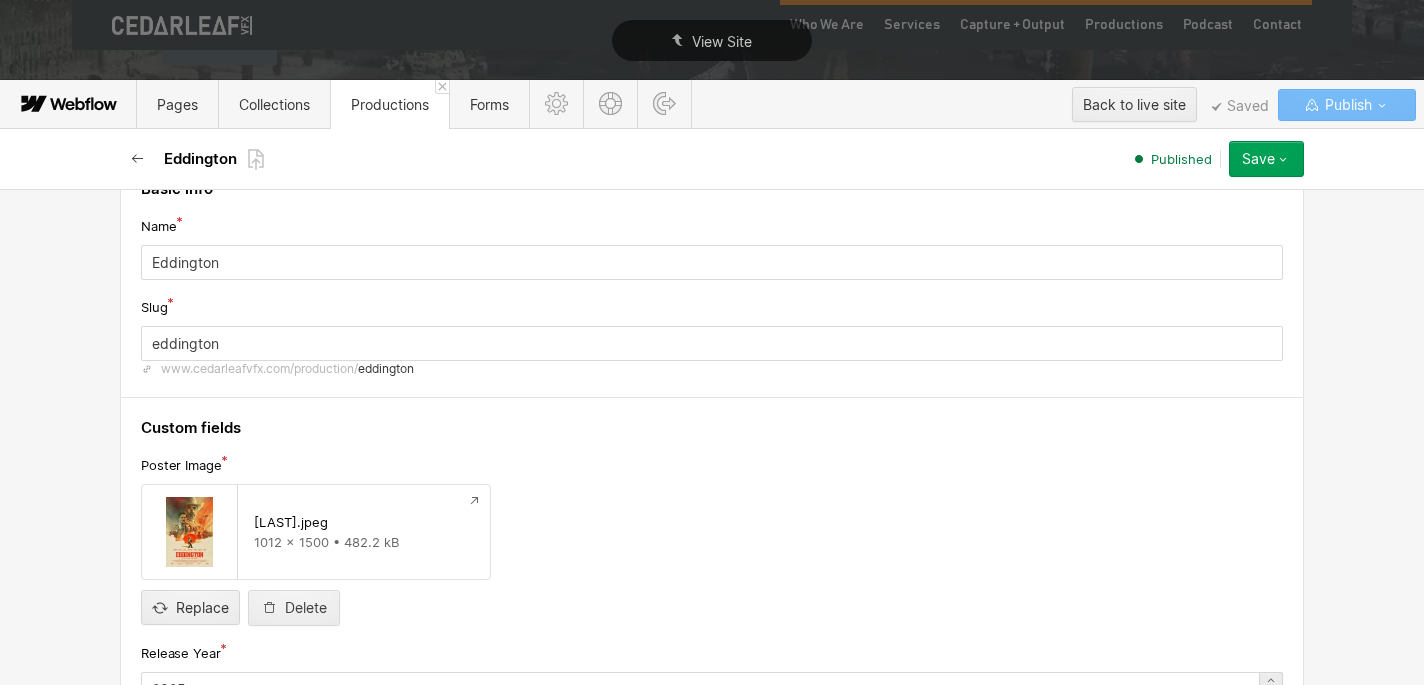 click 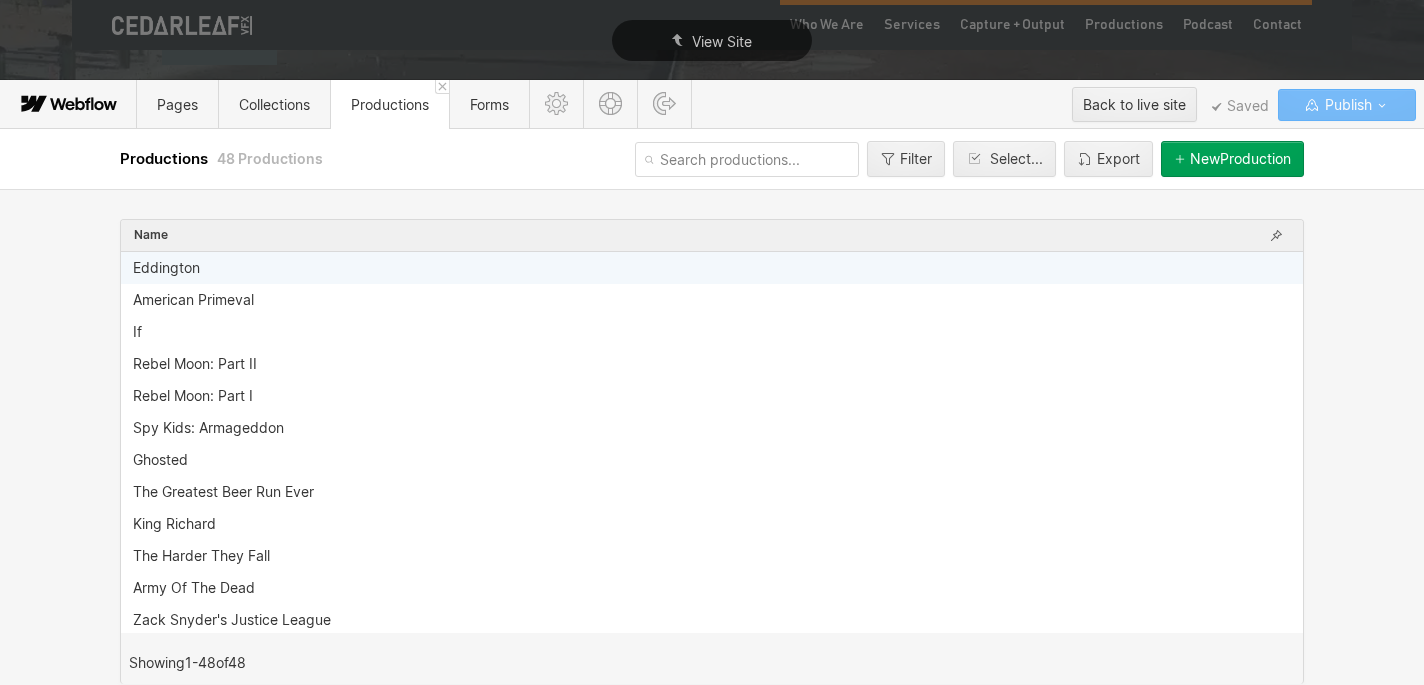 drag, startPoint x: 169, startPoint y: 265, endPoint x: 186, endPoint y: 263, distance: 17.117243 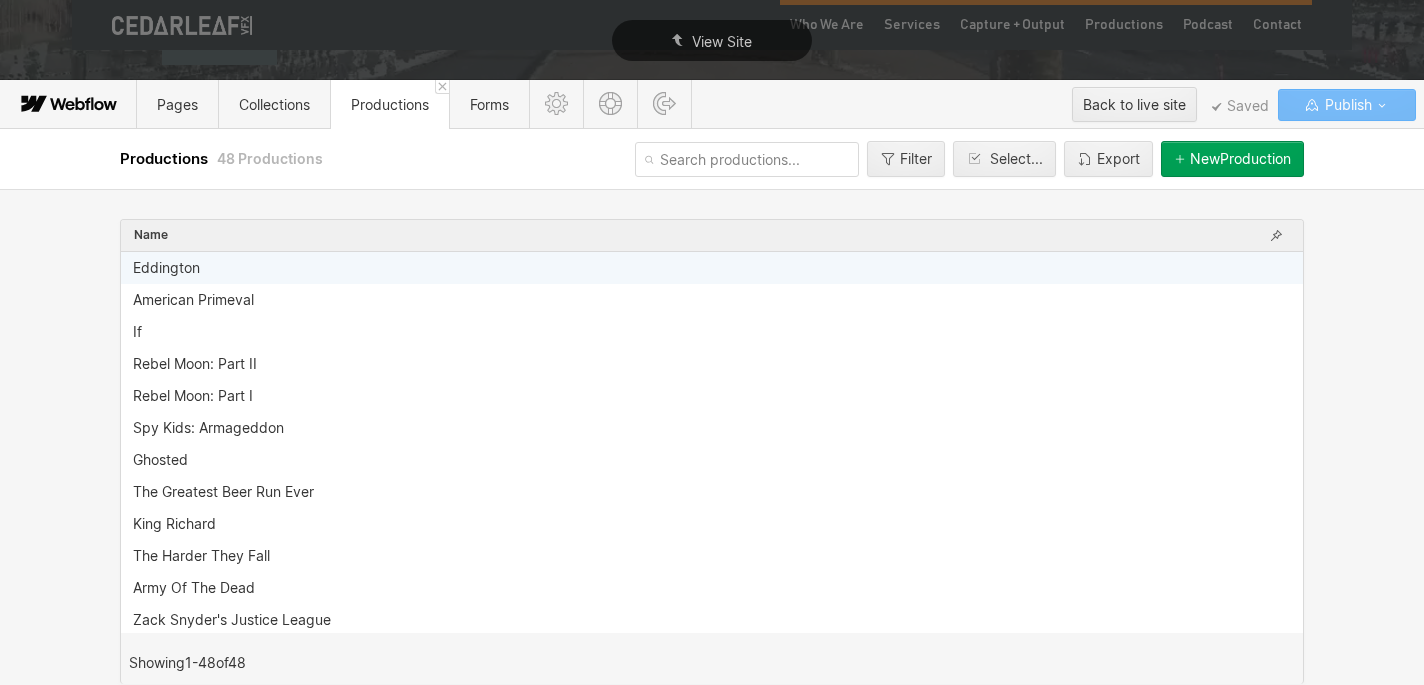click on "Eddington" at bounding box center (166, 268) 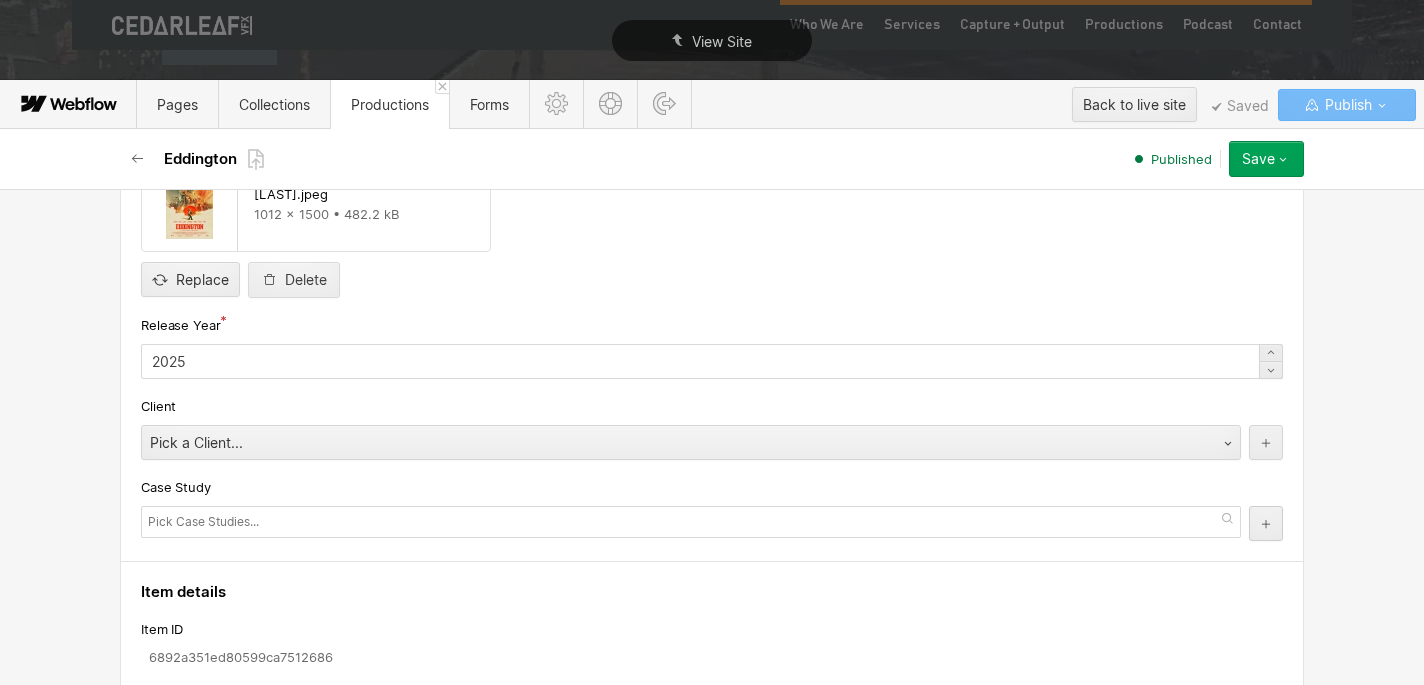scroll, scrollTop: 380, scrollLeft: 0, axis: vertical 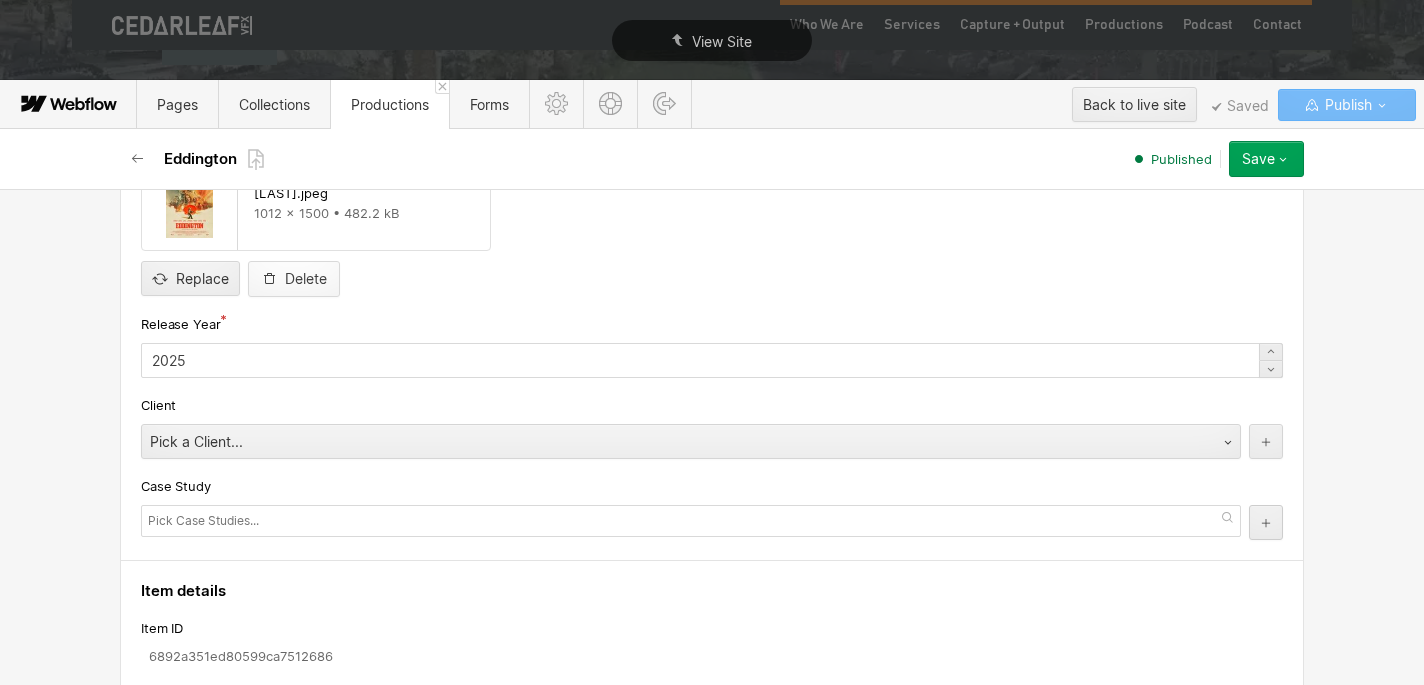 click on "Delete" at bounding box center (306, 279) 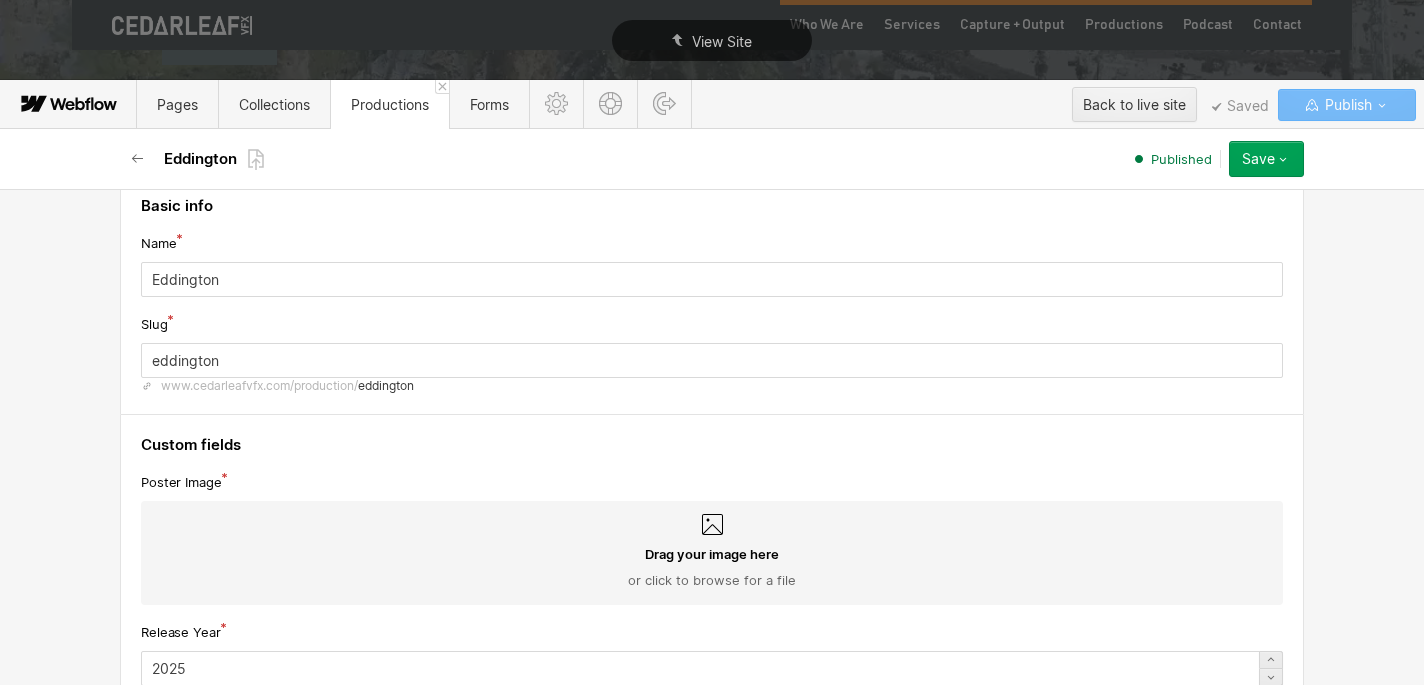 scroll, scrollTop: 0, scrollLeft: 0, axis: both 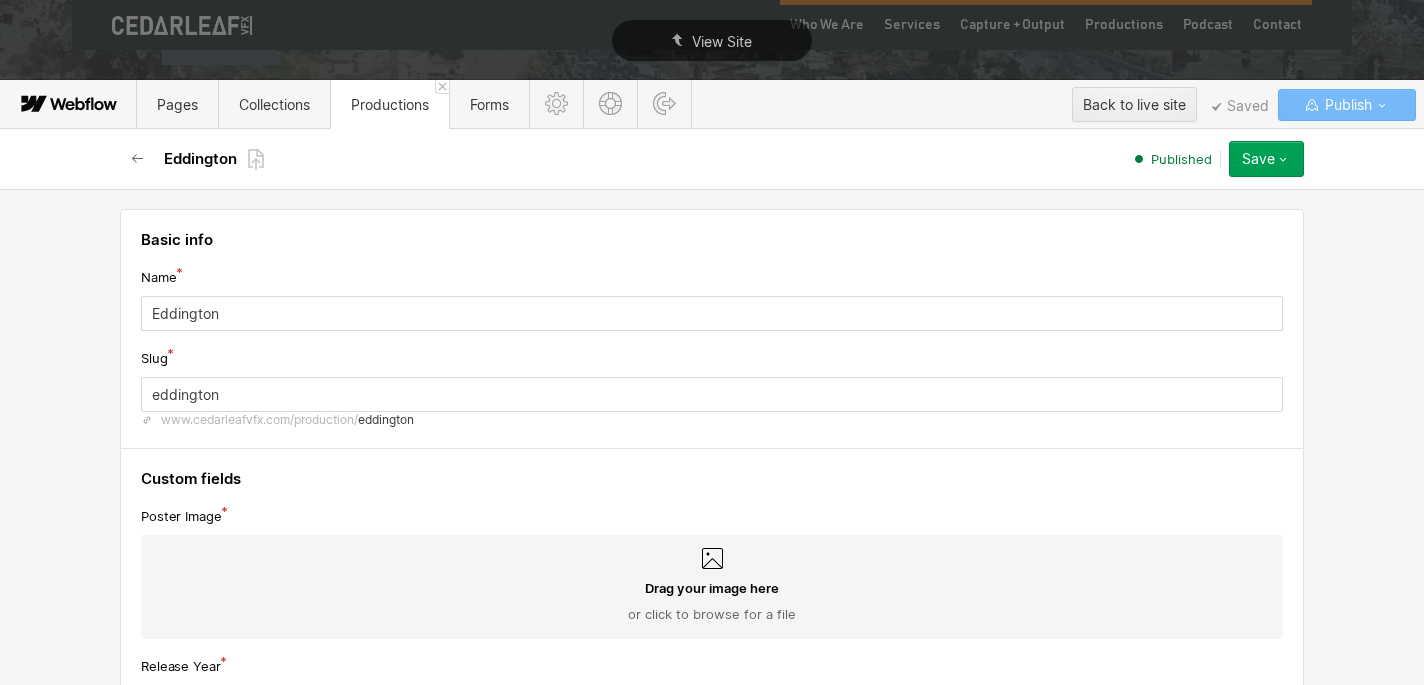 click on "Save" at bounding box center (1258, 159) 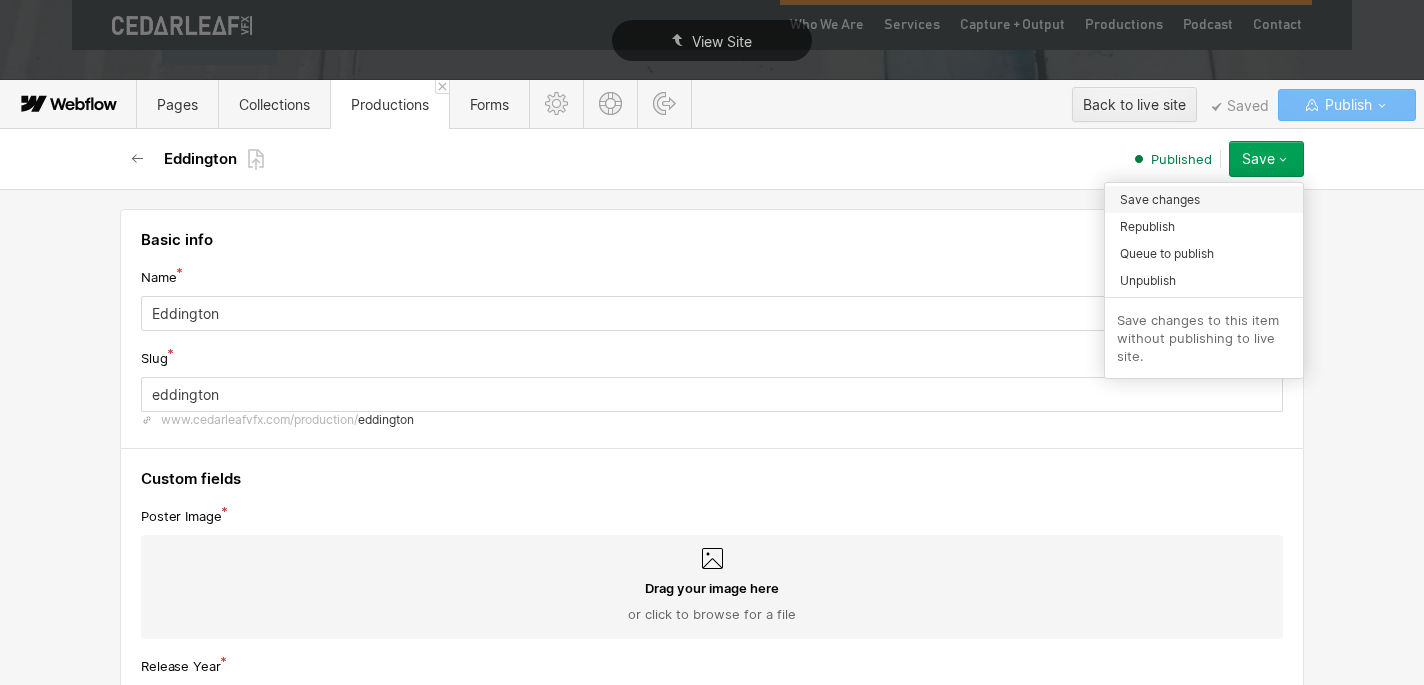 click on "Save changes" at bounding box center (1160, 199) 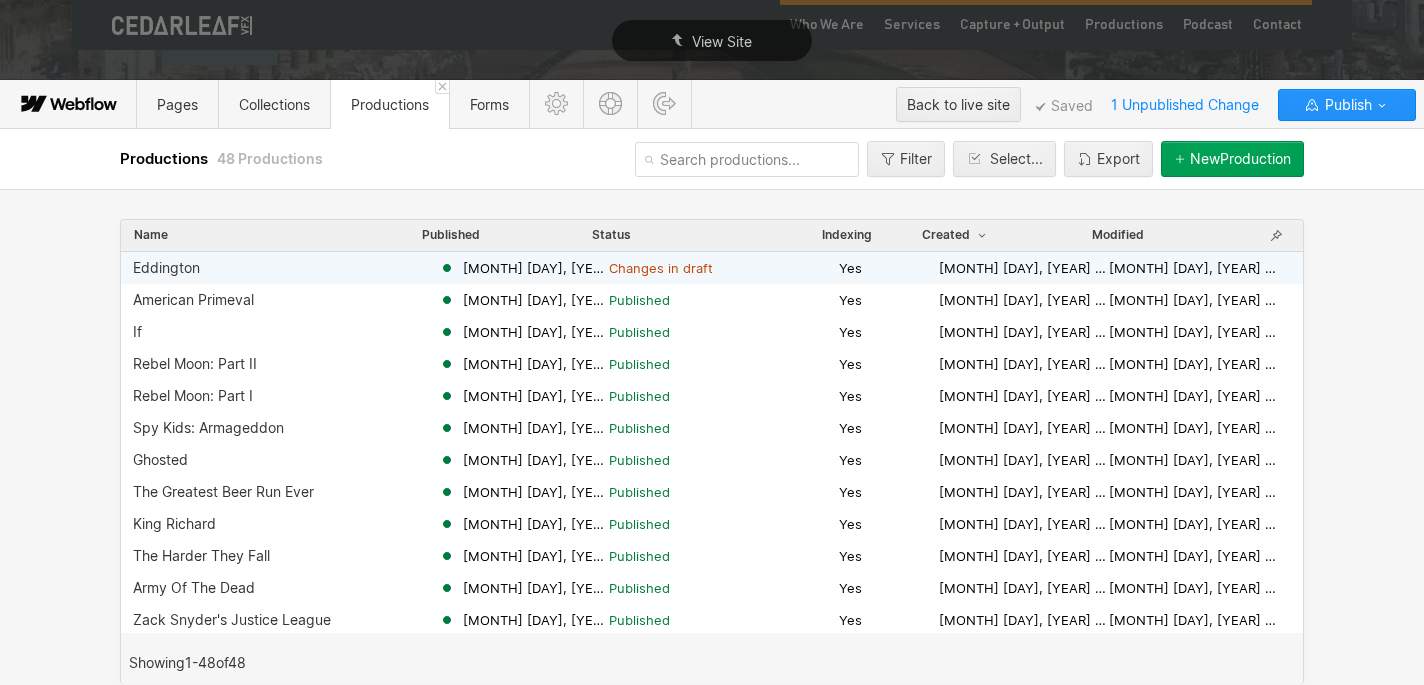 click on "Changes in draft" at bounding box center [661, 268] 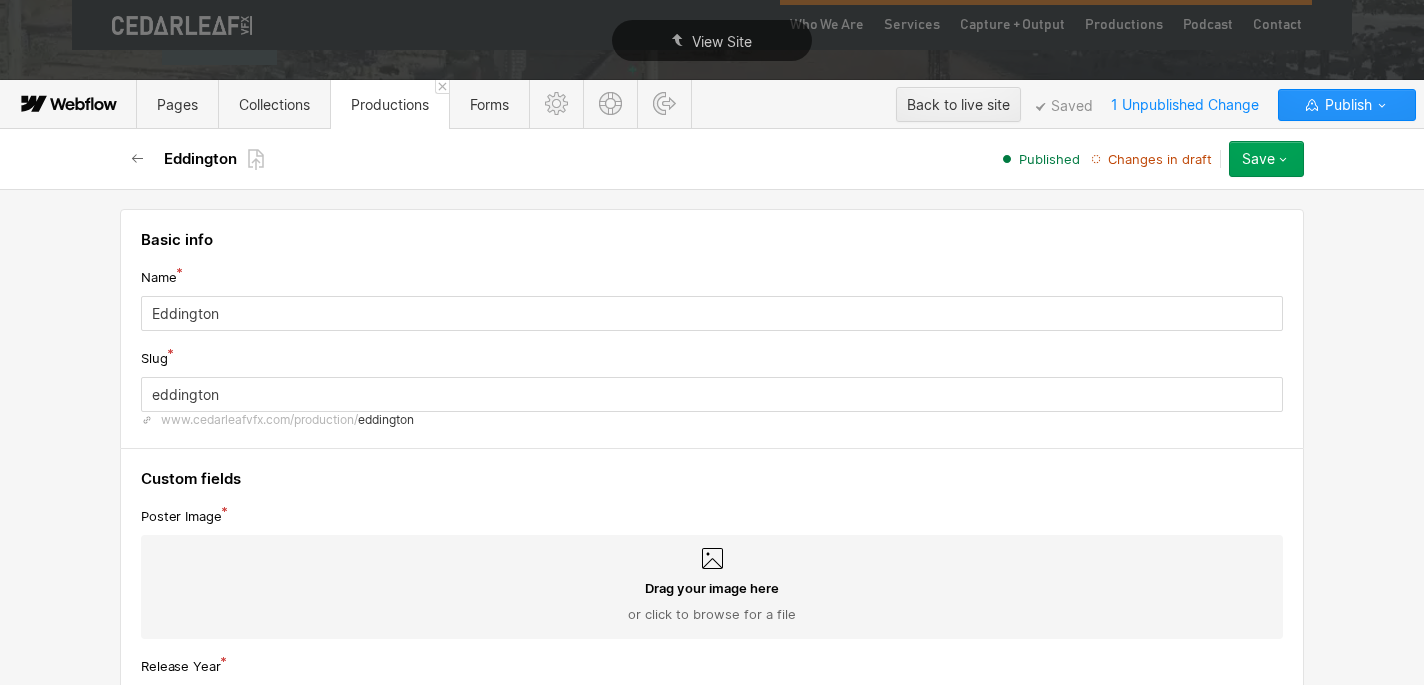 scroll, scrollTop: 6, scrollLeft: 0, axis: vertical 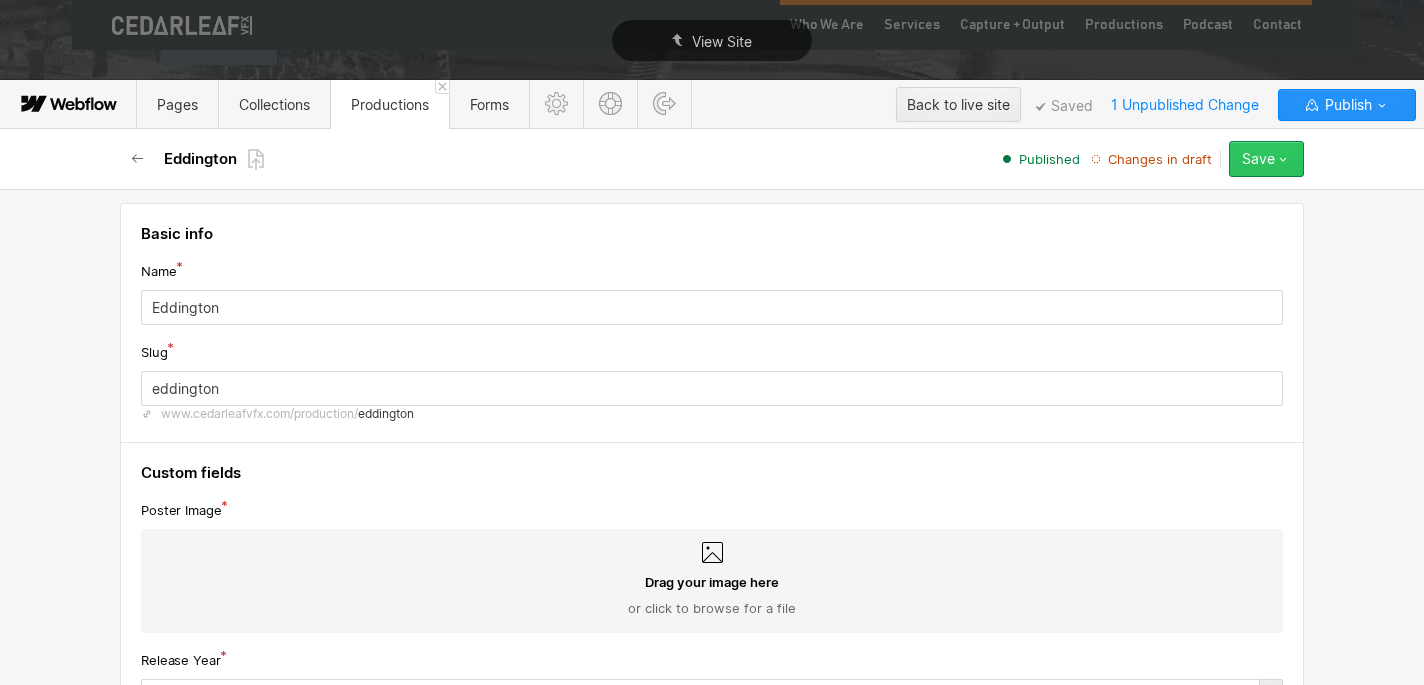 click on "Save" at bounding box center [1258, 159] 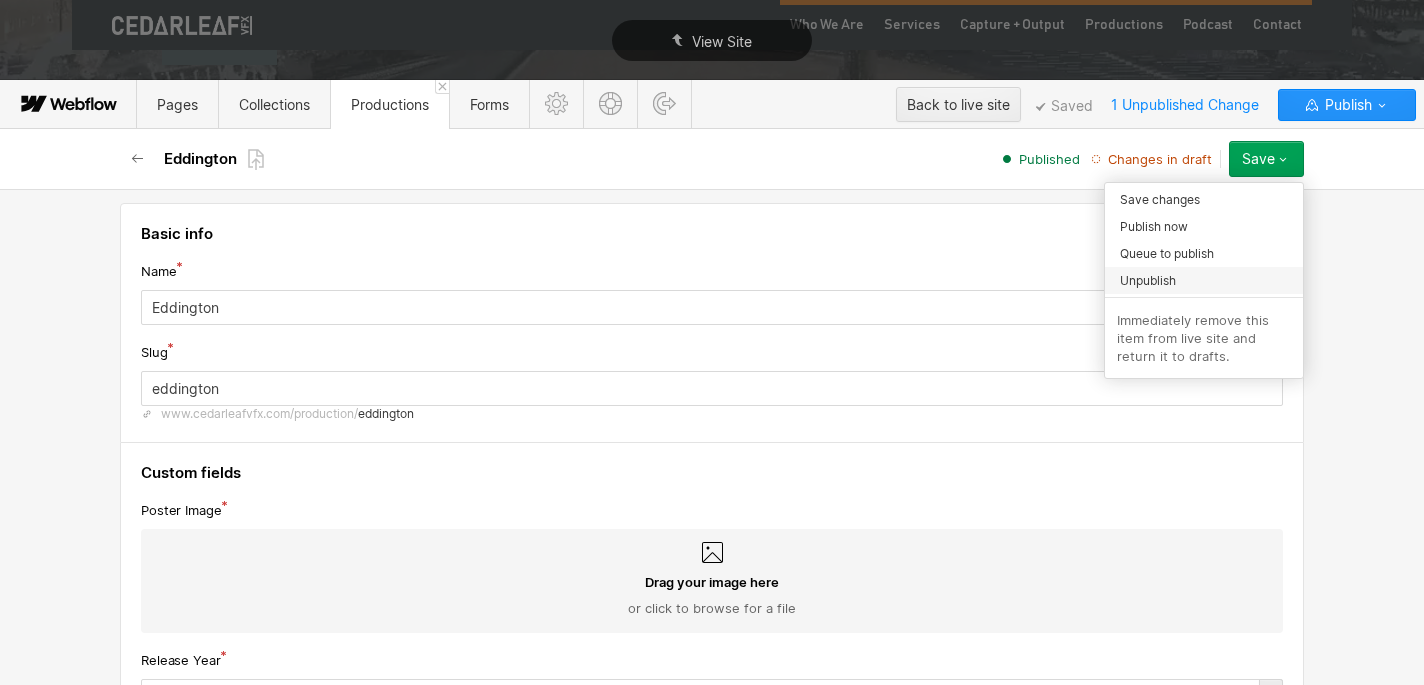 click on "Unpublish" at bounding box center [1148, 280] 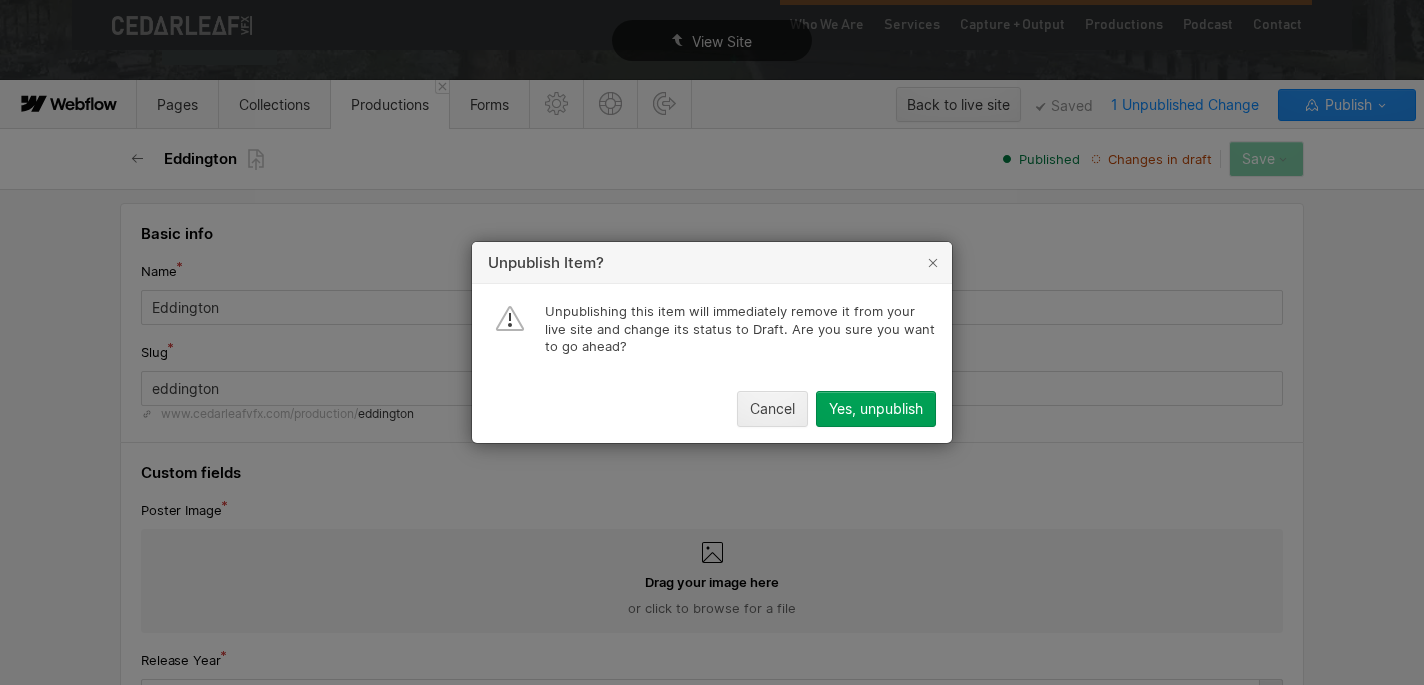 click on "Yes, unpublish" at bounding box center [876, 409] 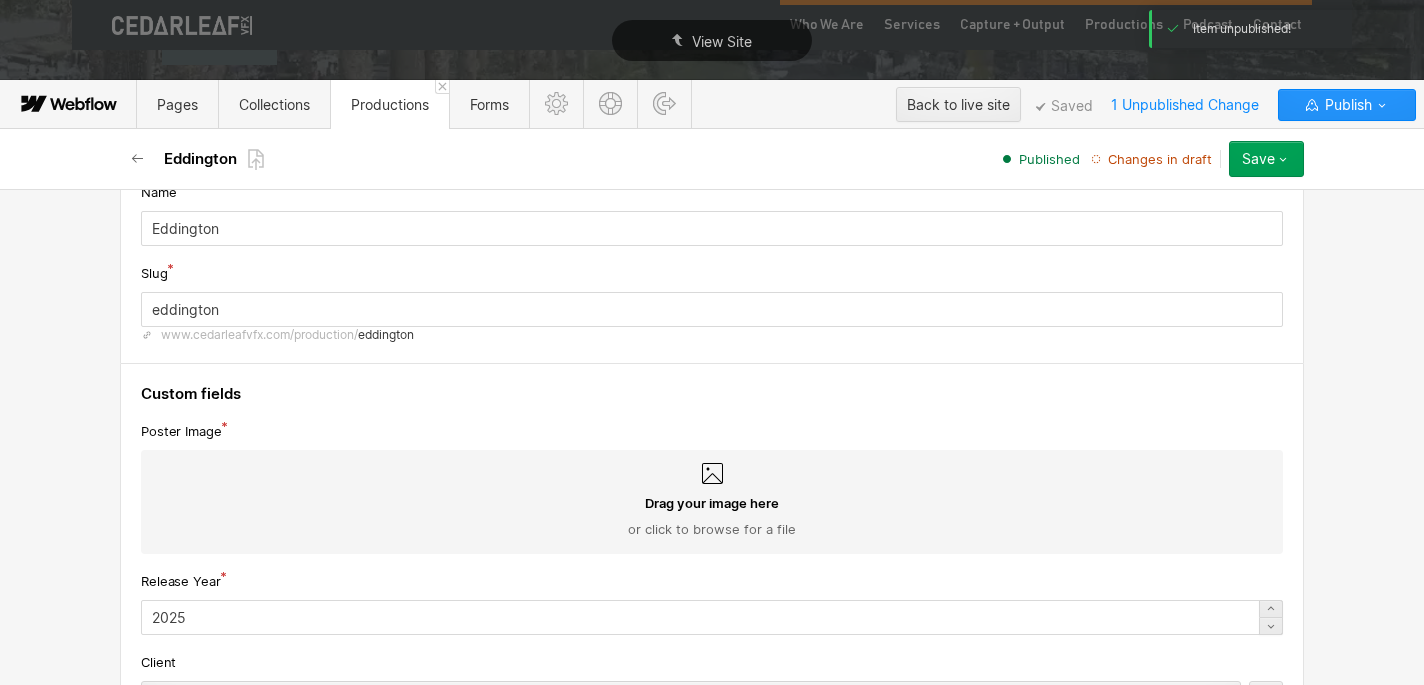 scroll, scrollTop: 0, scrollLeft: 0, axis: both 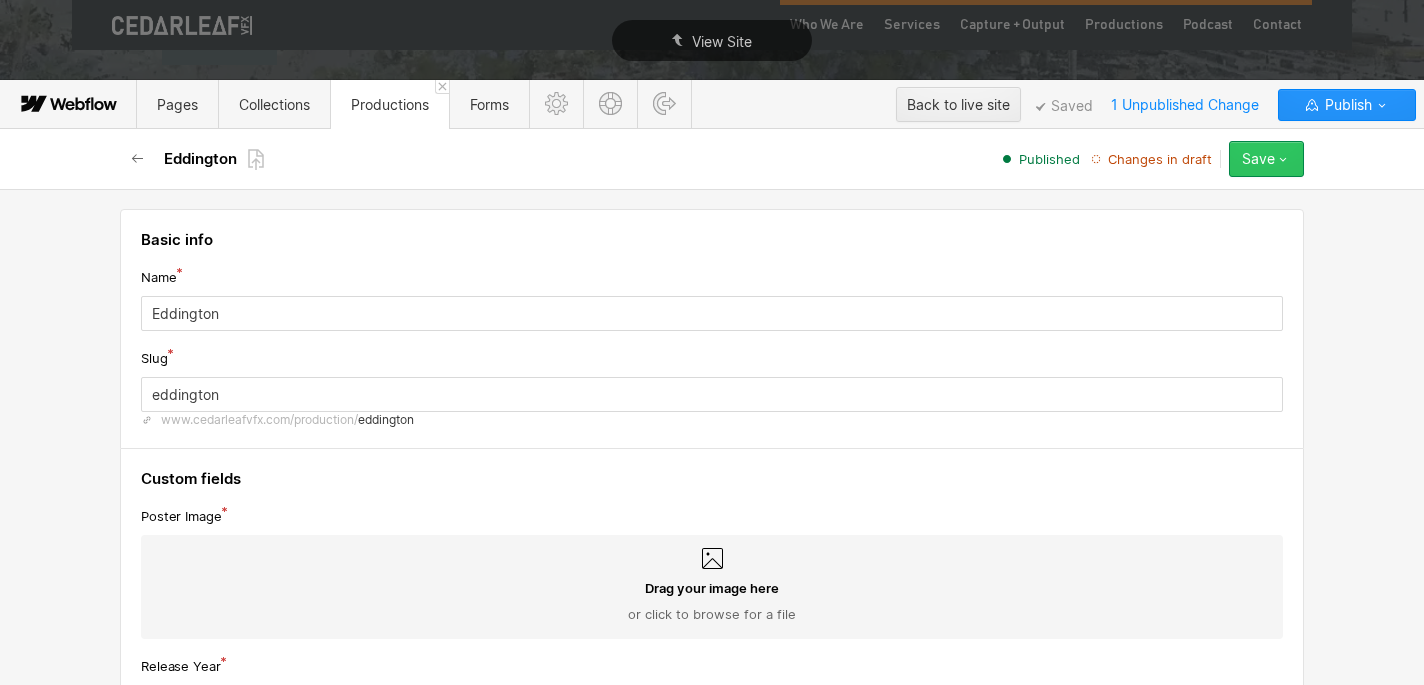 click on "Save" at bounding box center (1258, 159) 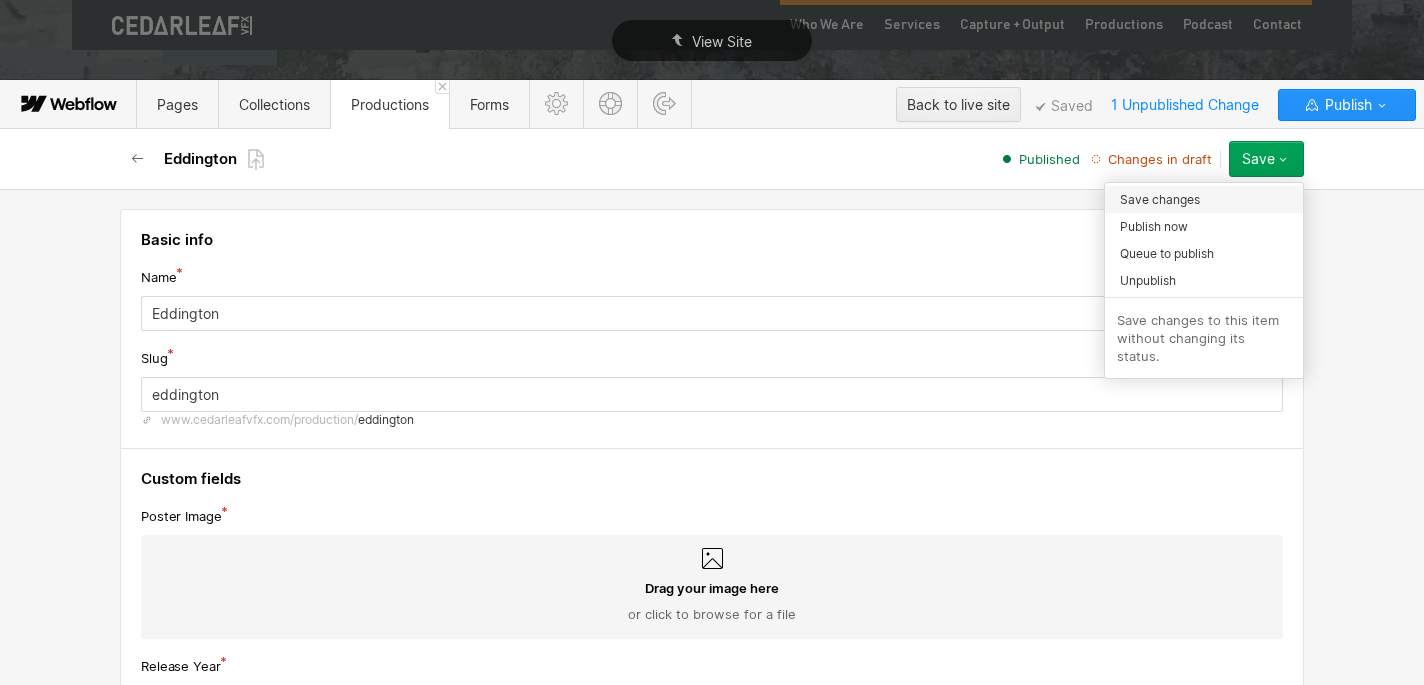 click on "Save changes" at bounding box center [1160, 199] 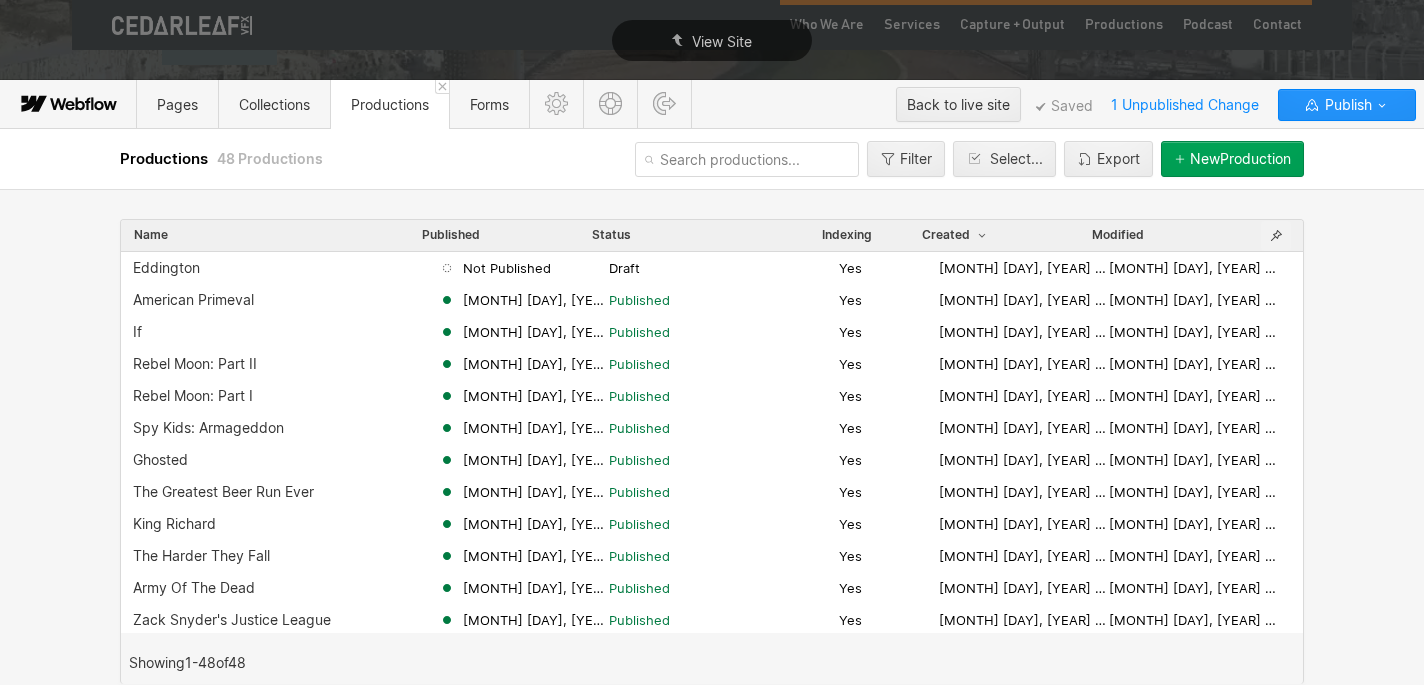 click 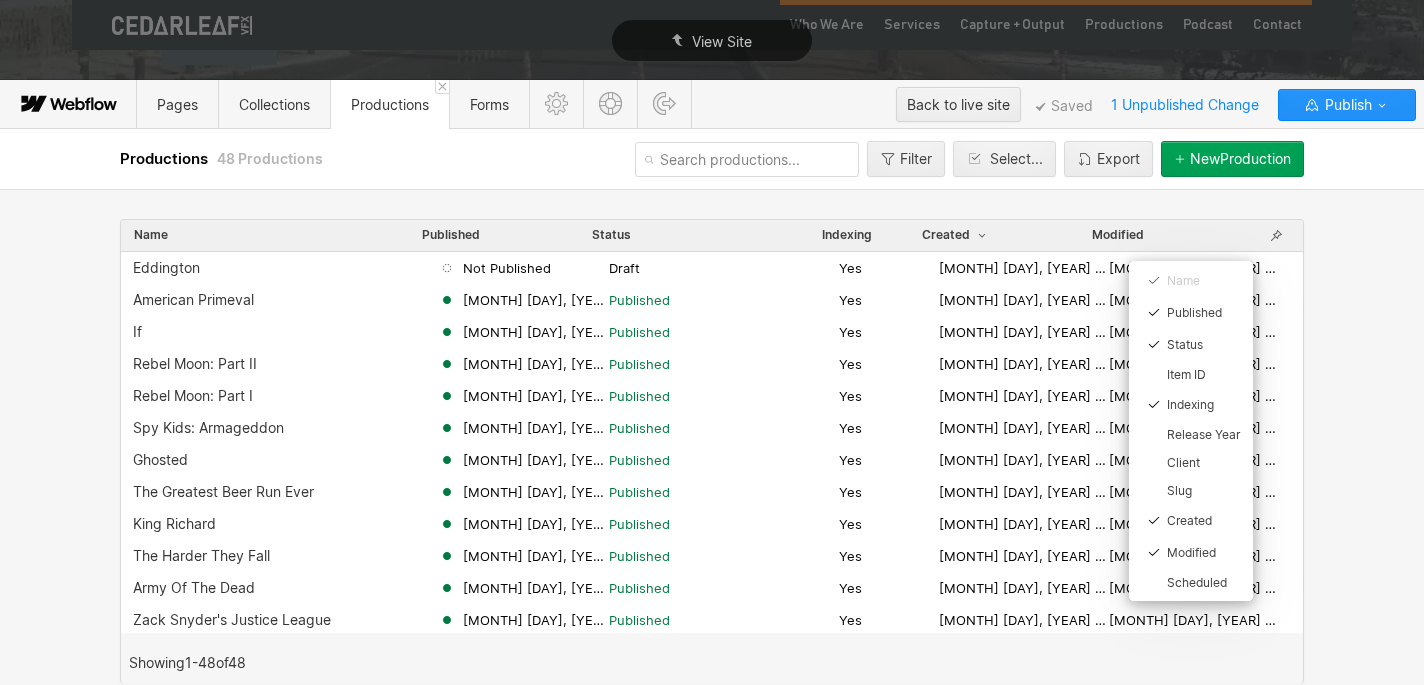 click 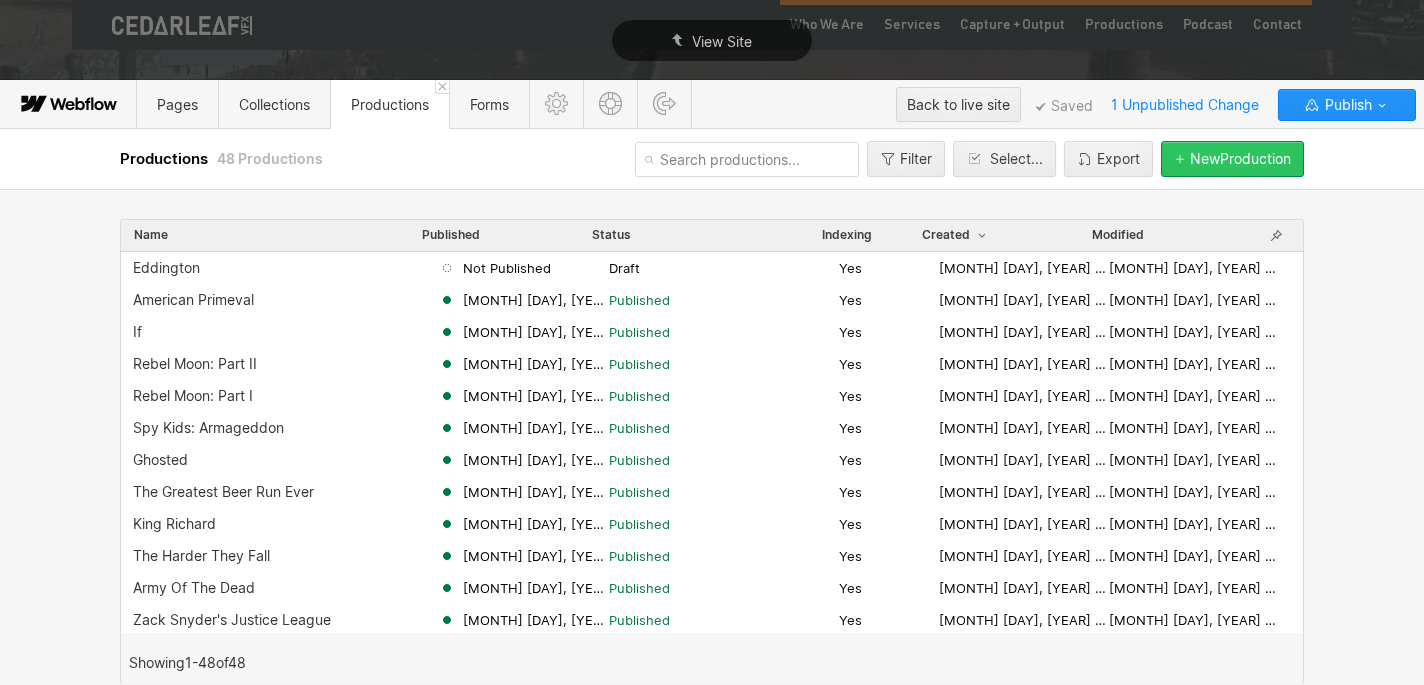 click on "New  Production" at bounding box center (1240, 159) 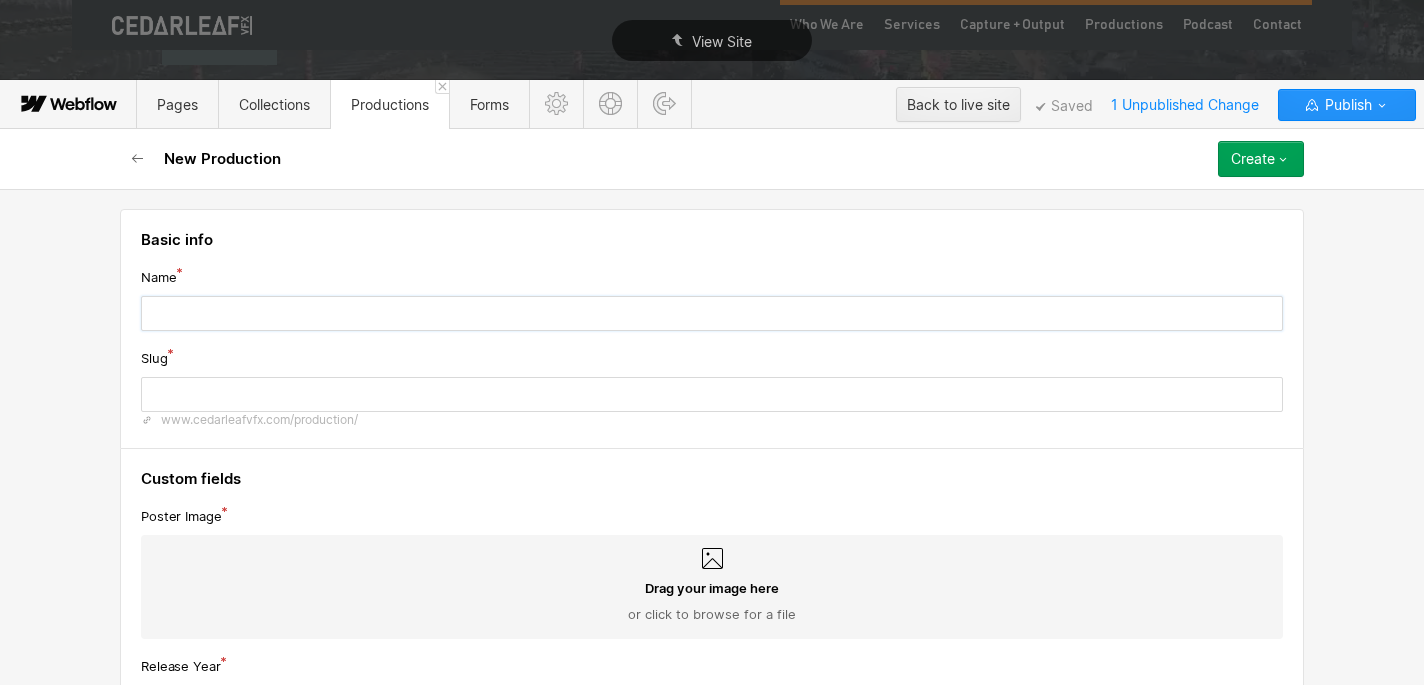 click at bounding box center (712, 313) 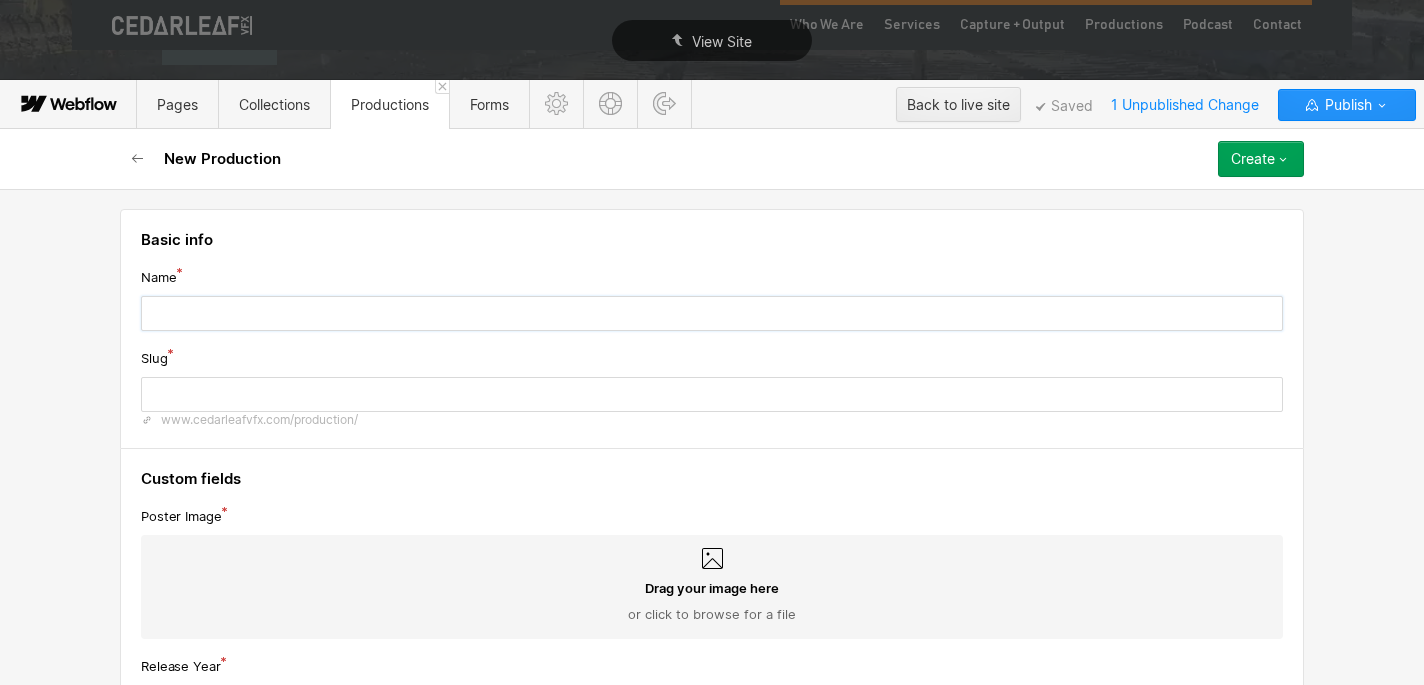type on "g" 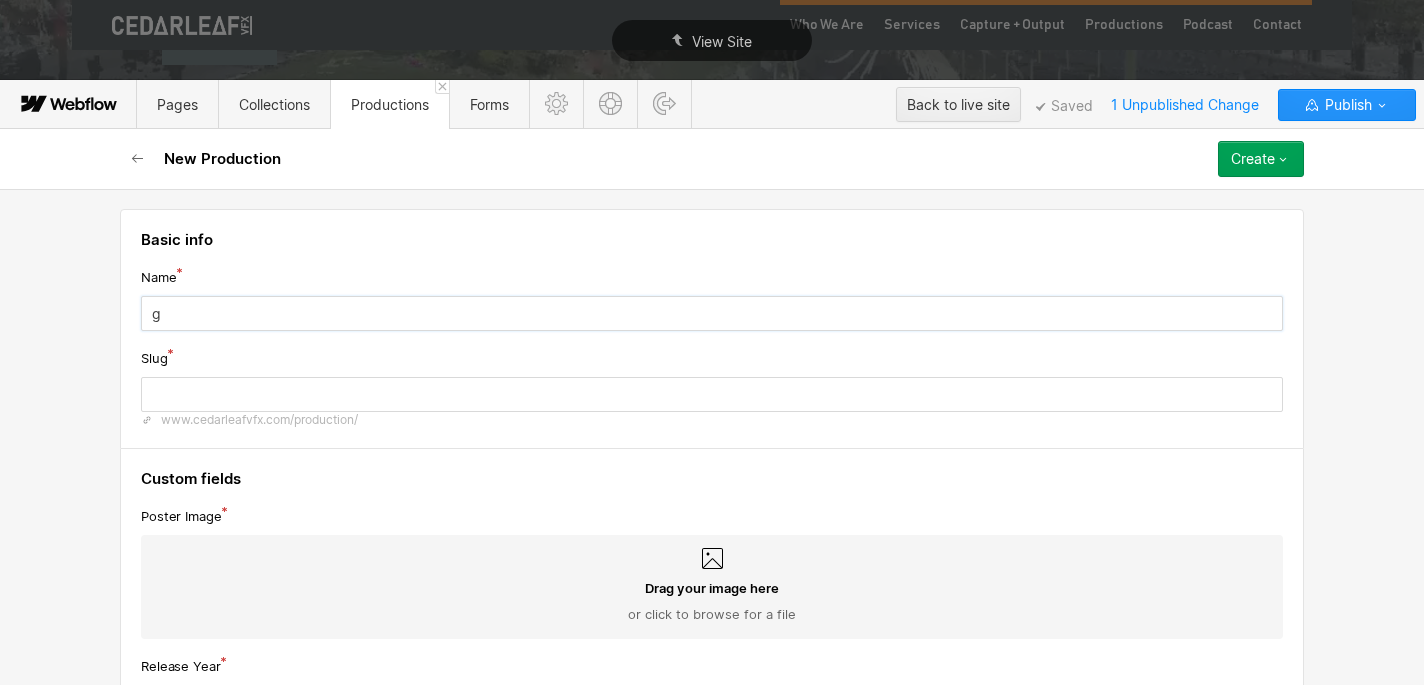 type on "g" 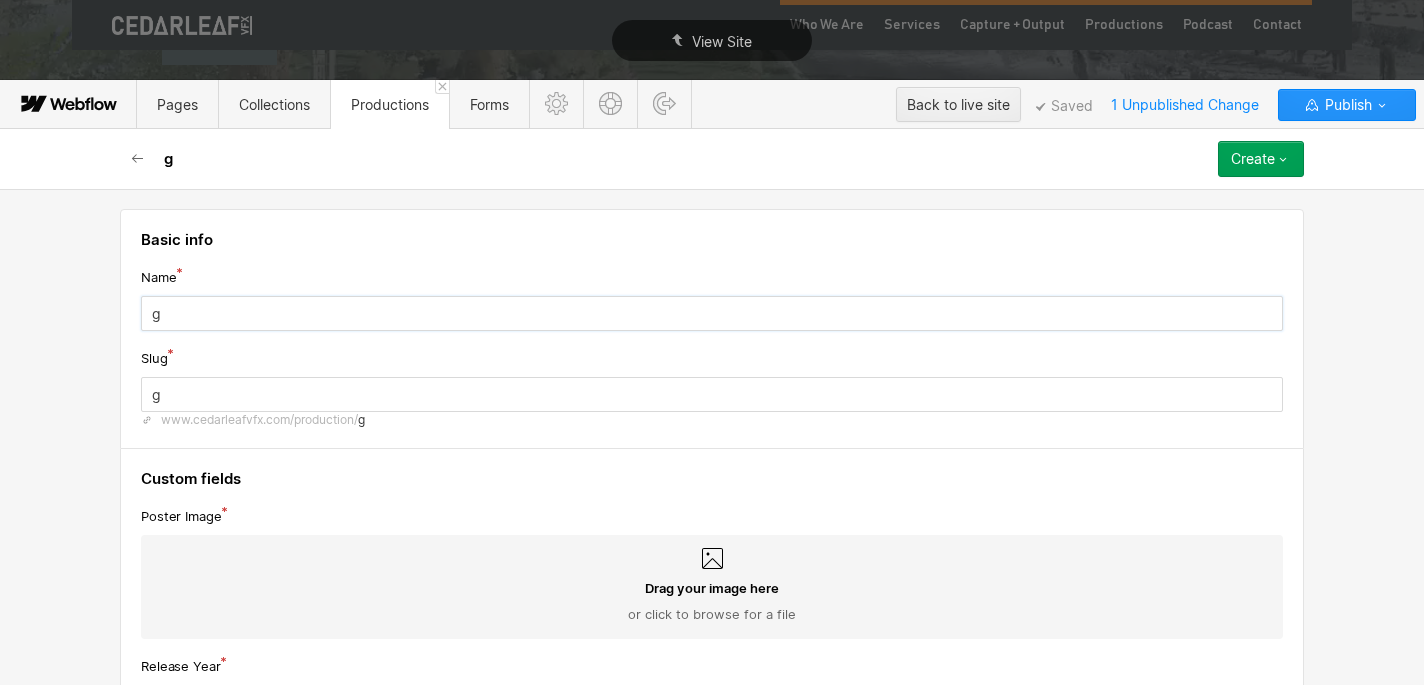 type on "go" 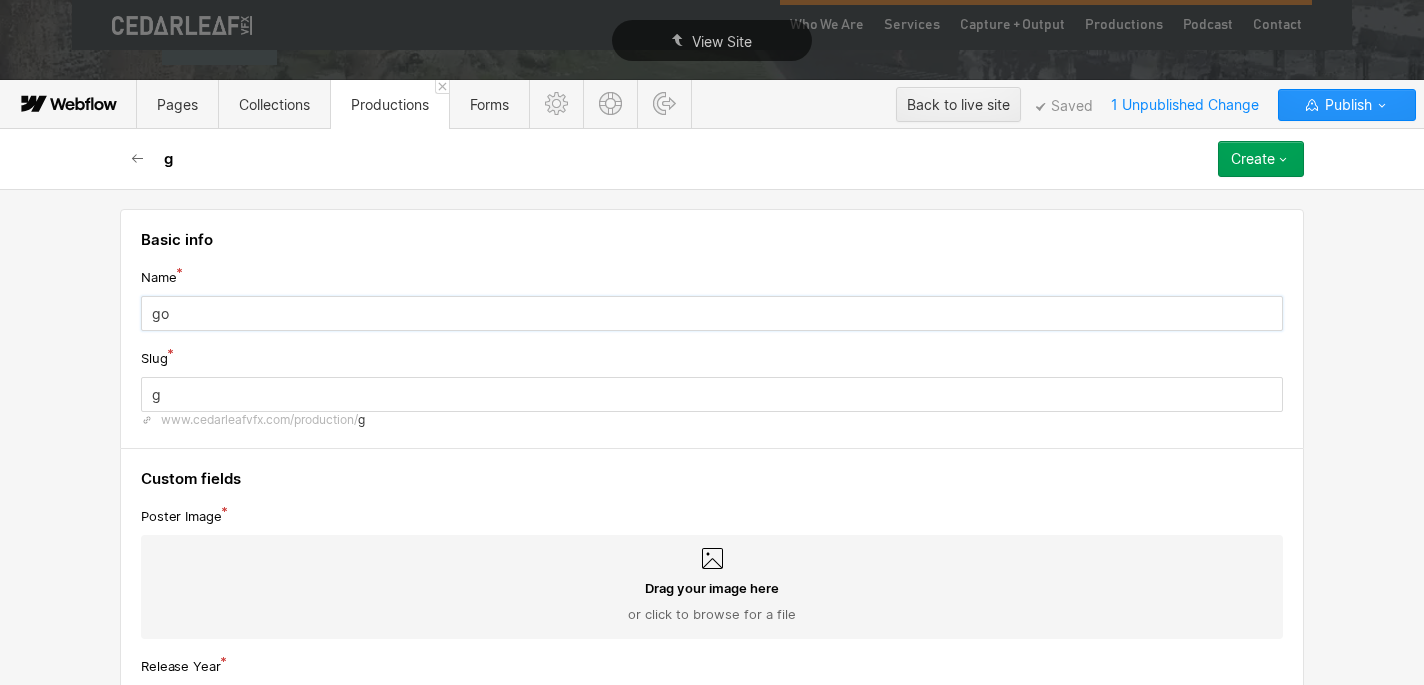type on "go" 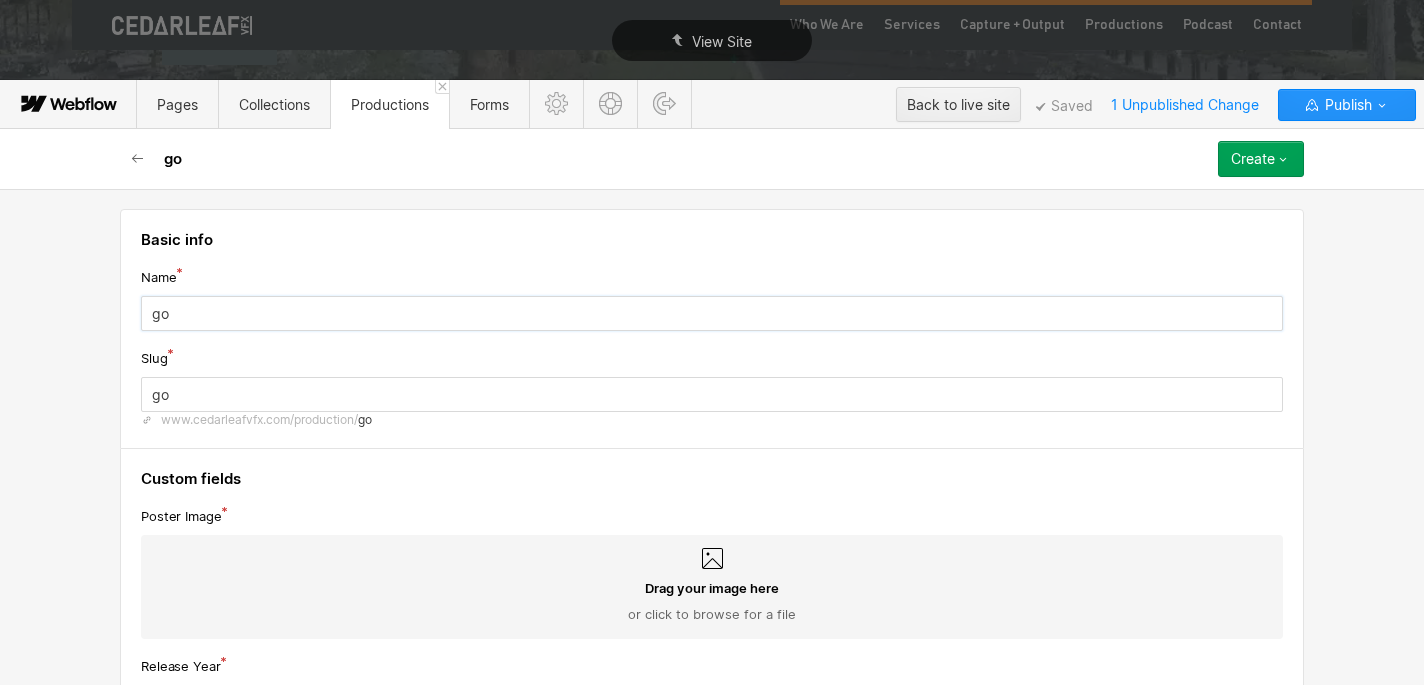 type on "g" 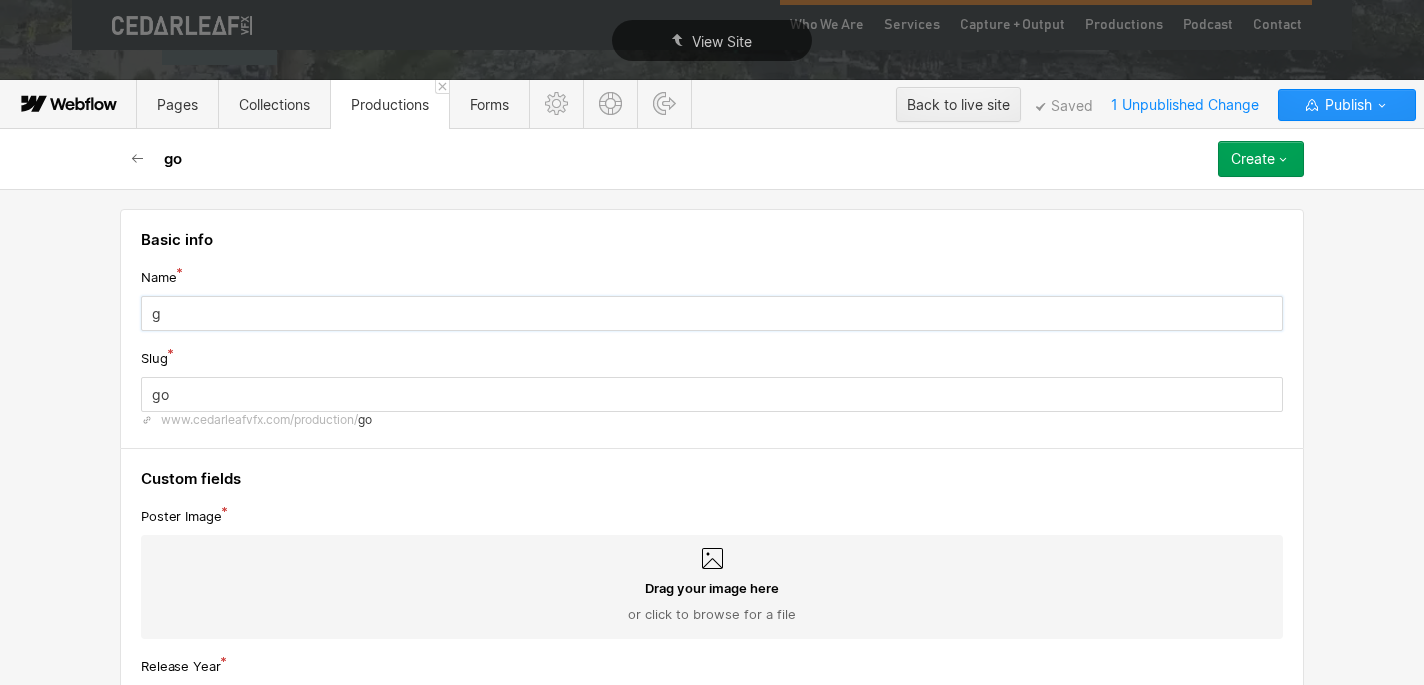 type on "g" 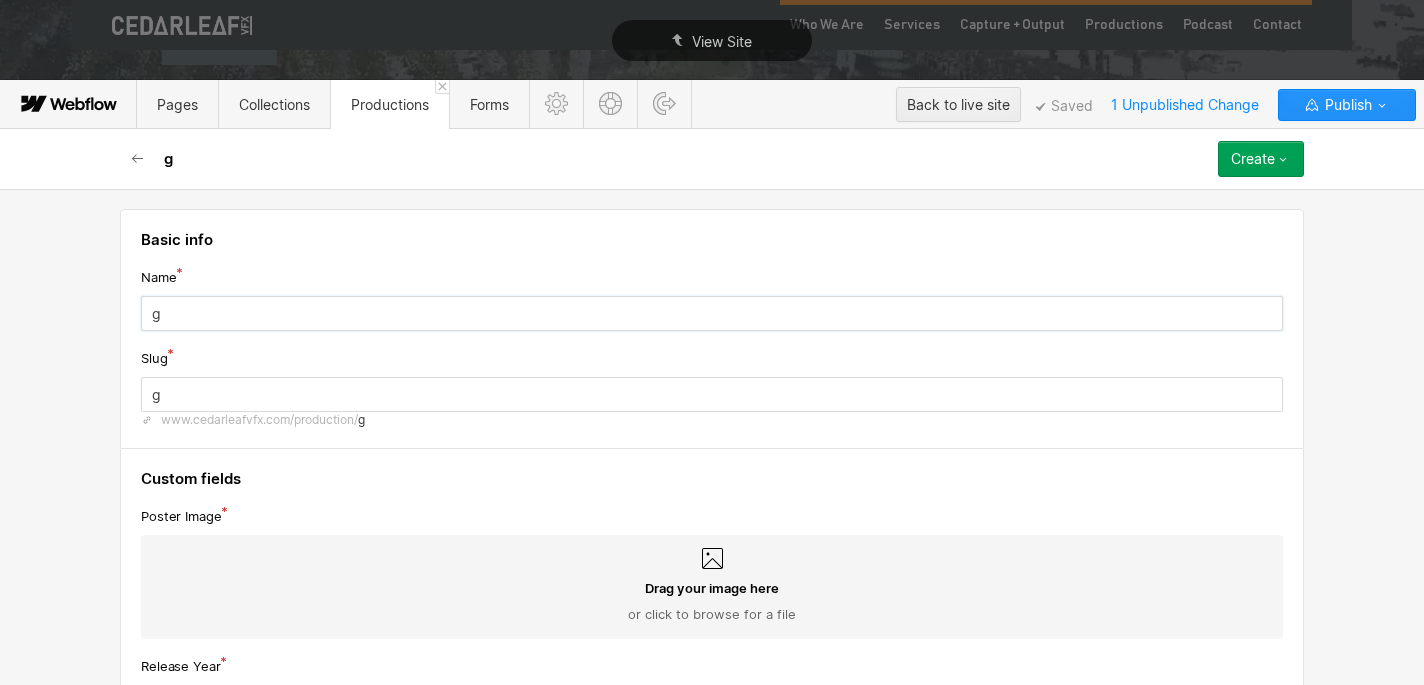 type 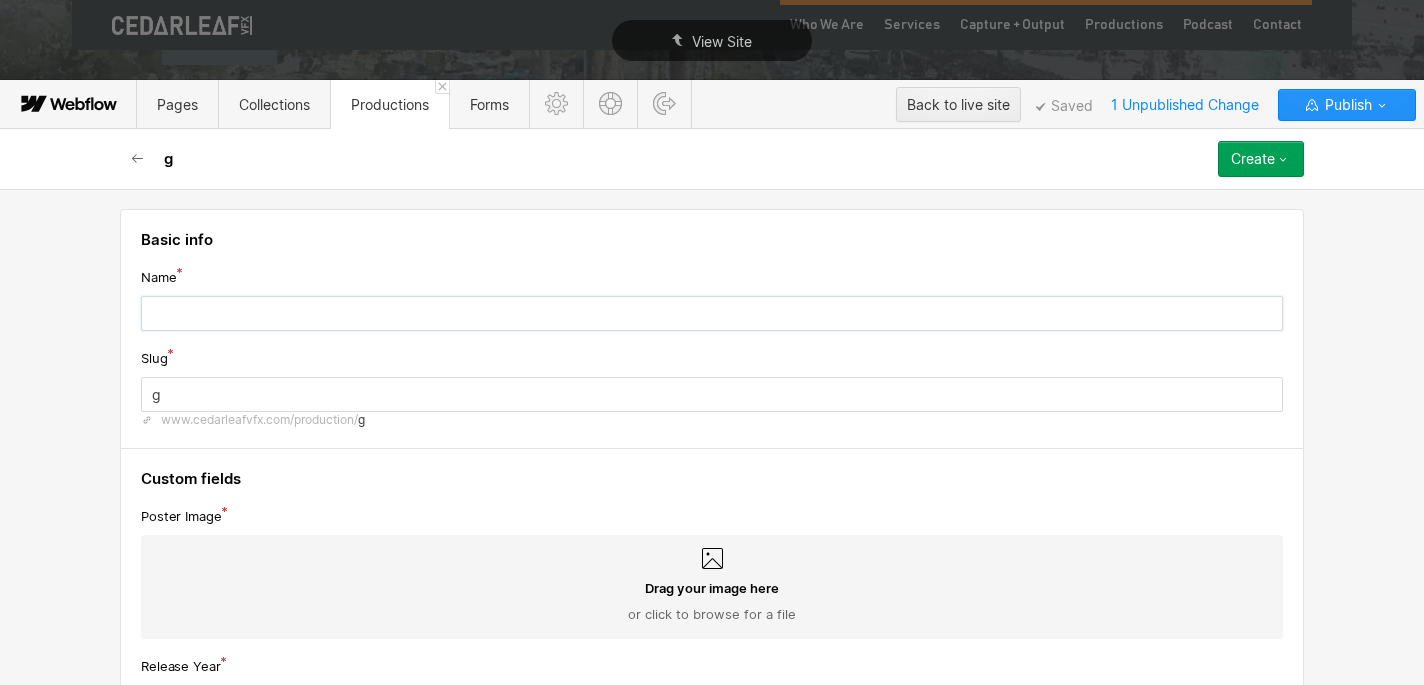 type 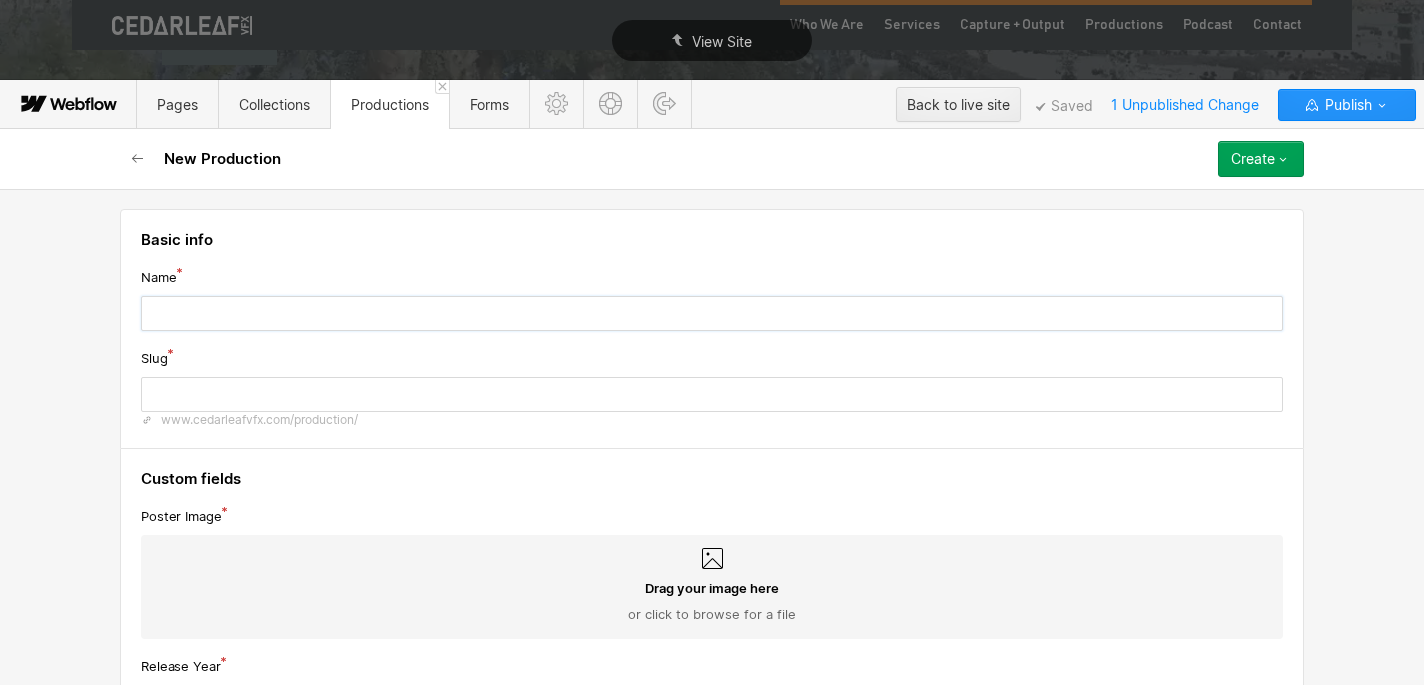 type on "G" 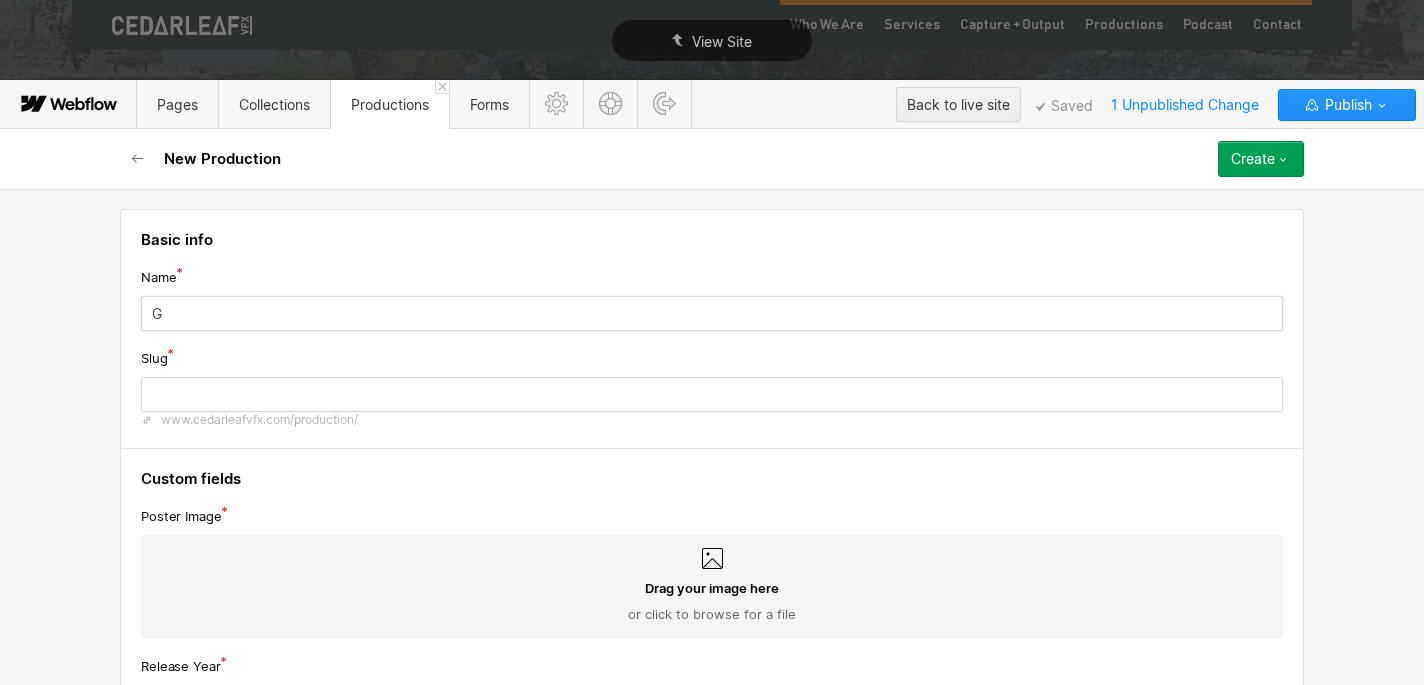 type on "g" 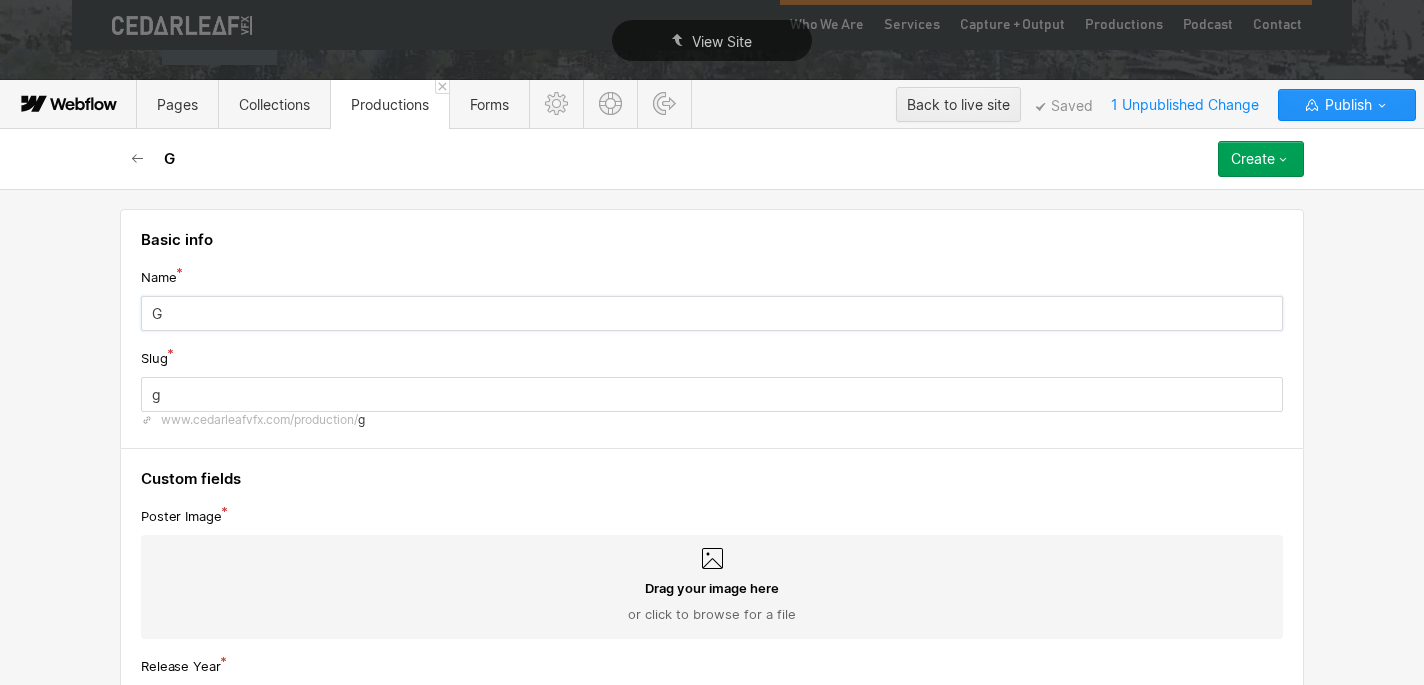 type on "Go" 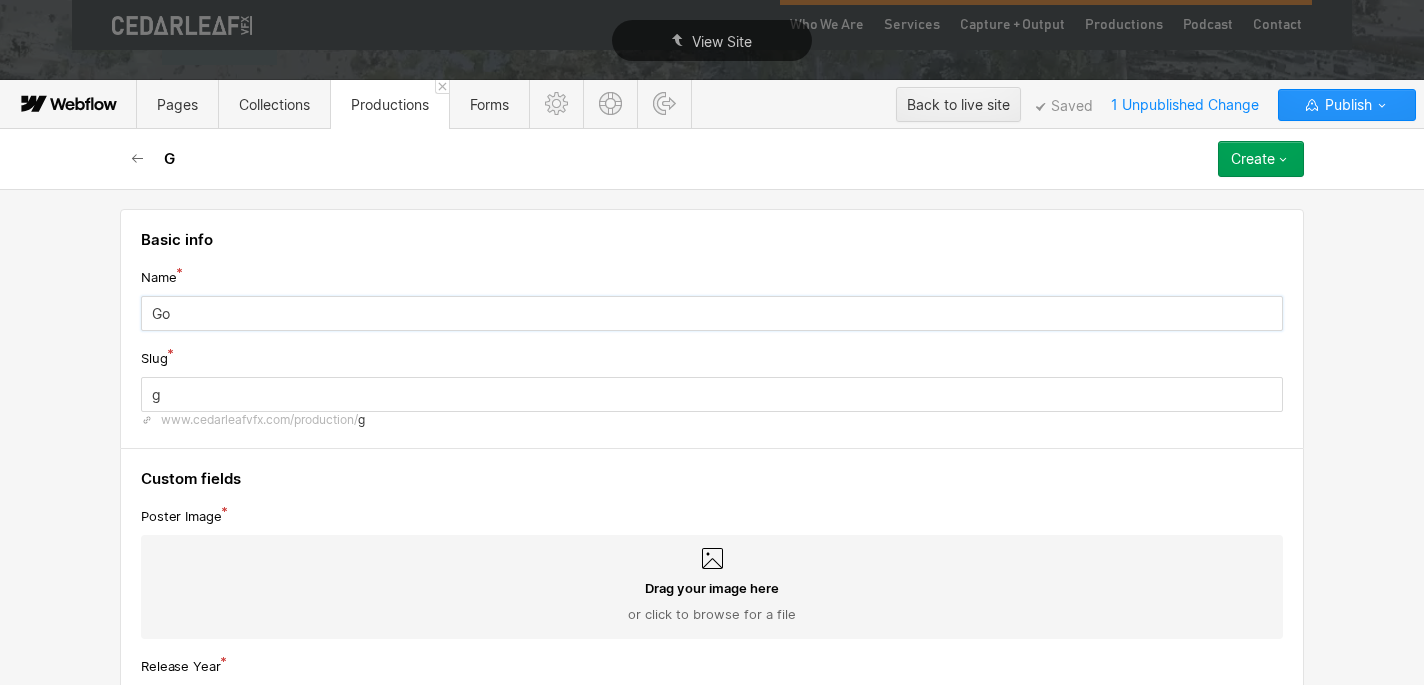 type on "go" 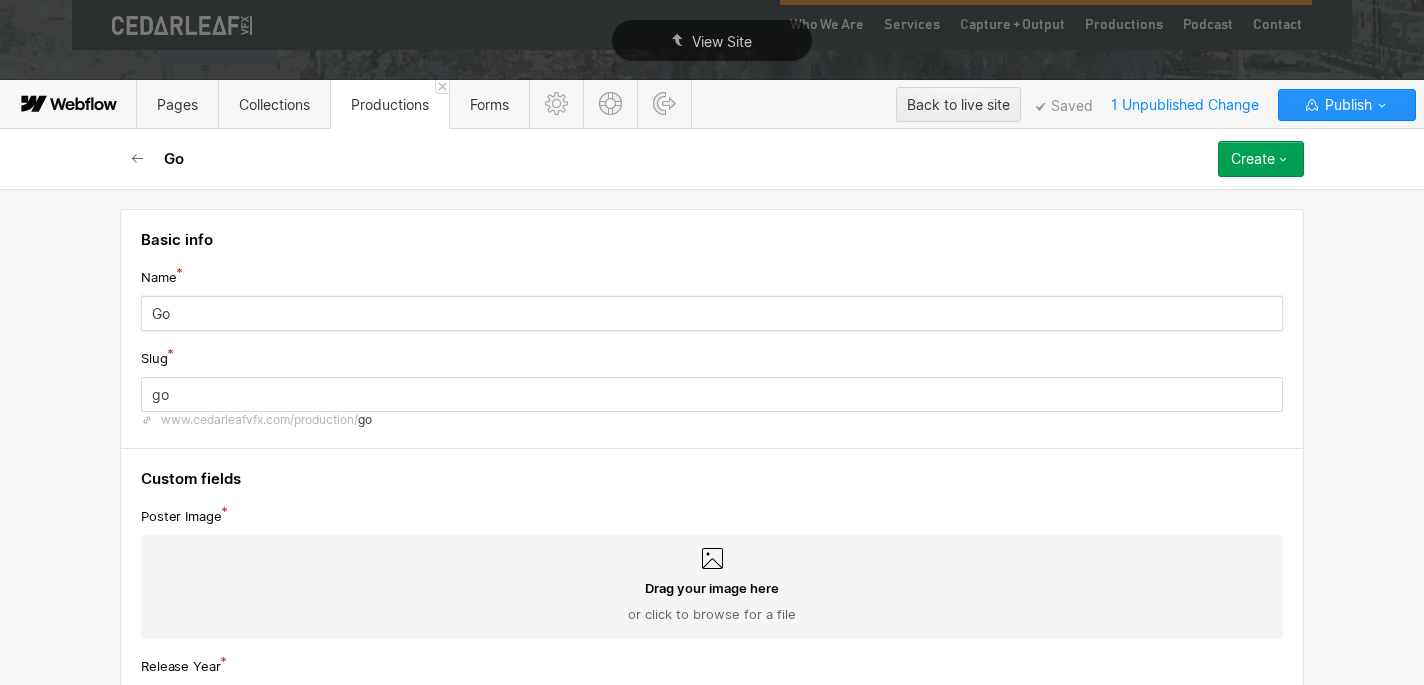 type on "Gov" 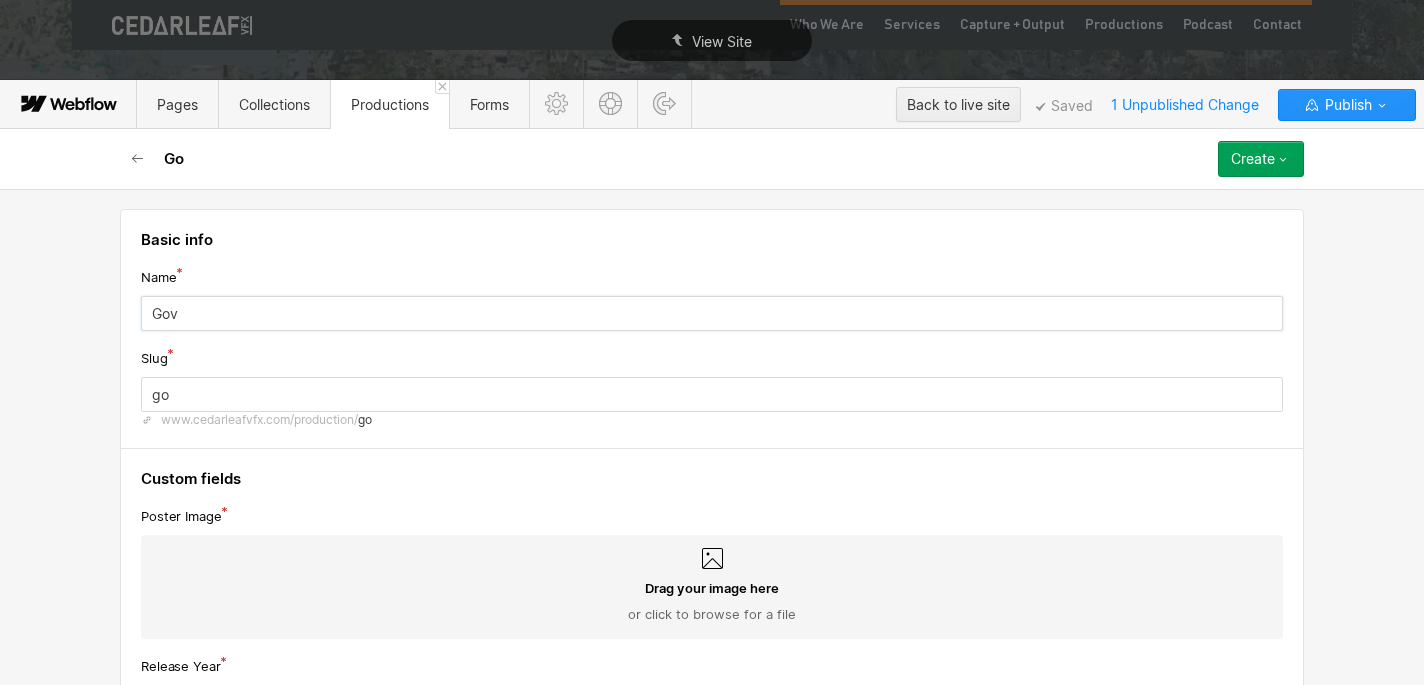 type on "gov" 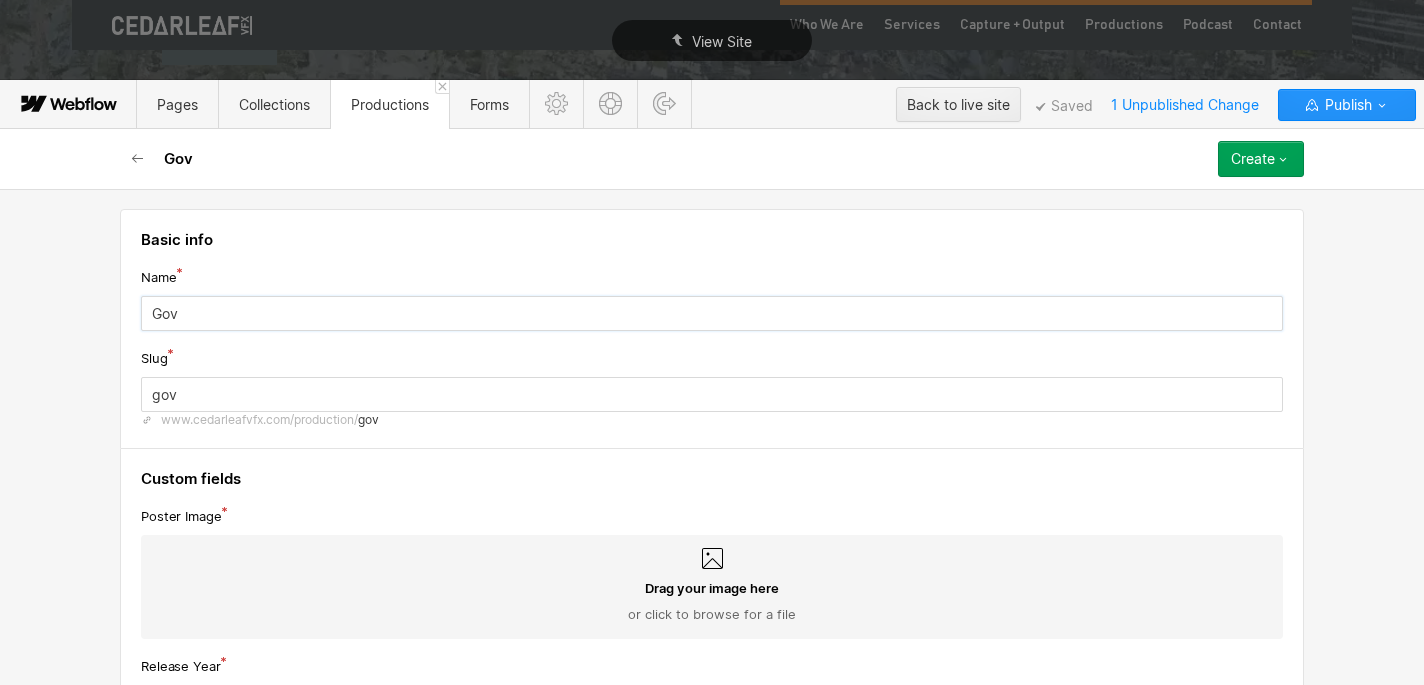 type on "Gove" 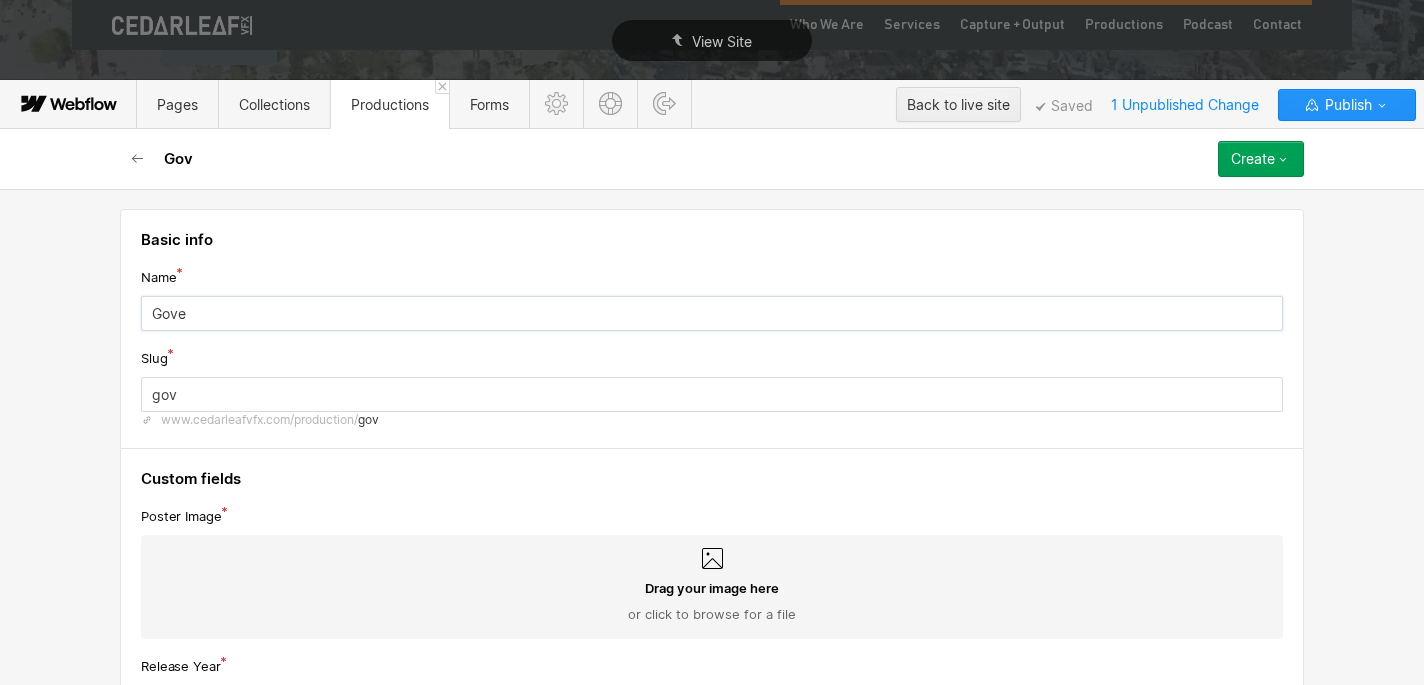 type on "gove" 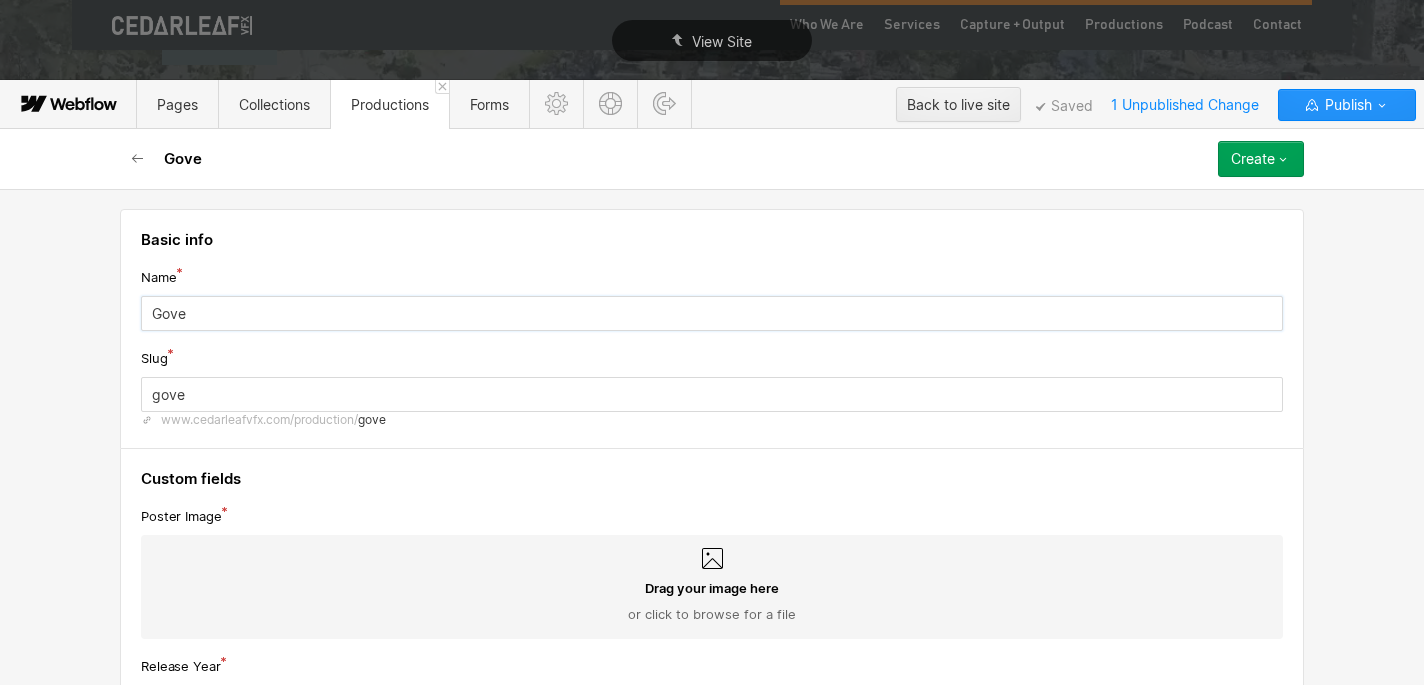 type on "Gover" 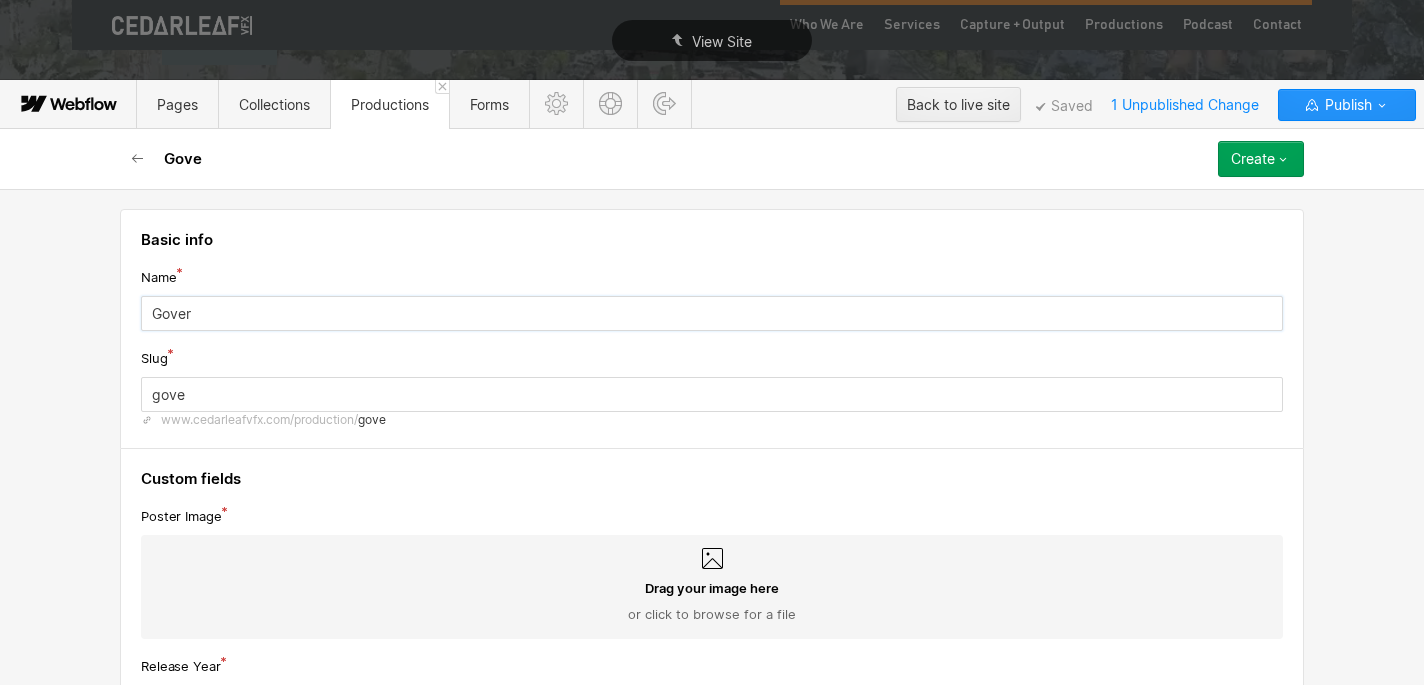 type on "gover" 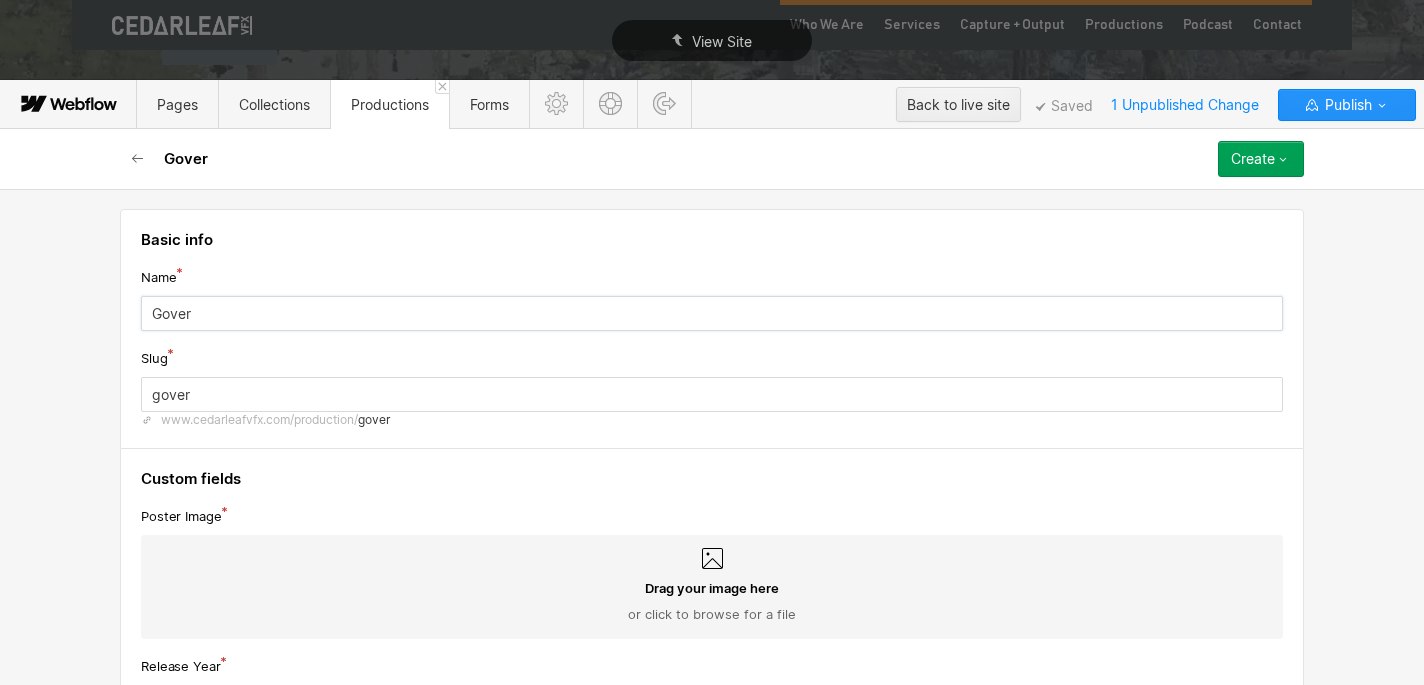 type on "Govern" 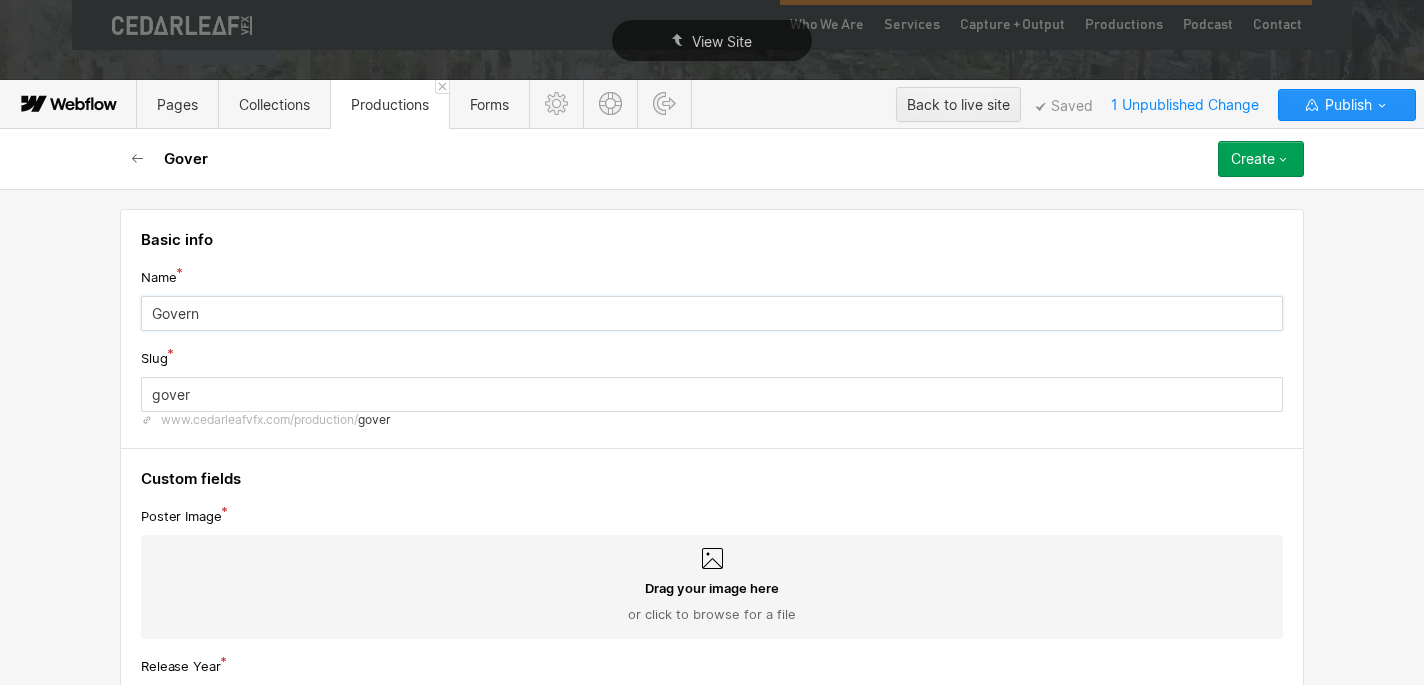 type on "govern" 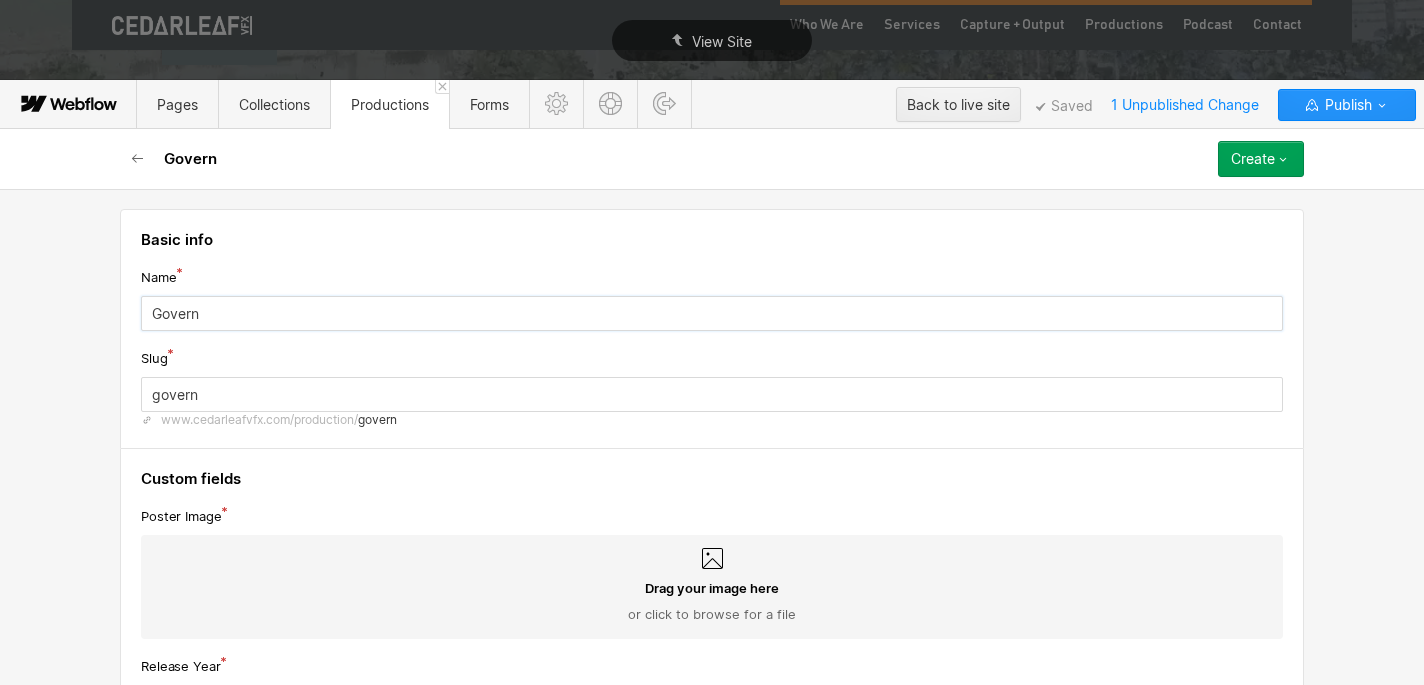 type on "Governm" 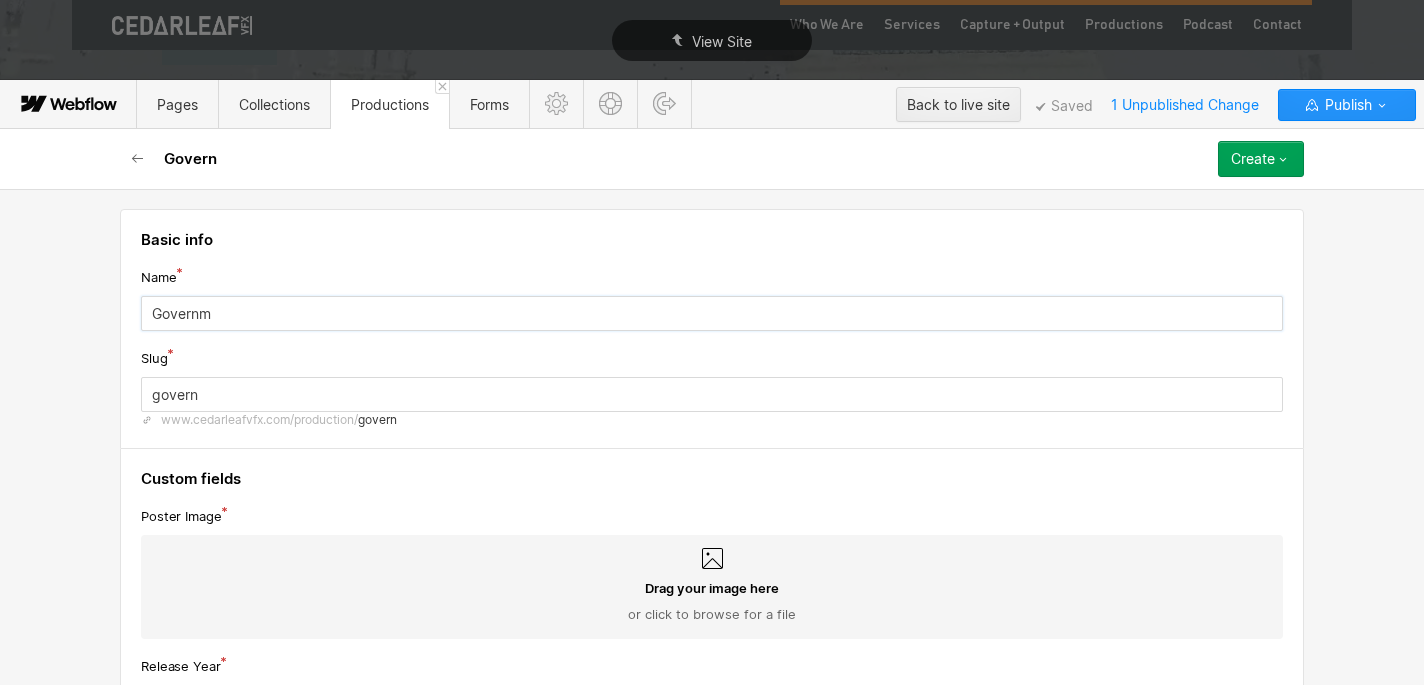 type on "governm" 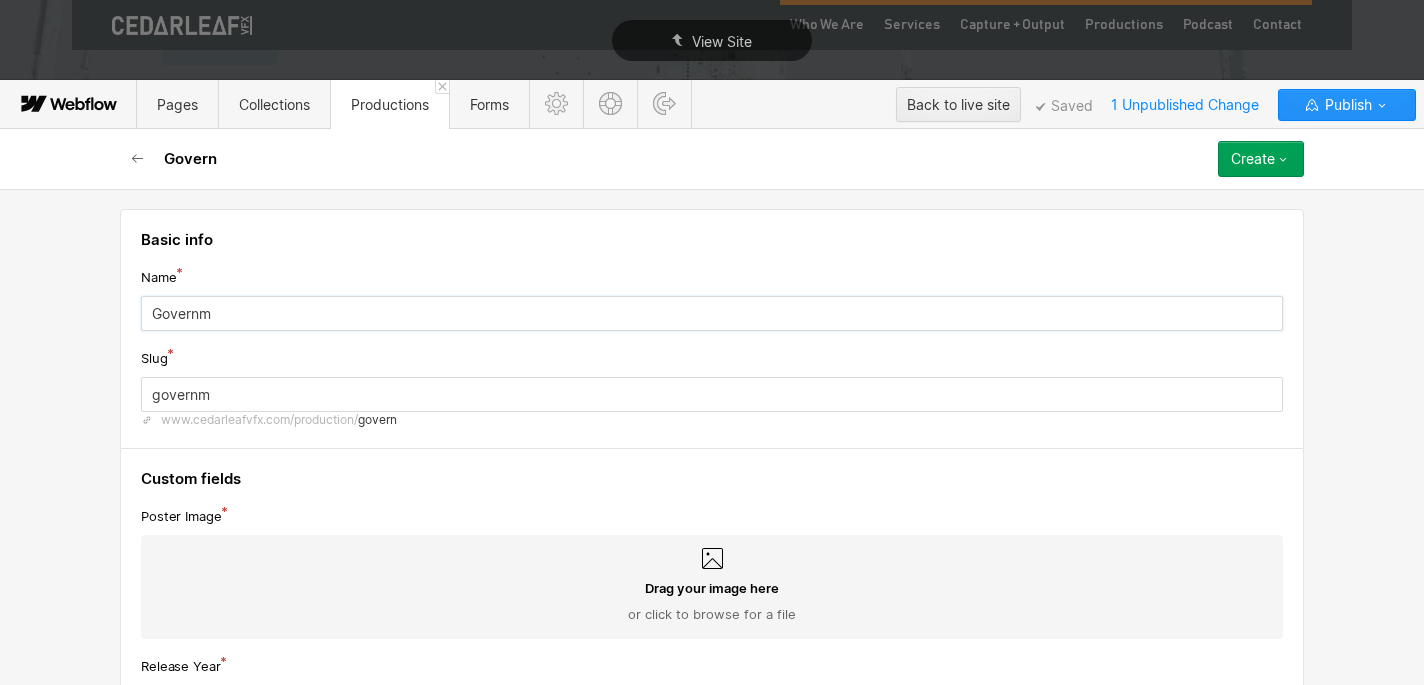 type on "Governme" 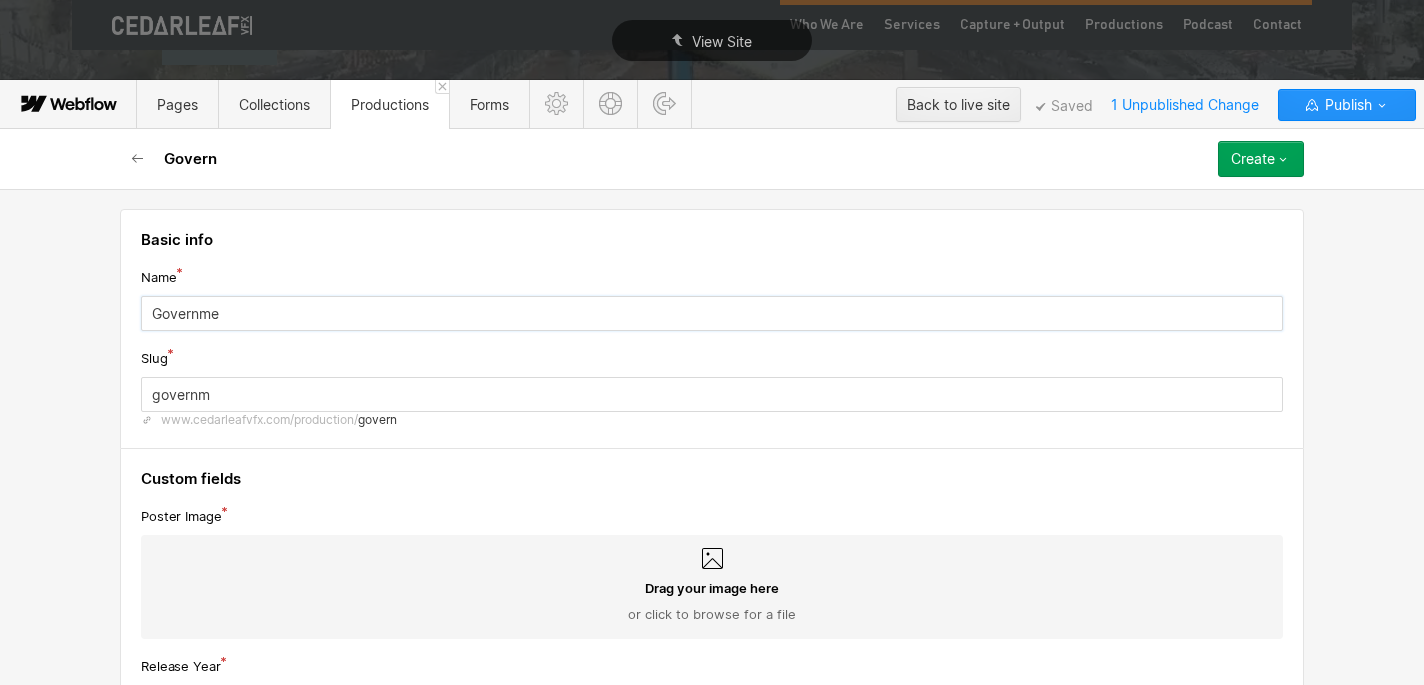 type on "governme" 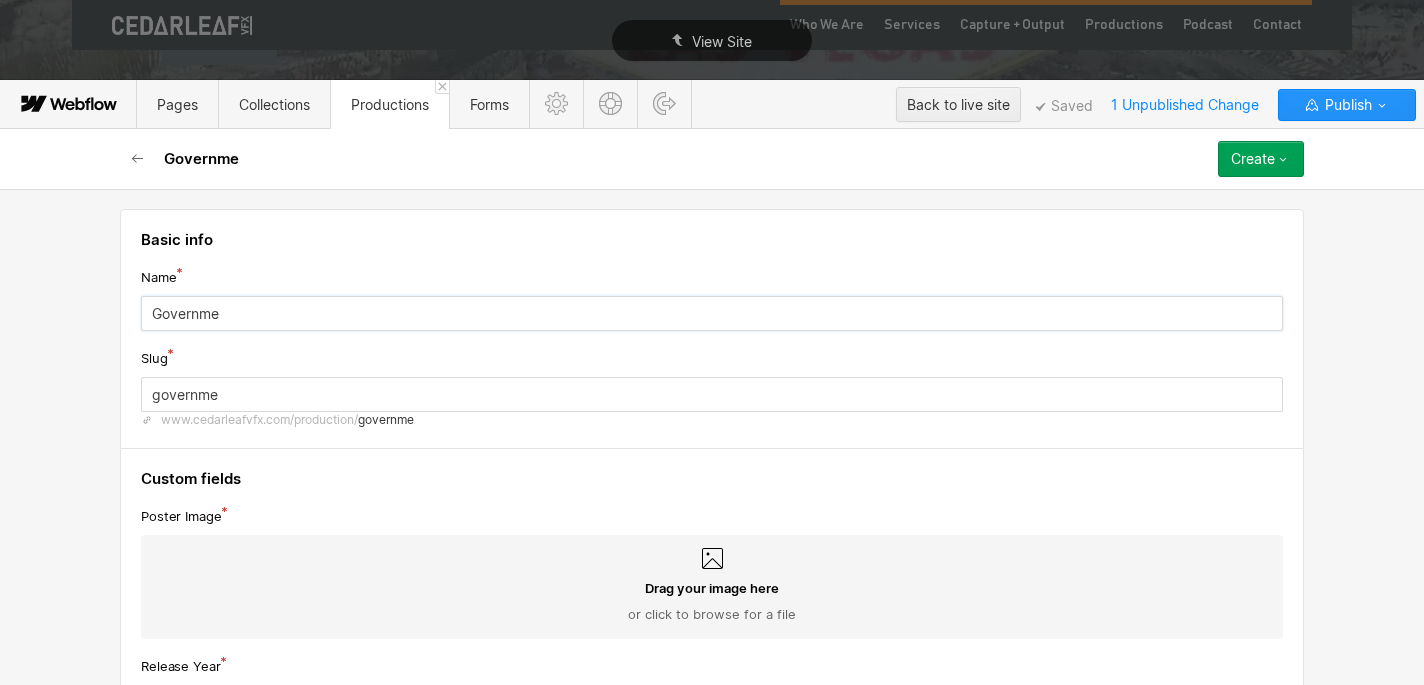 type on "Governmen" 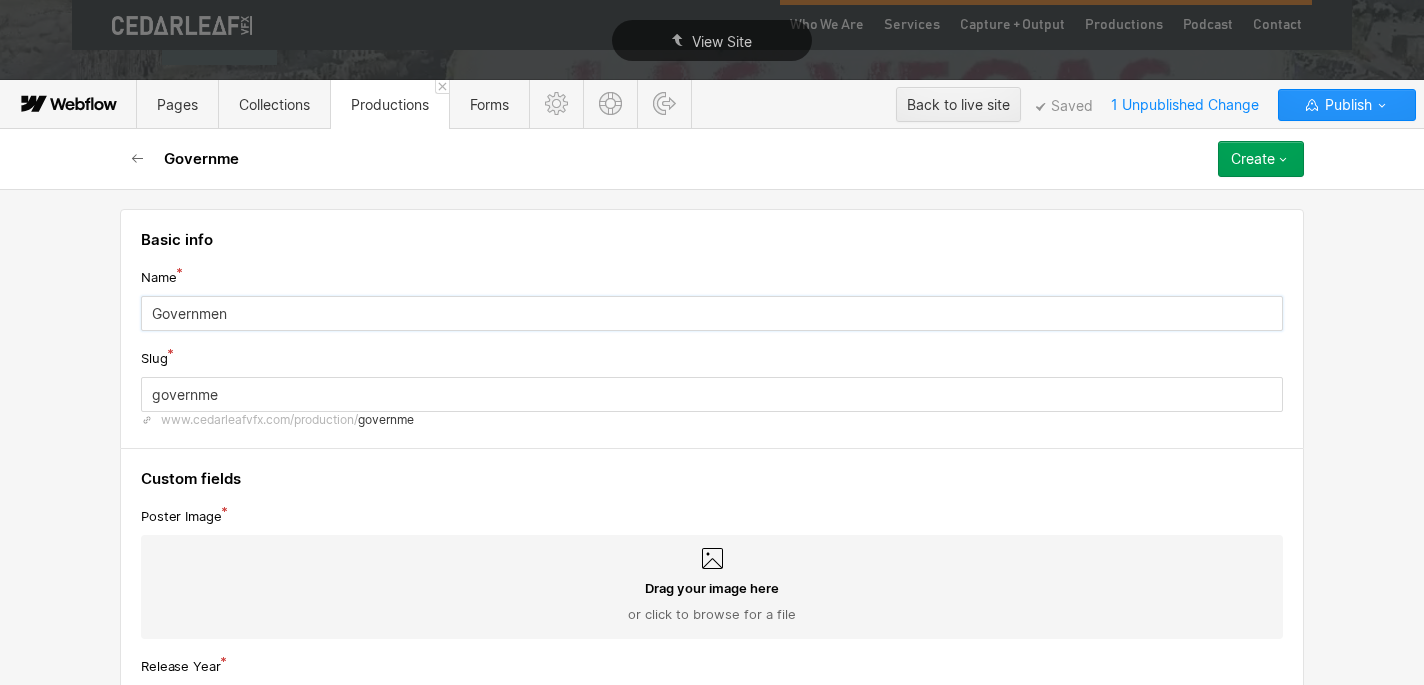 type on "governmen" 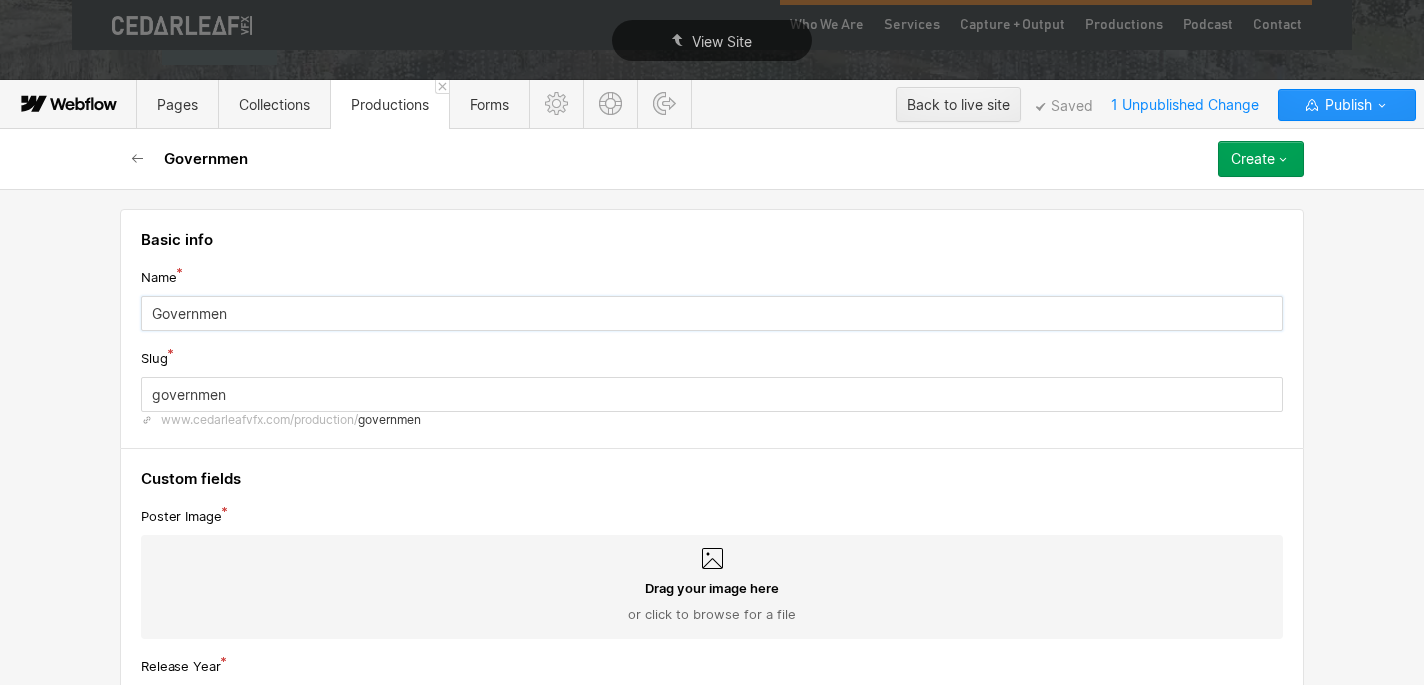 type on "Government" 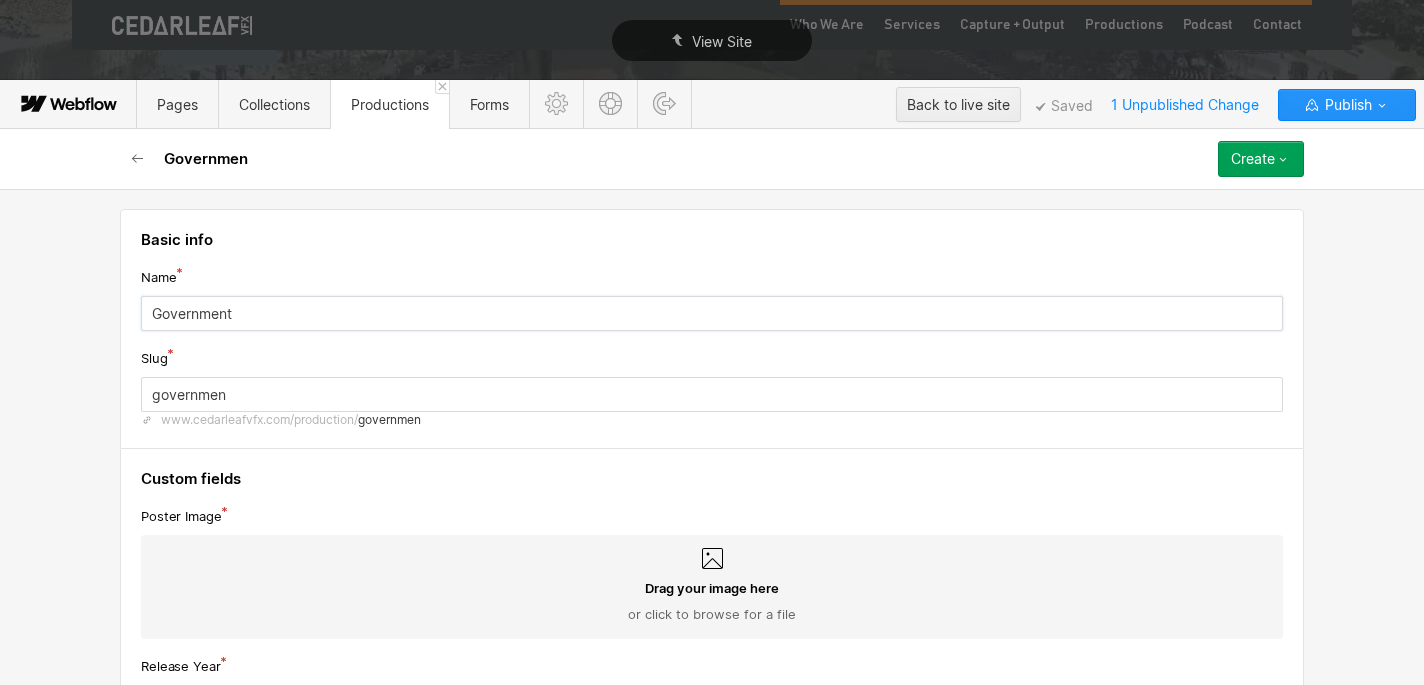 type on "government" 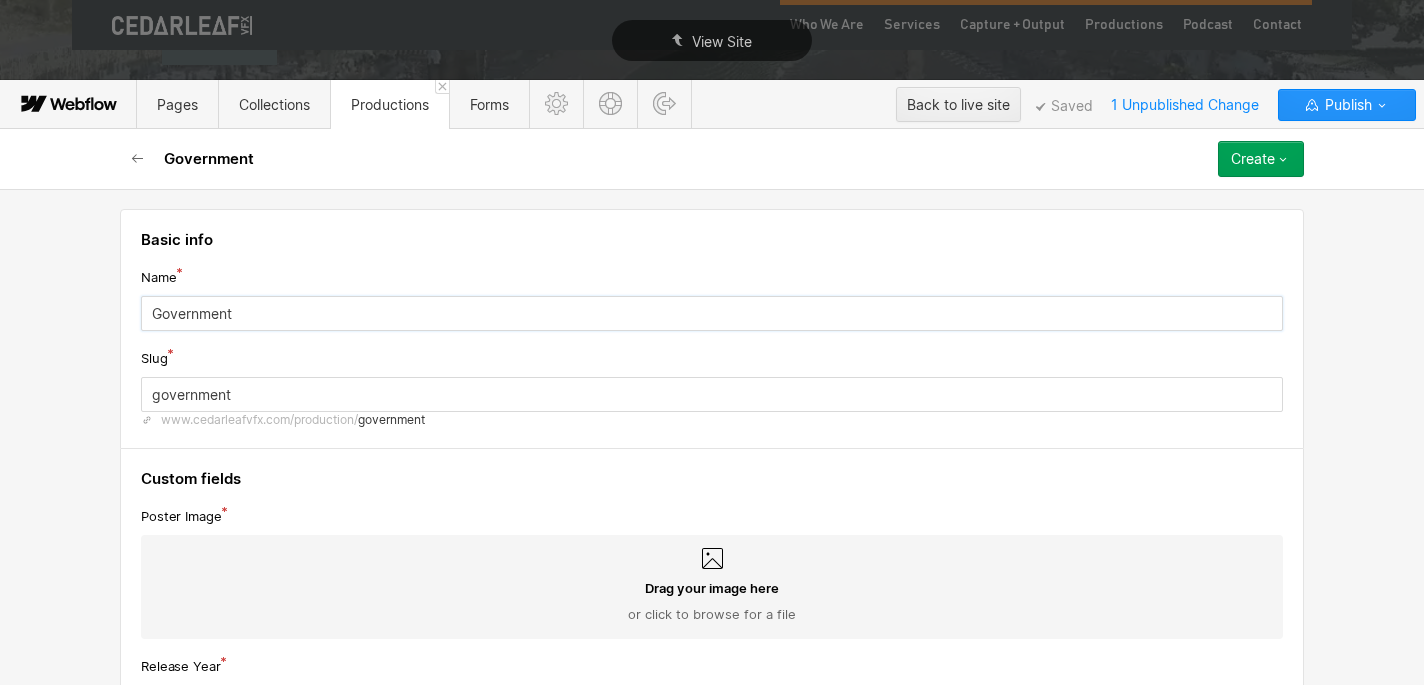 type on "Government C" 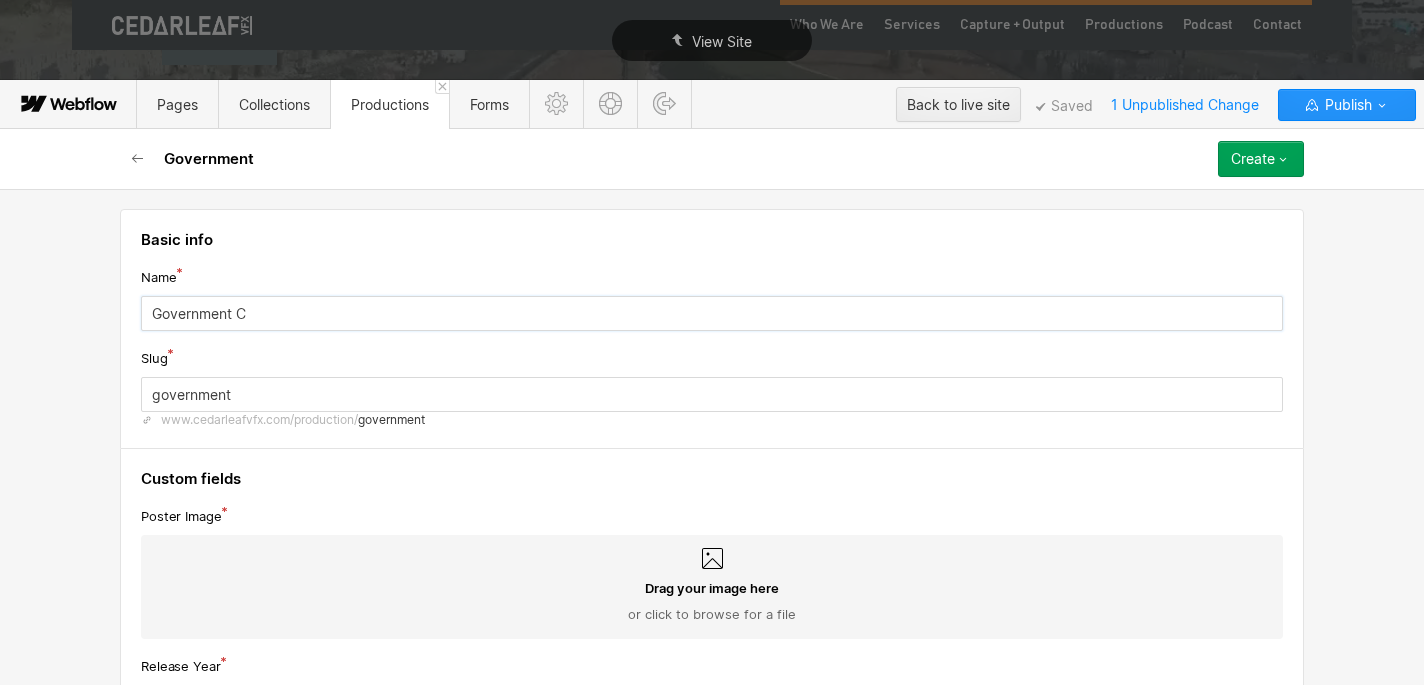 type on "government-c" 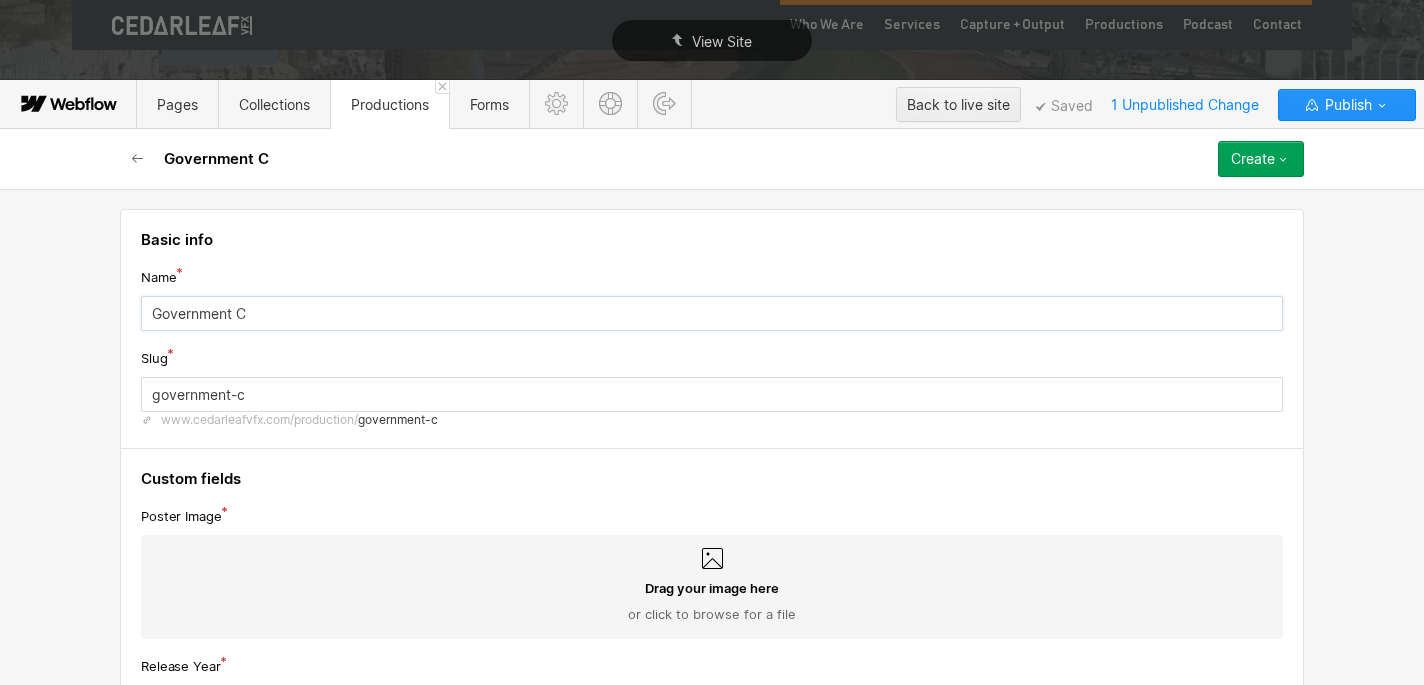 type on "Government Ch" 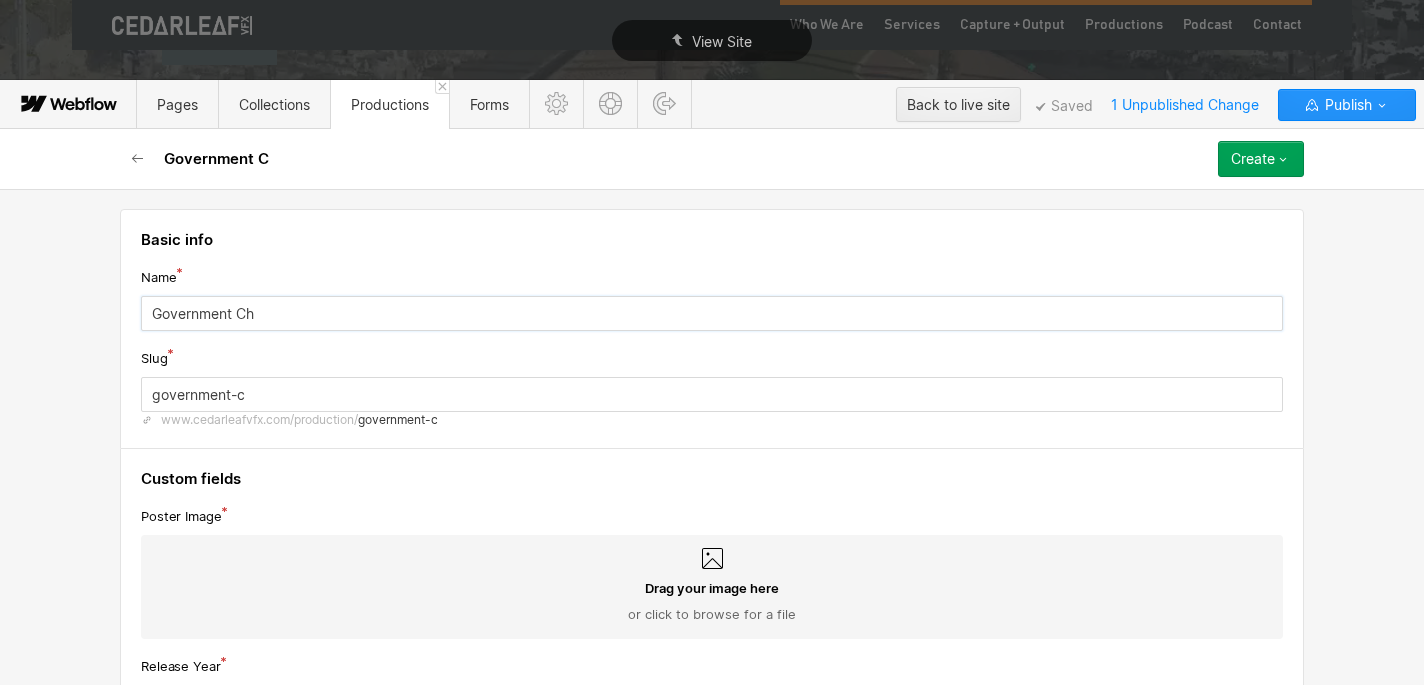 type on "government-ch" 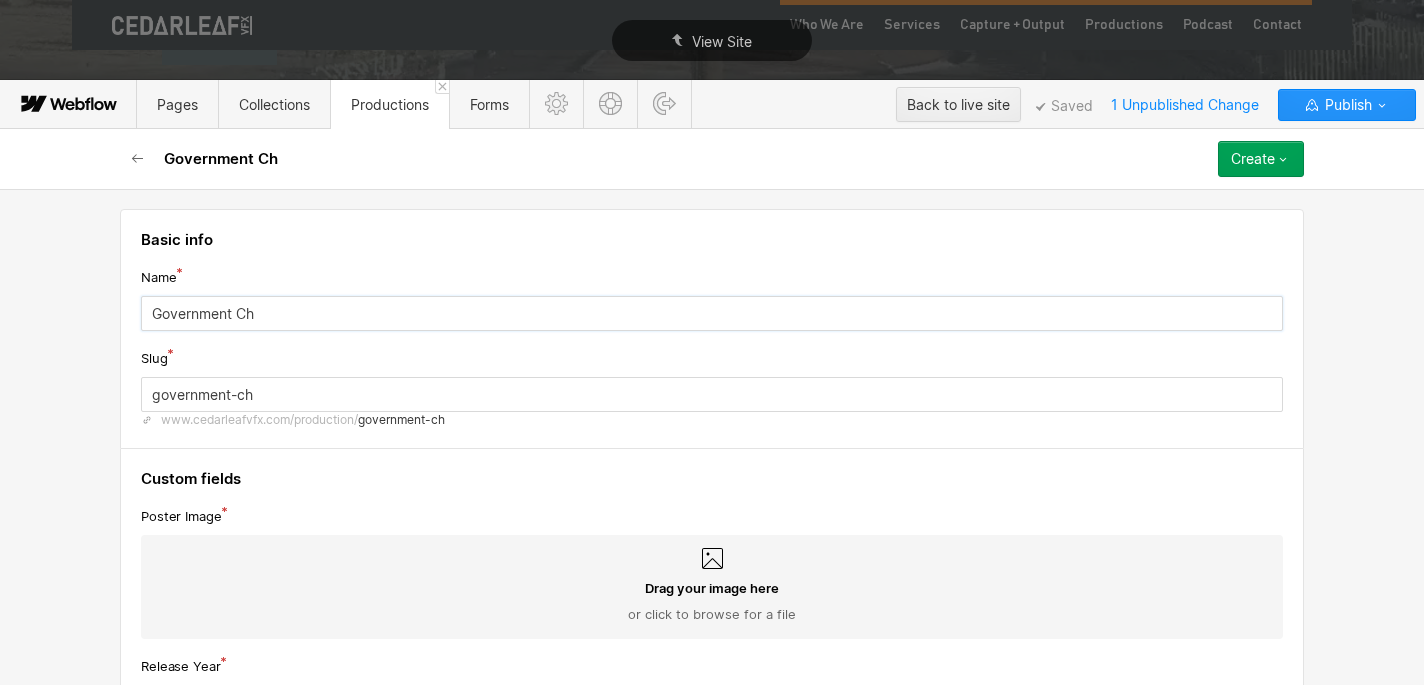 type on "Government Che" 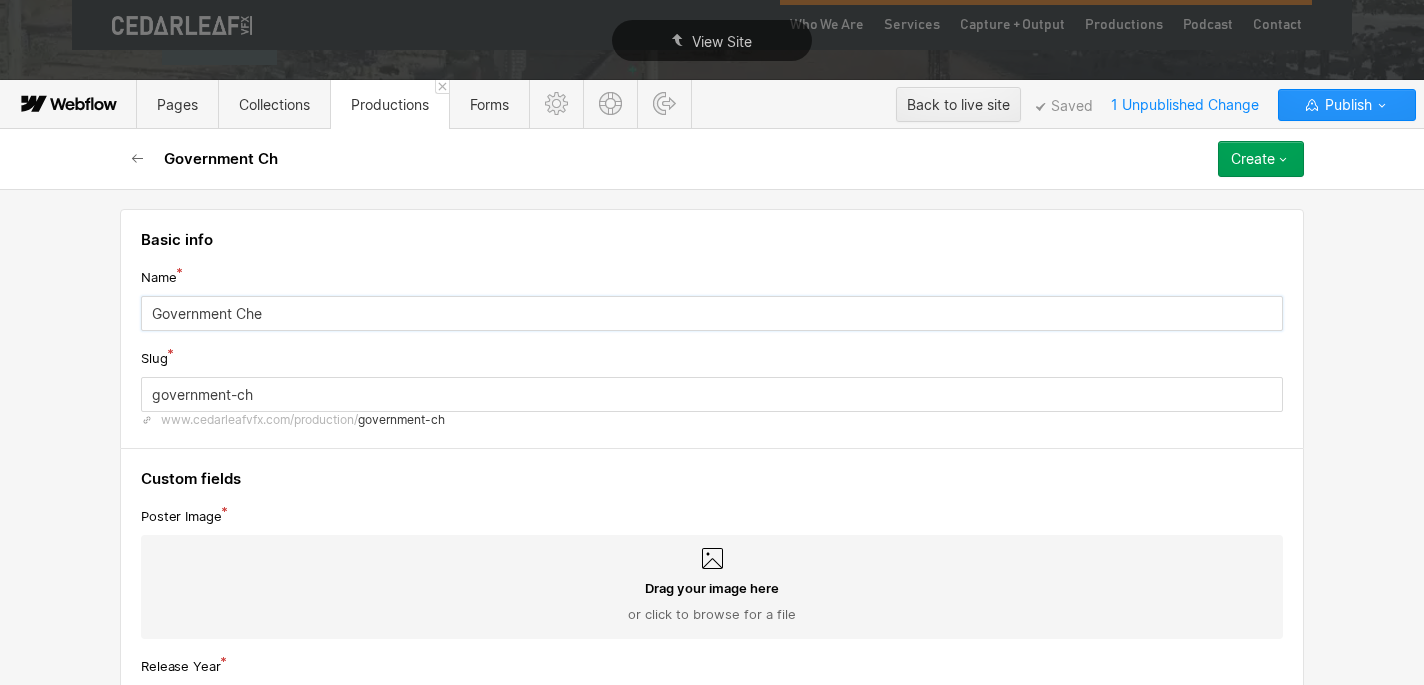 type on "government-che" 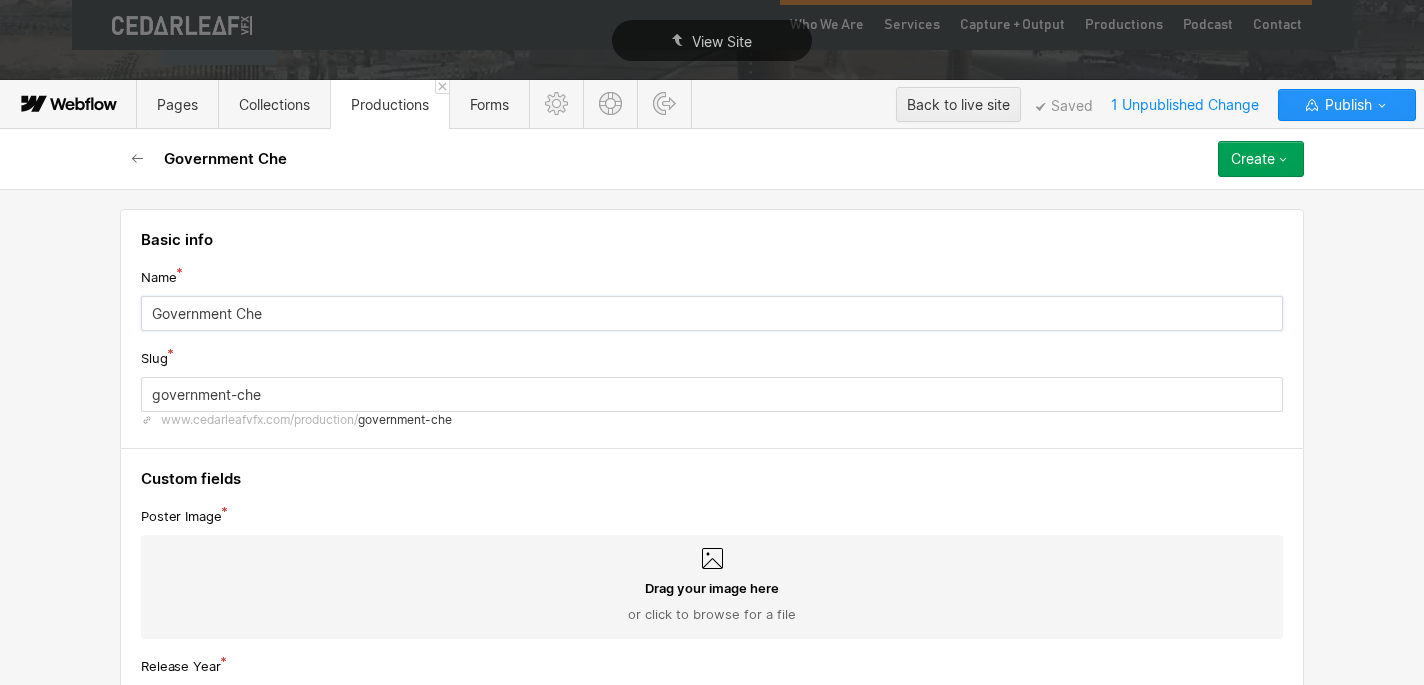 type on "Government Chee" 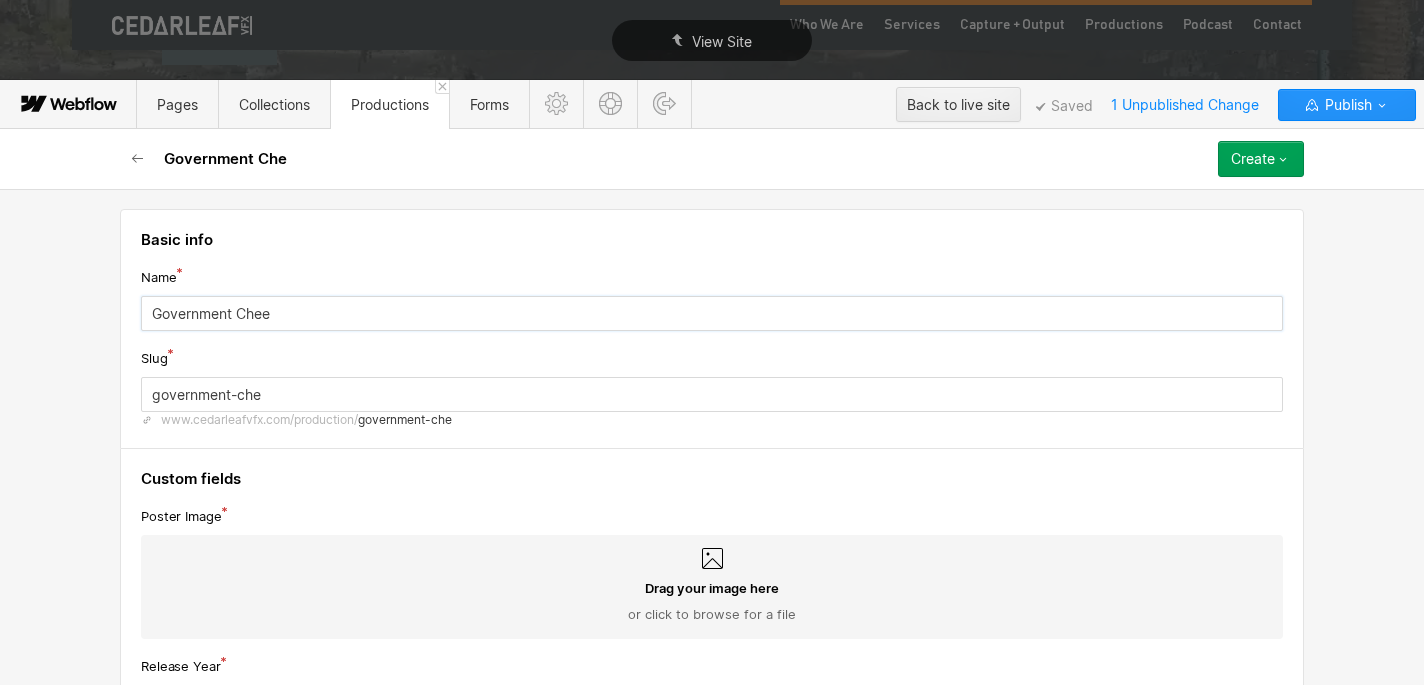 type on "government-chee" 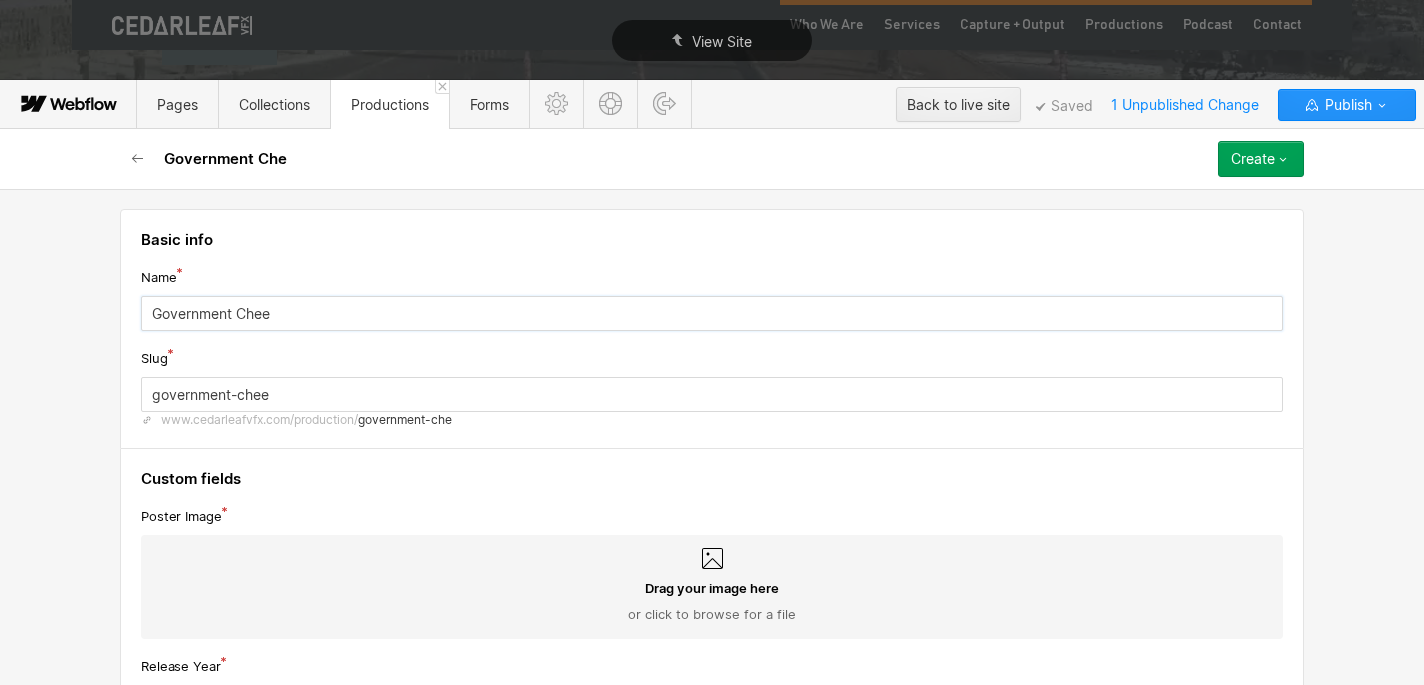 type on "Government Chees" 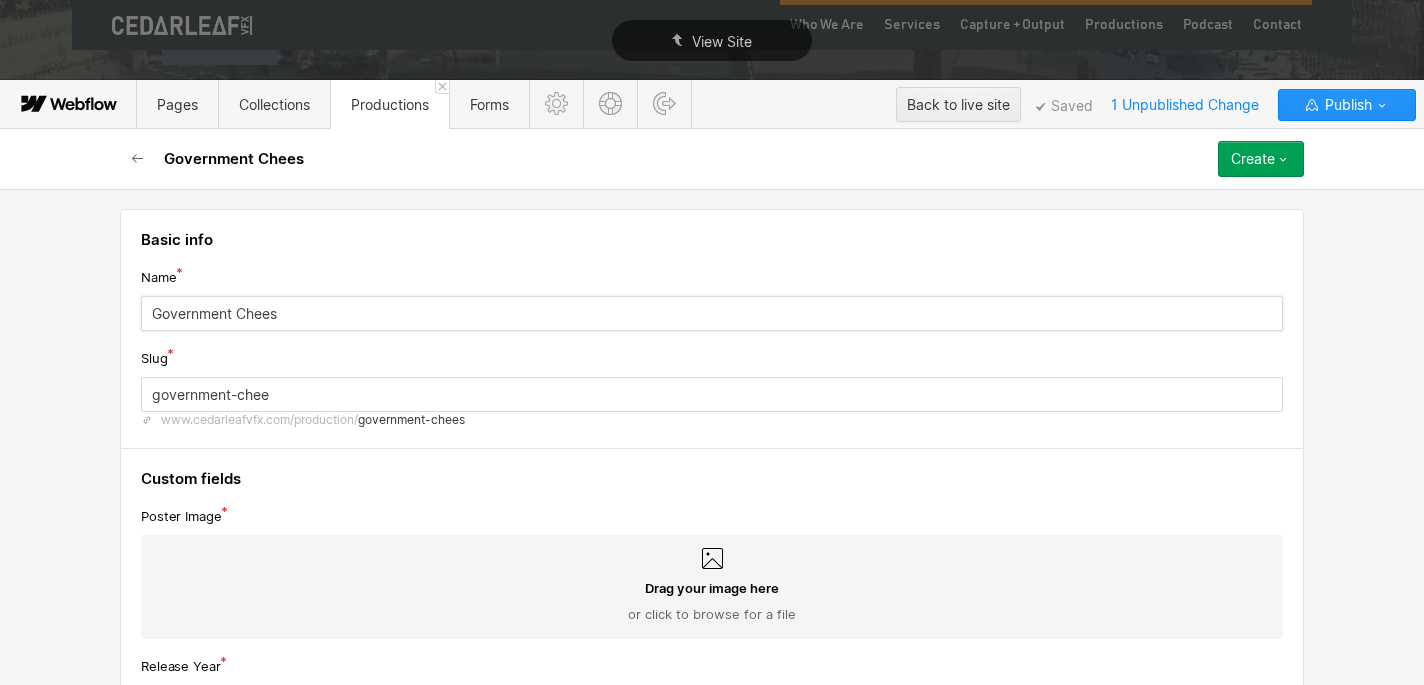 type on "government-chees" 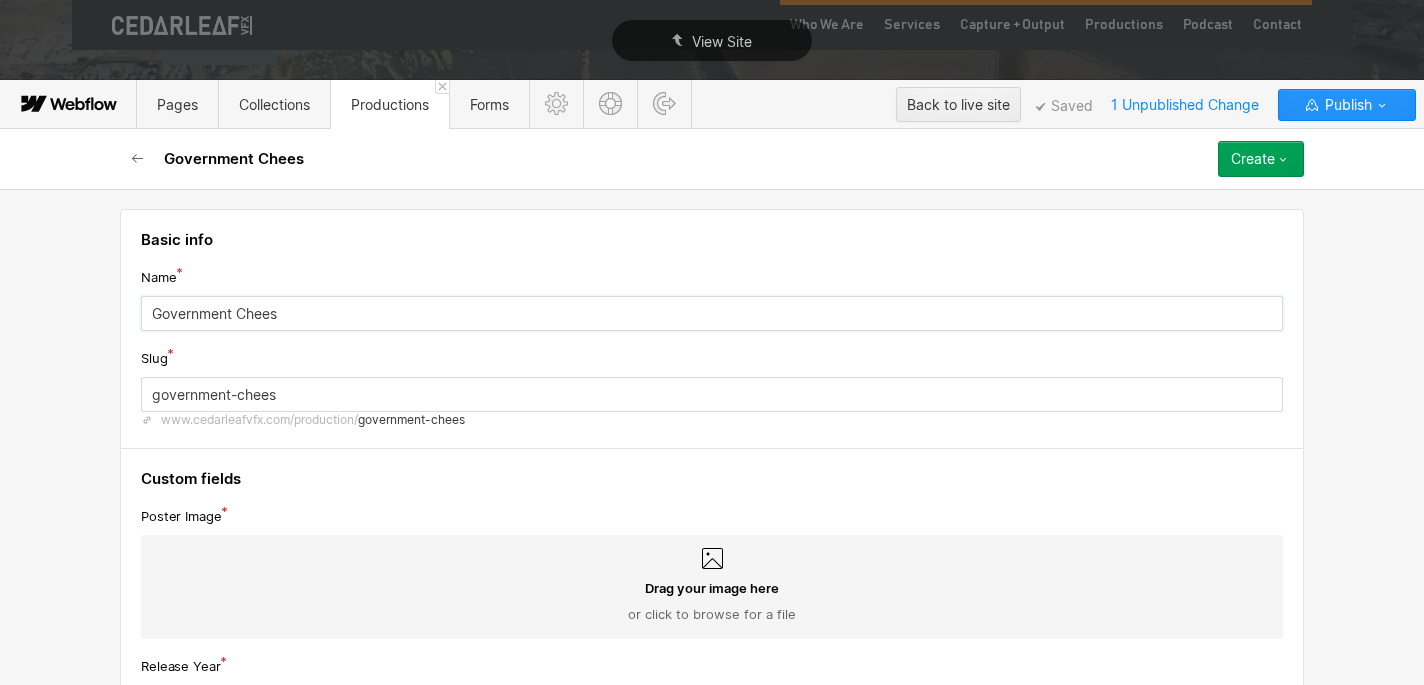 type on "Government Cheese" 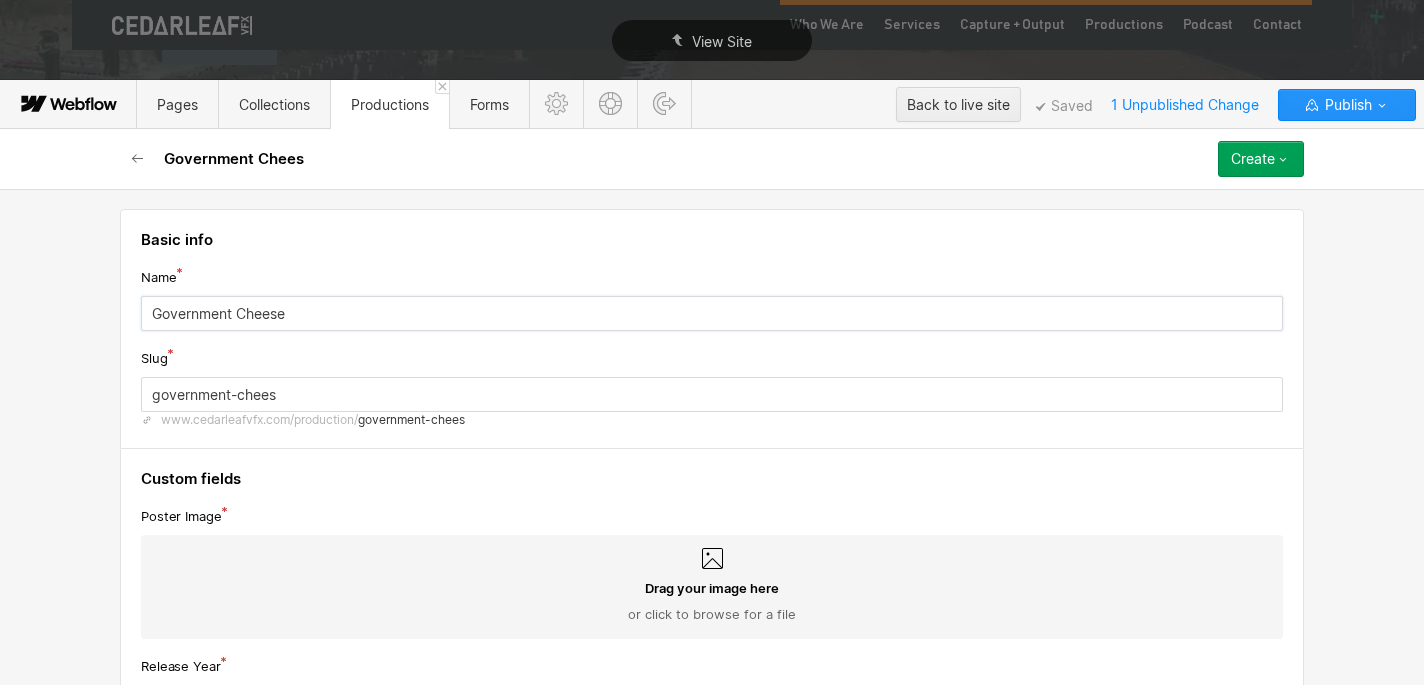 type on "government-cheese" 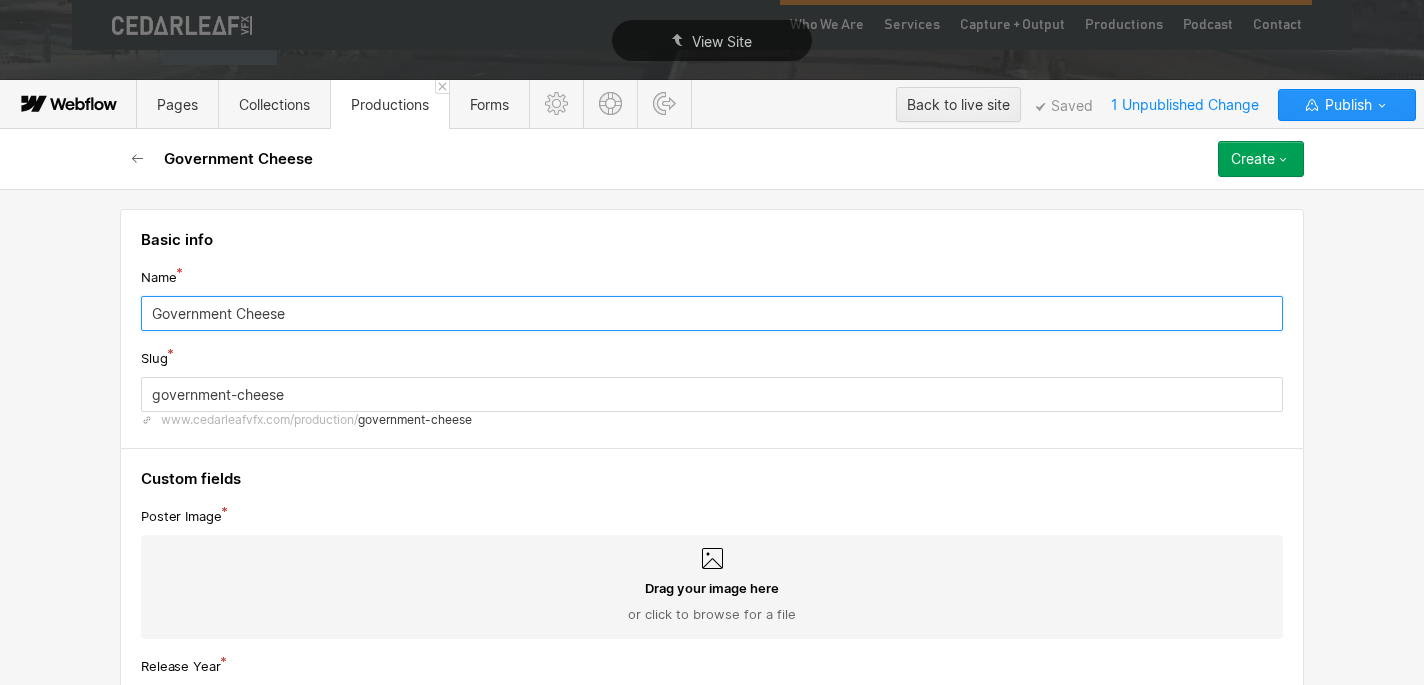 type on "Government Cheese" 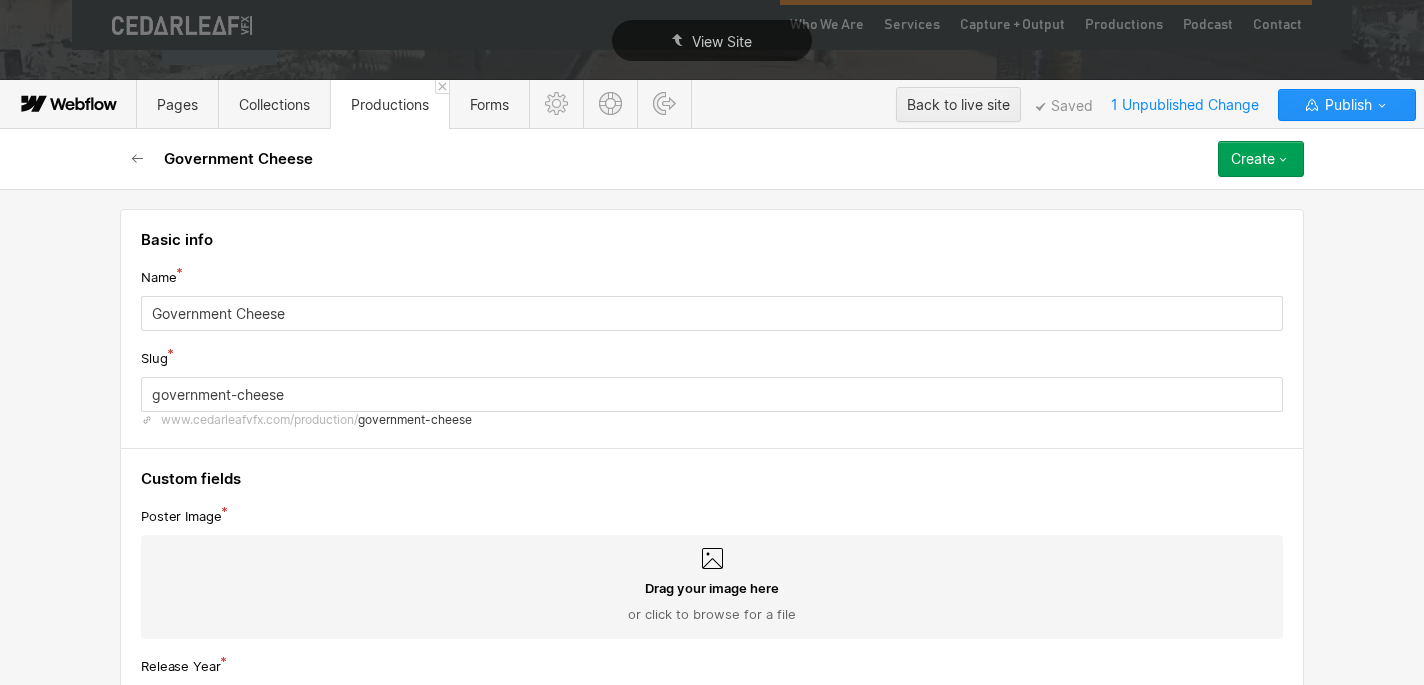 click on "Poster Image Drag your image here or click to browse for a file" at bounding box center (712, 572) 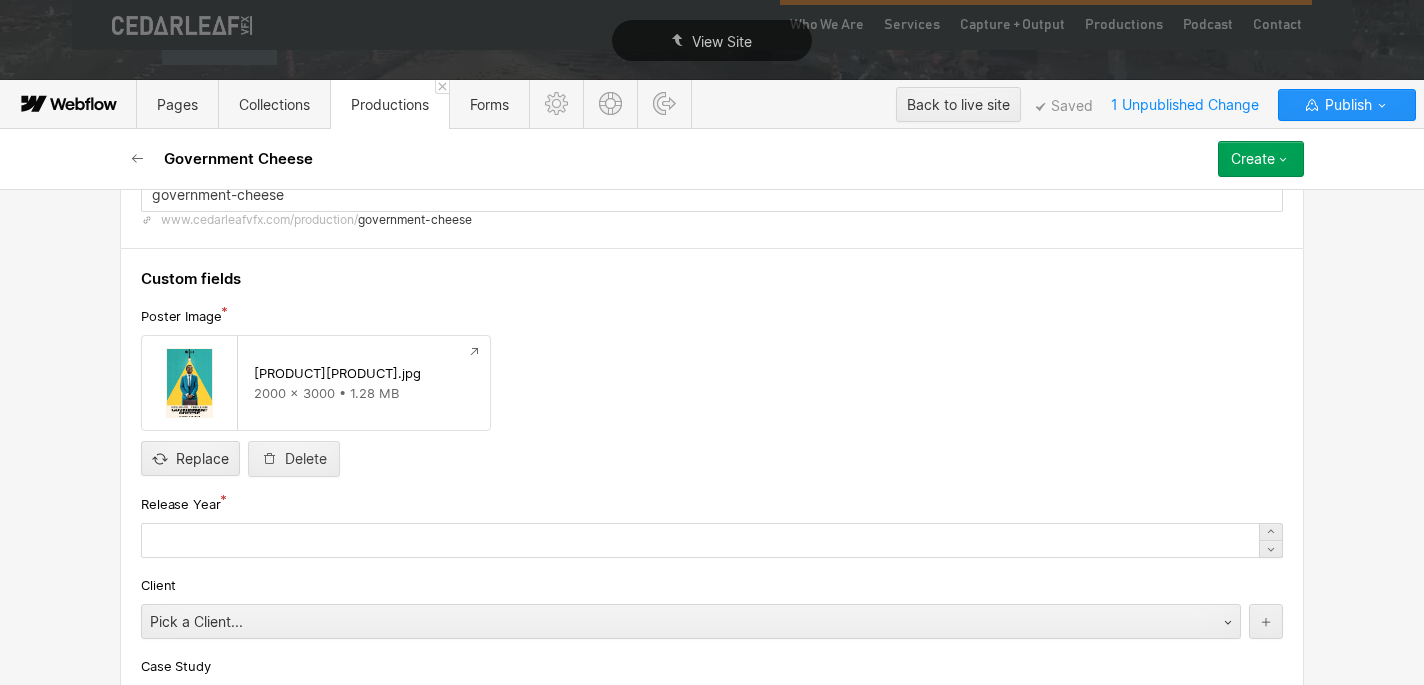 scroll, scrollTop: 205, scrollLeft: 0, axis: vertical 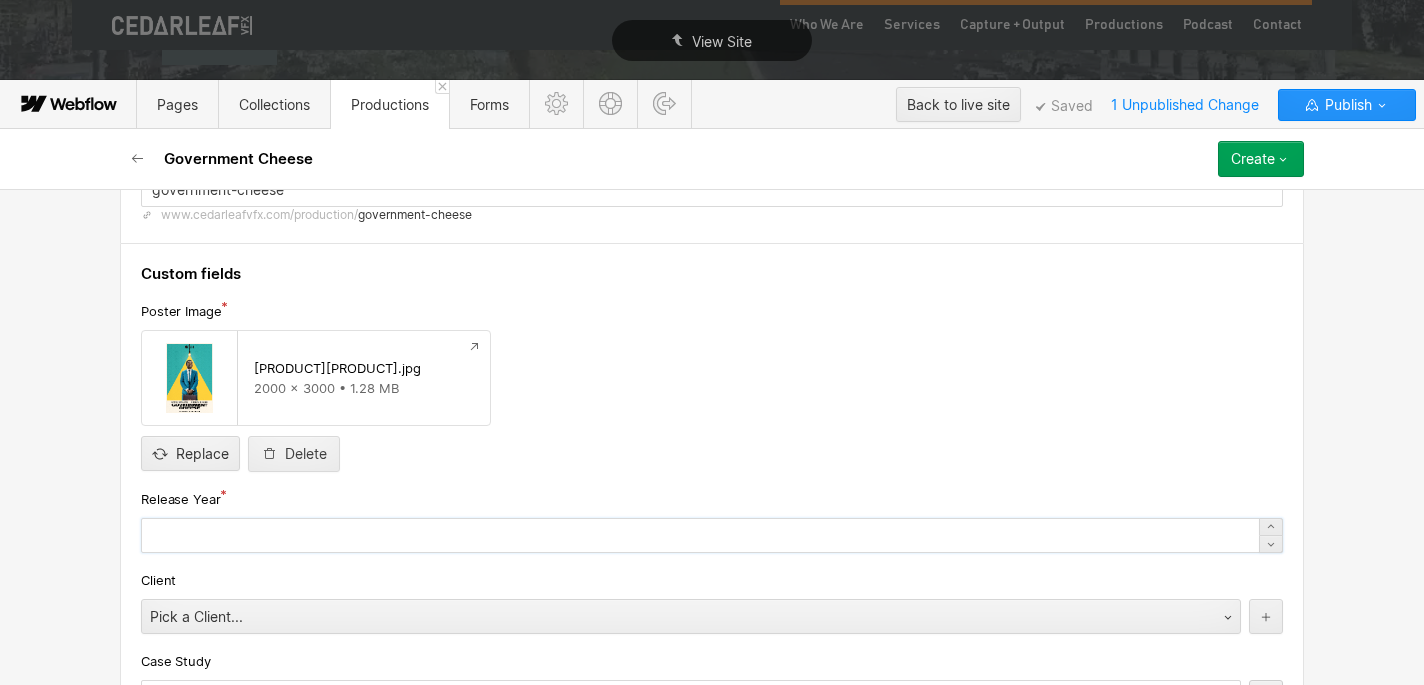 click at bounding box center [712, 535] 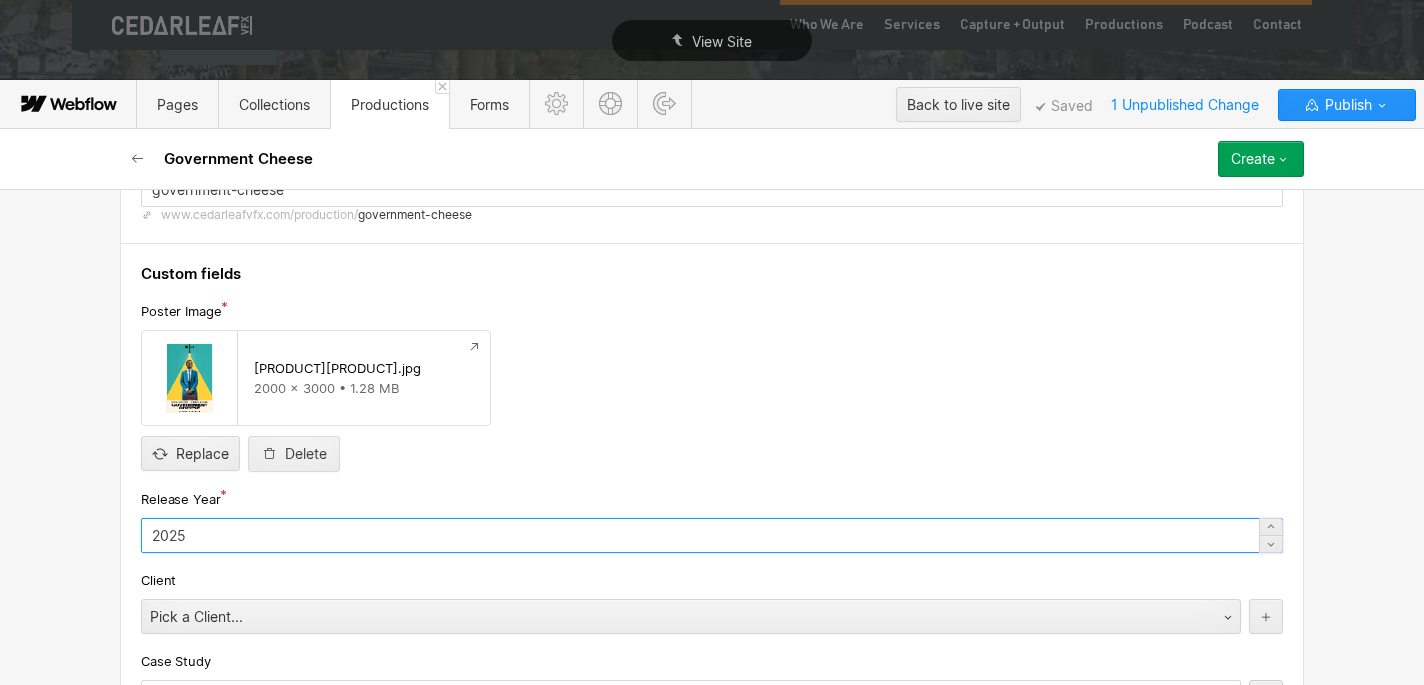 scroll, scrollTop: 276, scrollLeft: 0, axis: vertical 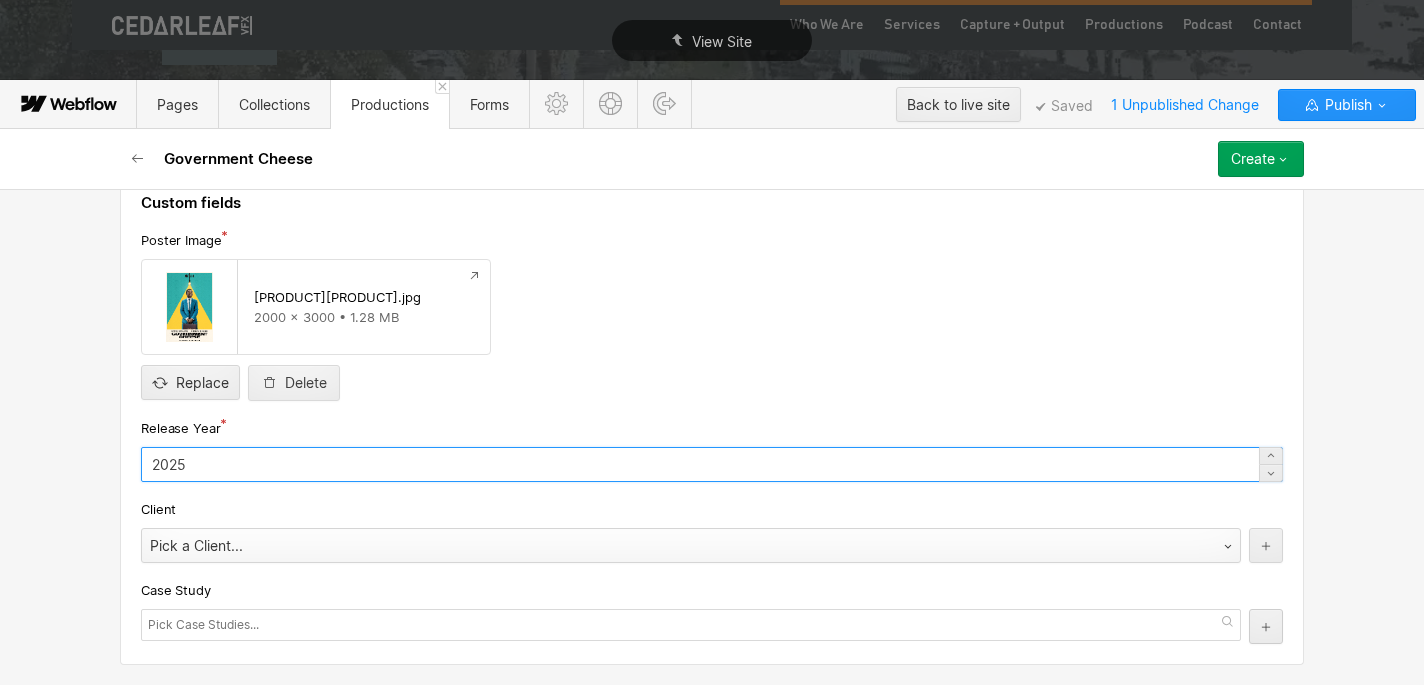 type on "2025" 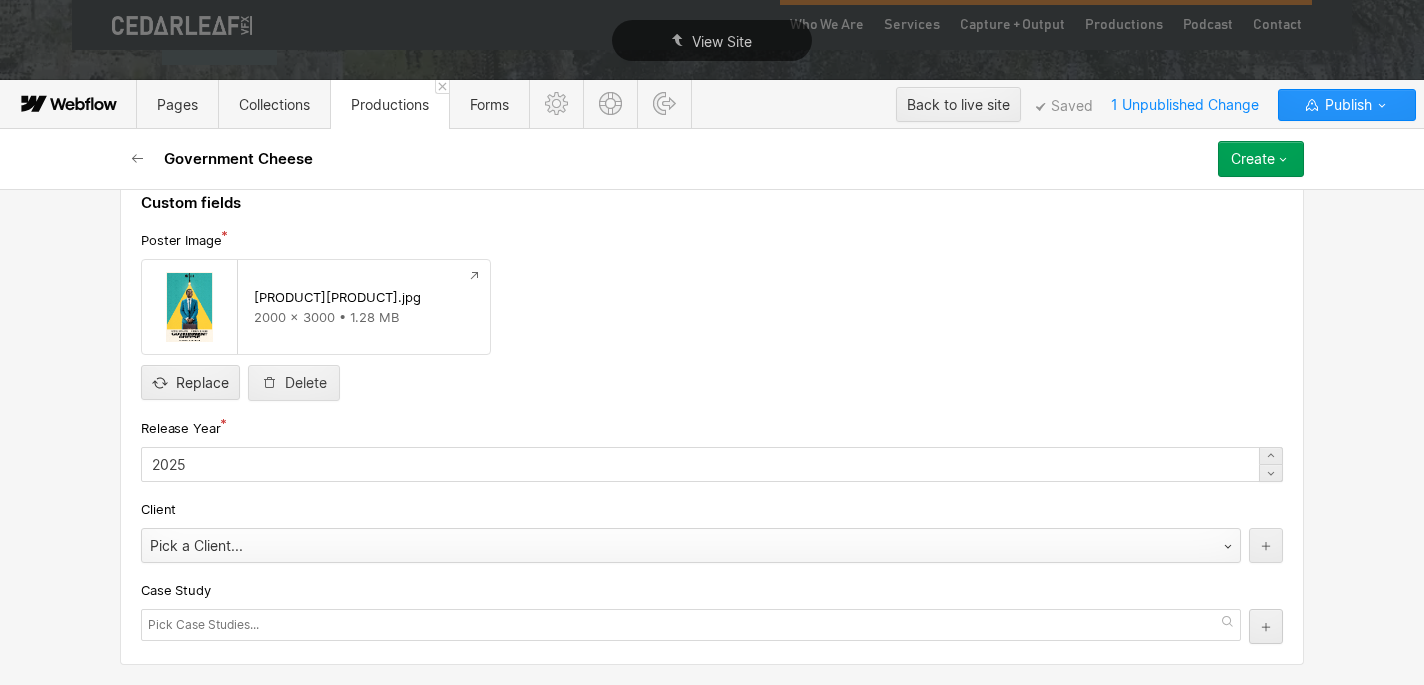 click on "Pick a Client..." at bounding box center [671, 546] 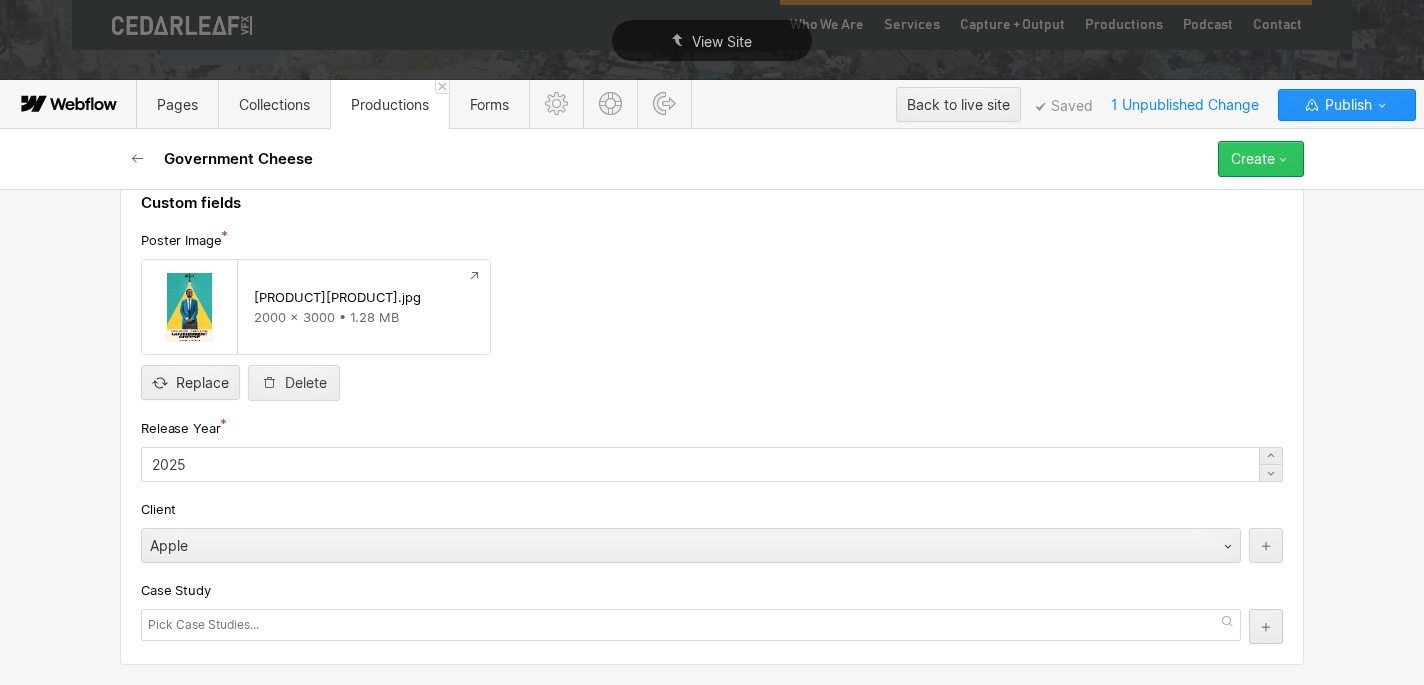 click on "Create" at bounding box center [1253, 159] 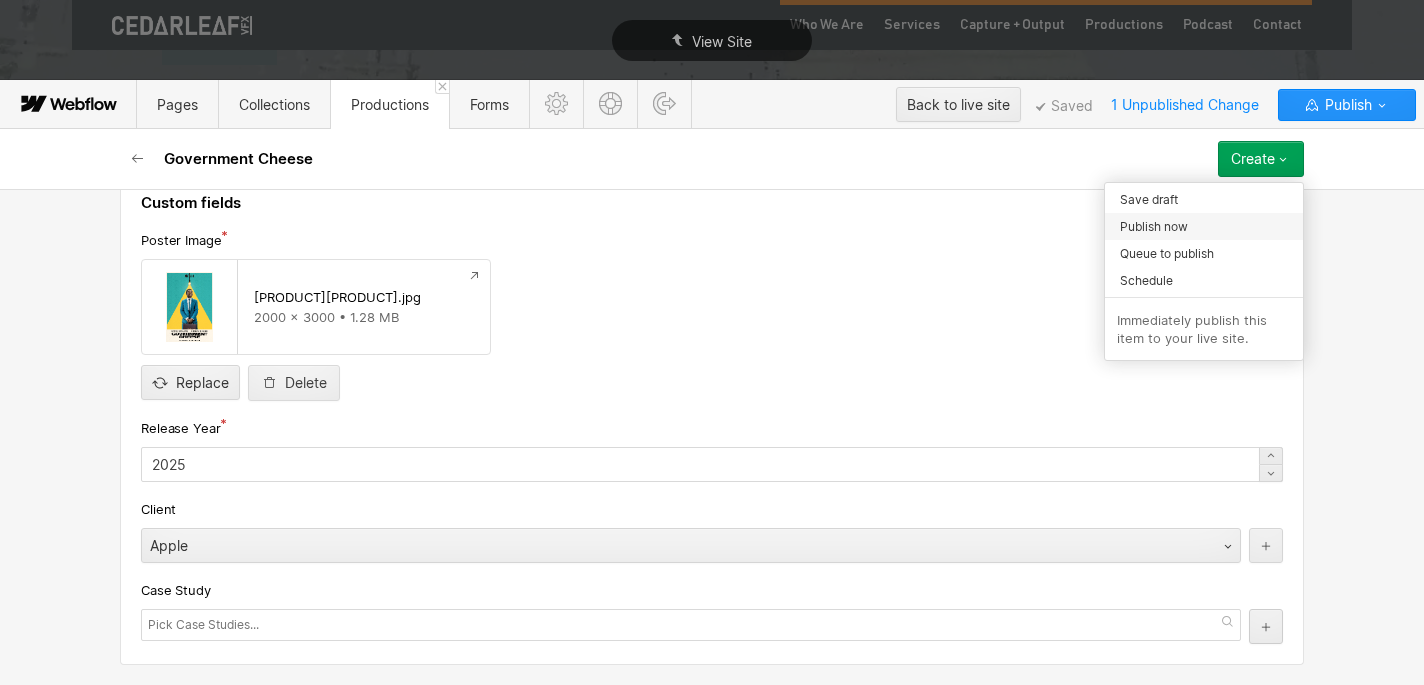 click on "Publish now" at bounding box center [1154, 226] 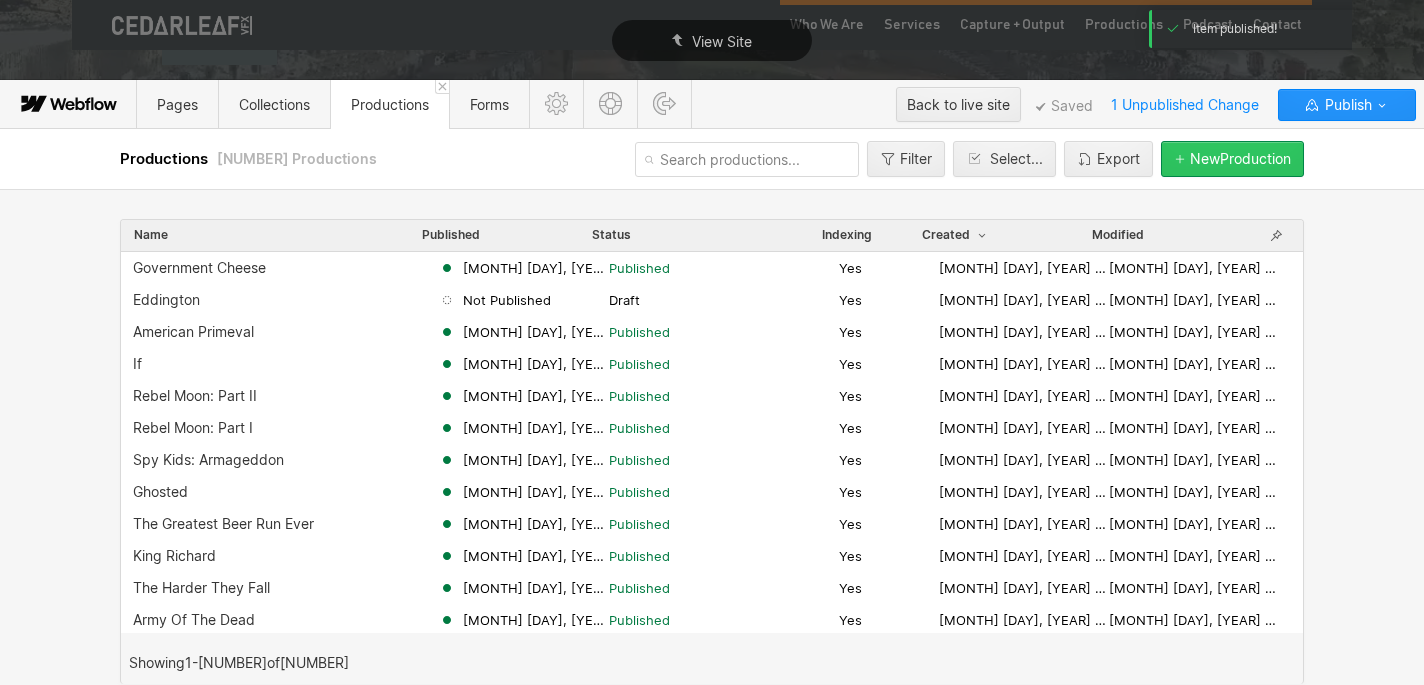 click on "New  Production" at bounding box center [1240, 159] 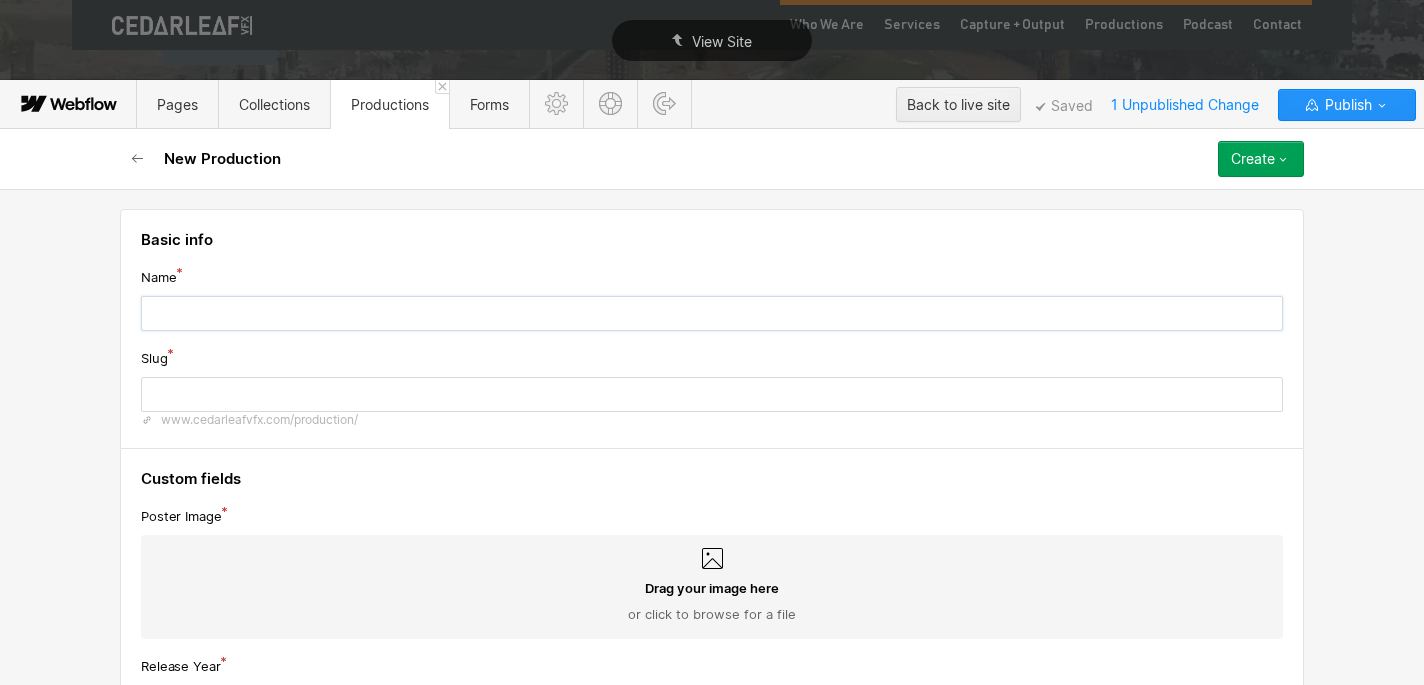 click at bounding box center (712, 313) 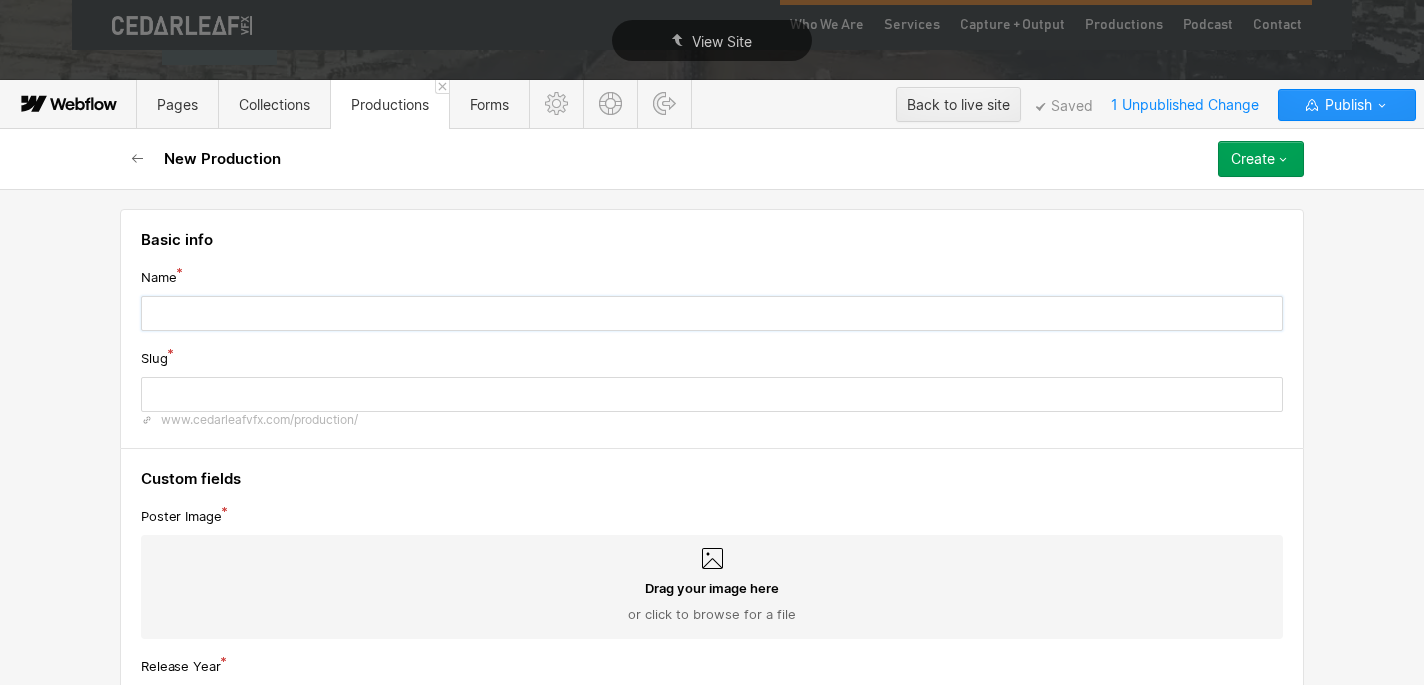 type on "E" 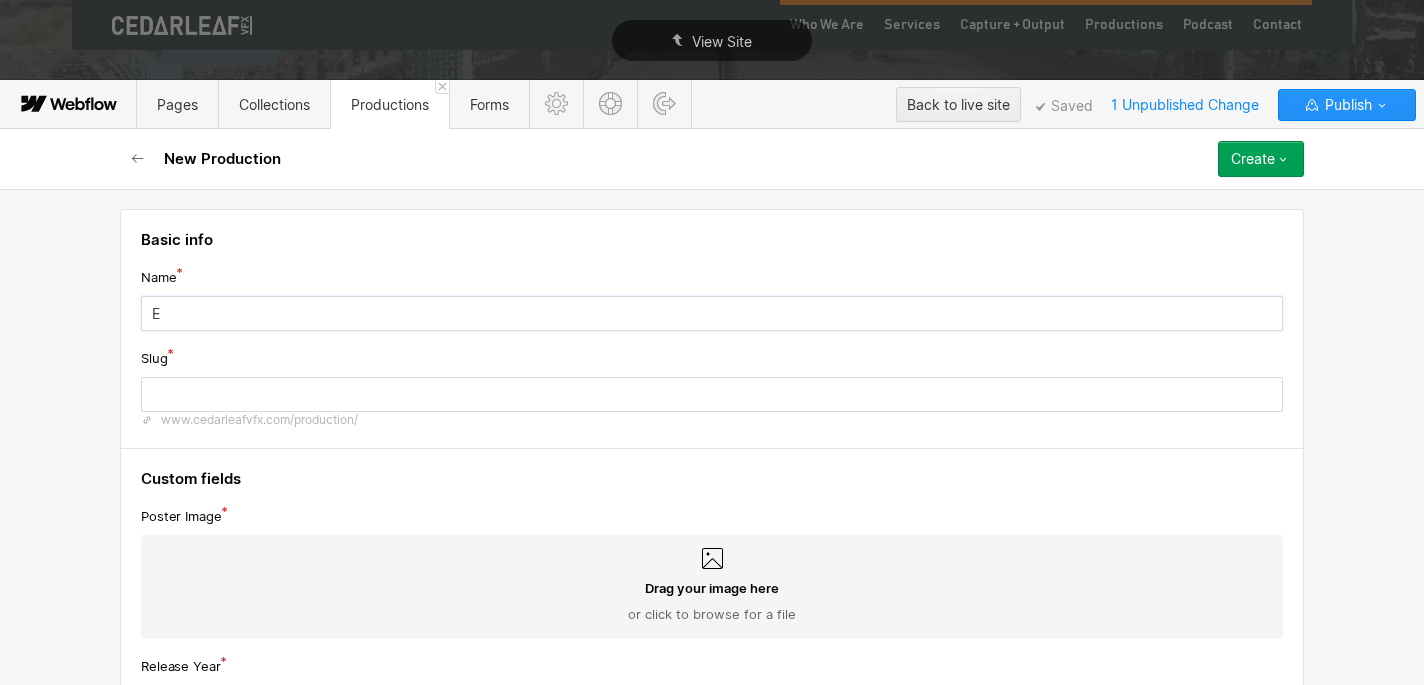 type on "e" 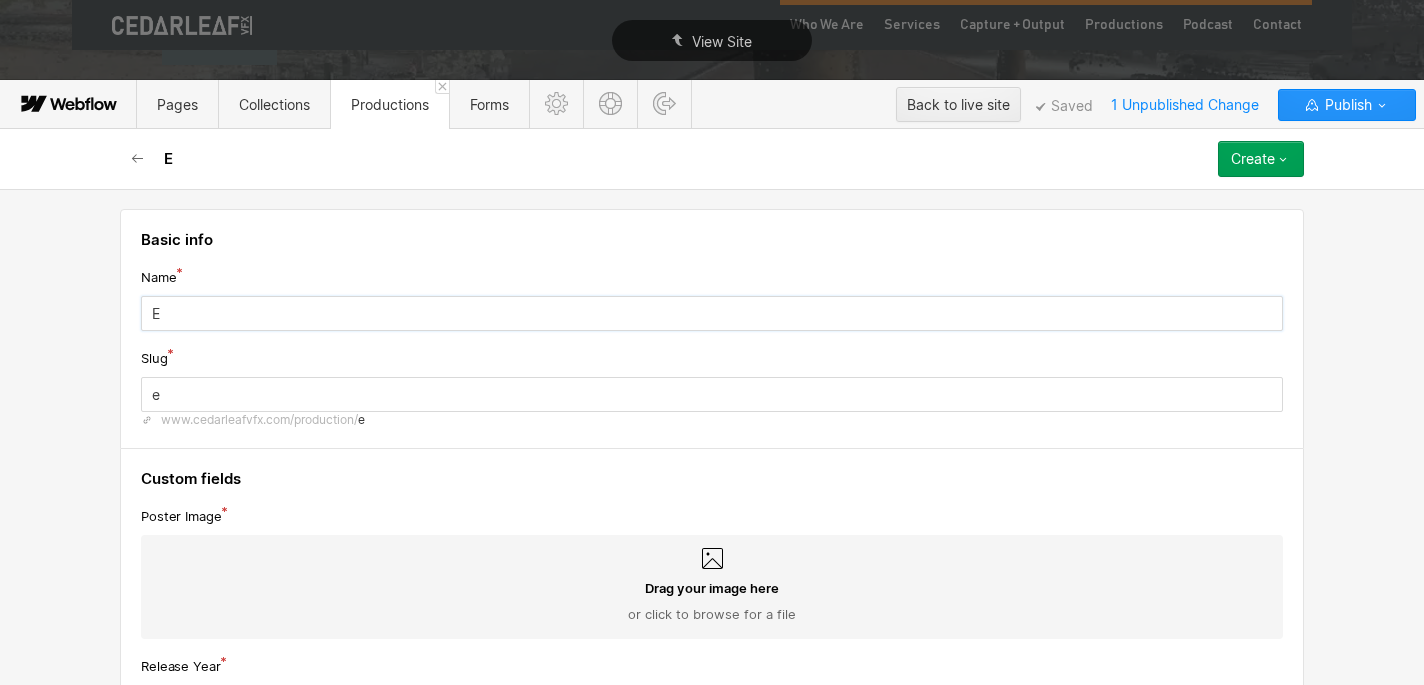 type on "Ed" 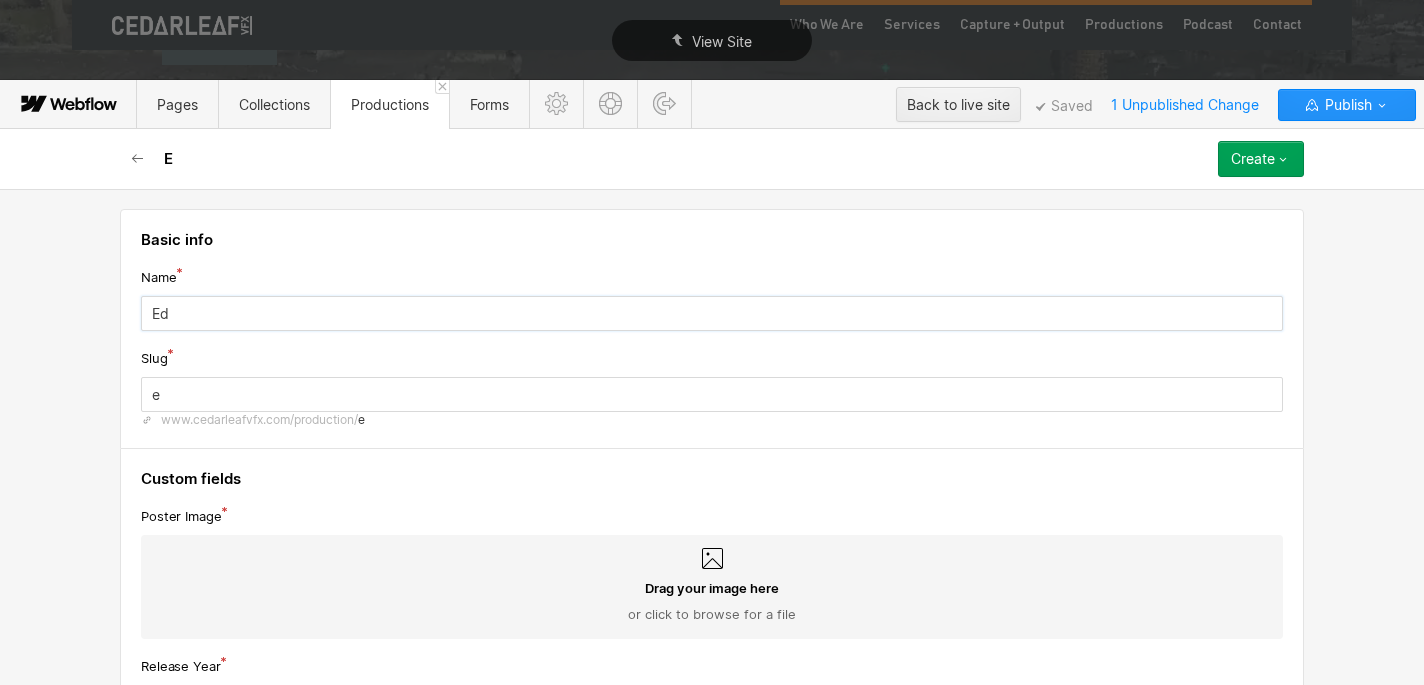 type on "ed" 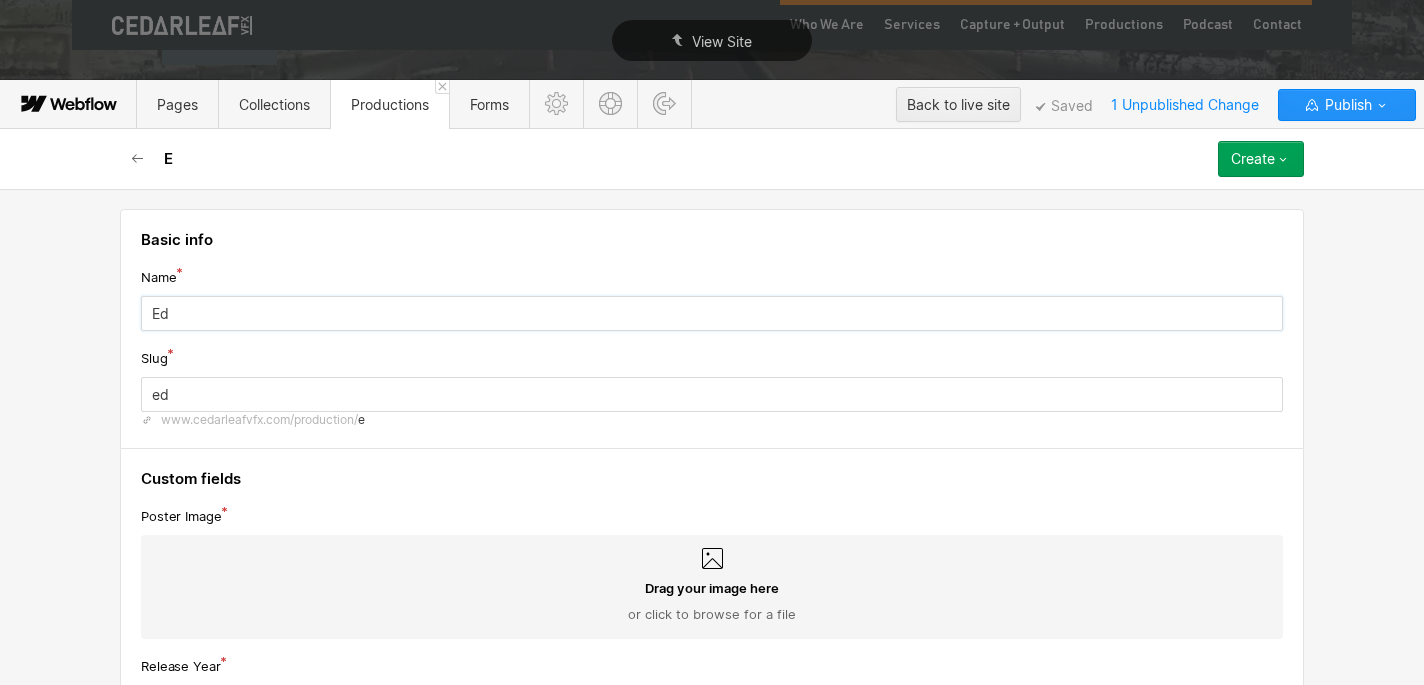 type on "Edd" 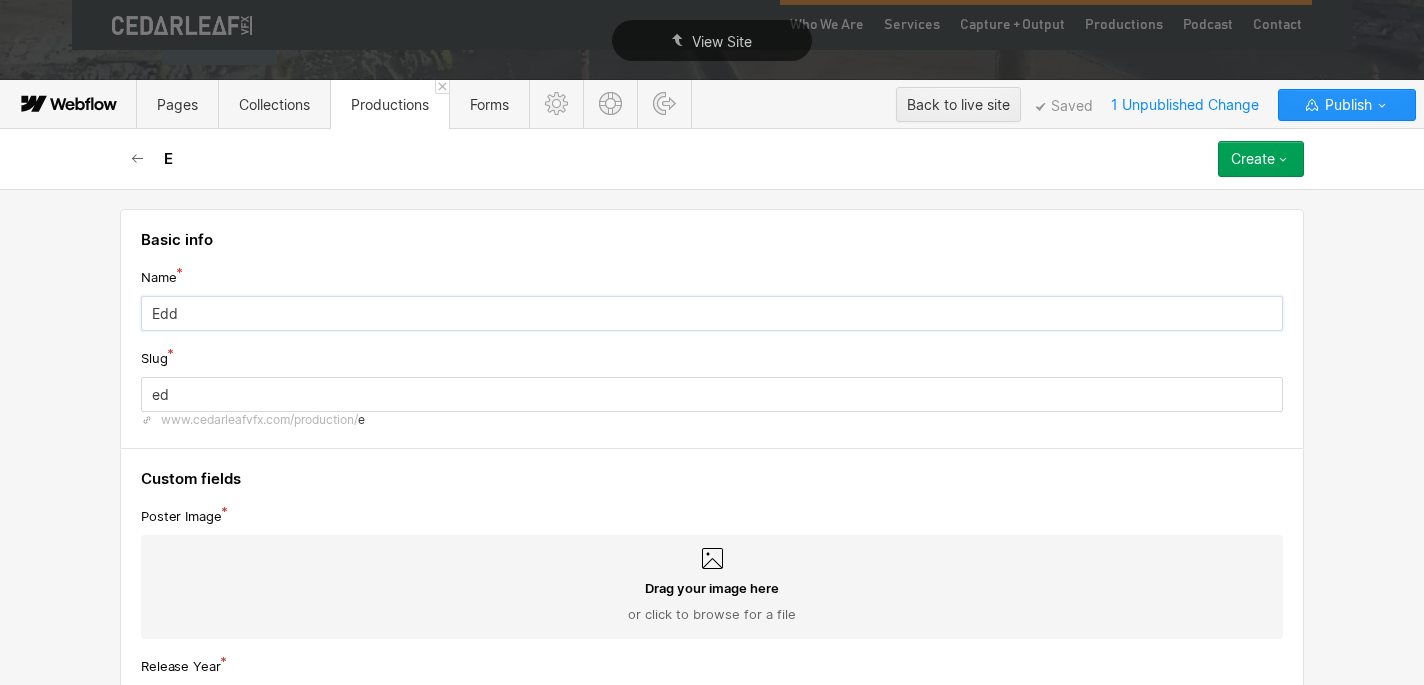 type on "edd" 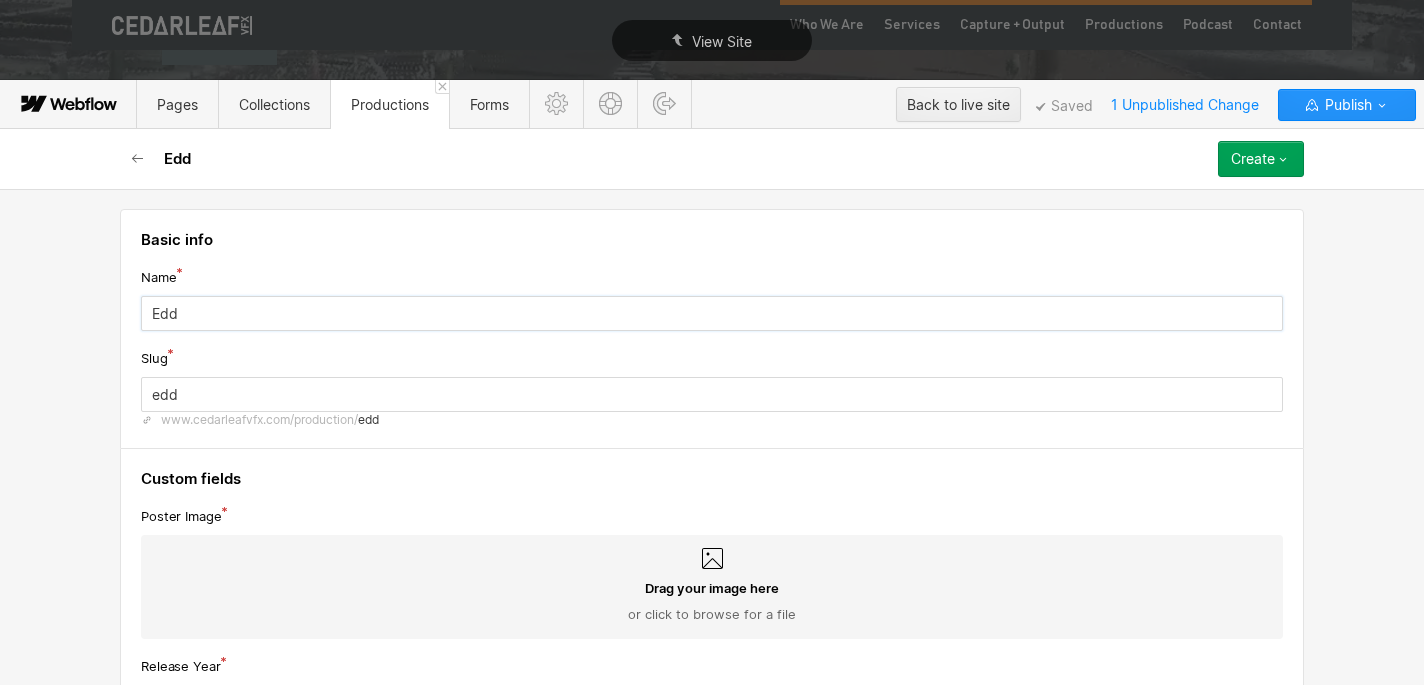 type on "Eddi" 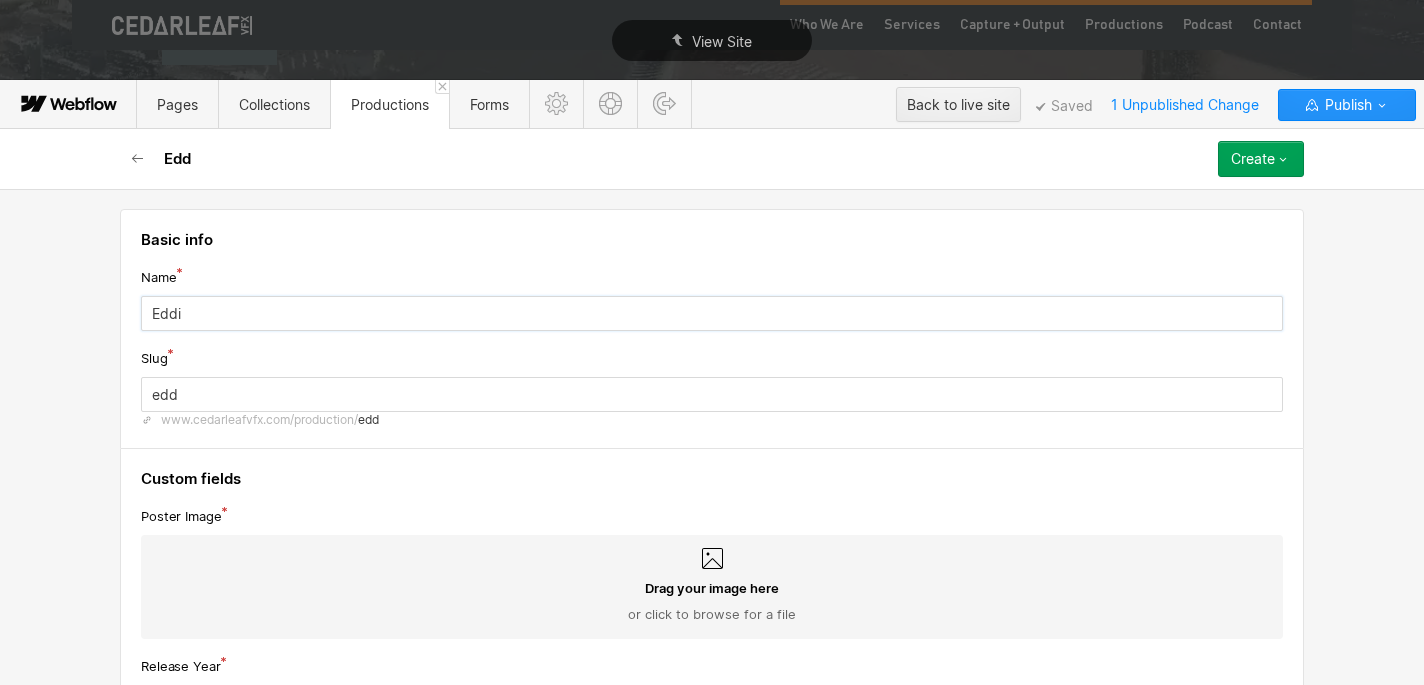 type on "eddi" 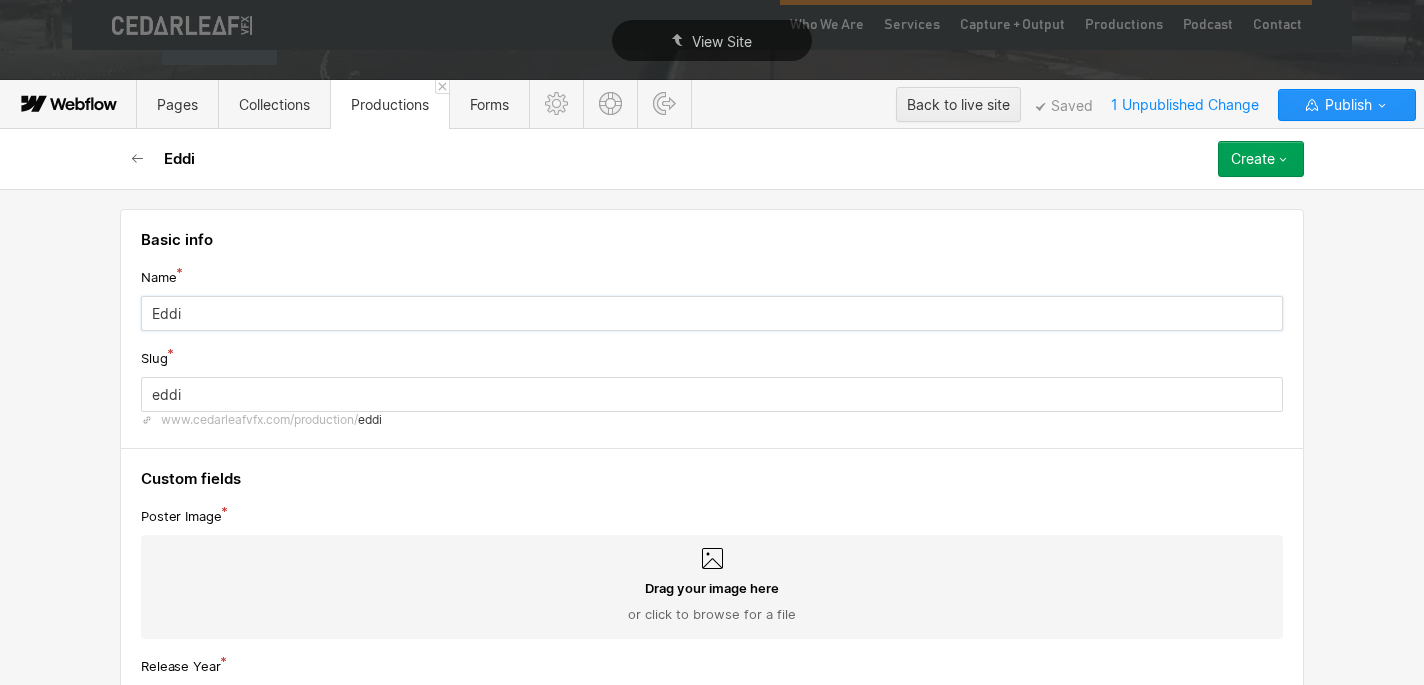 type on "Eddin" 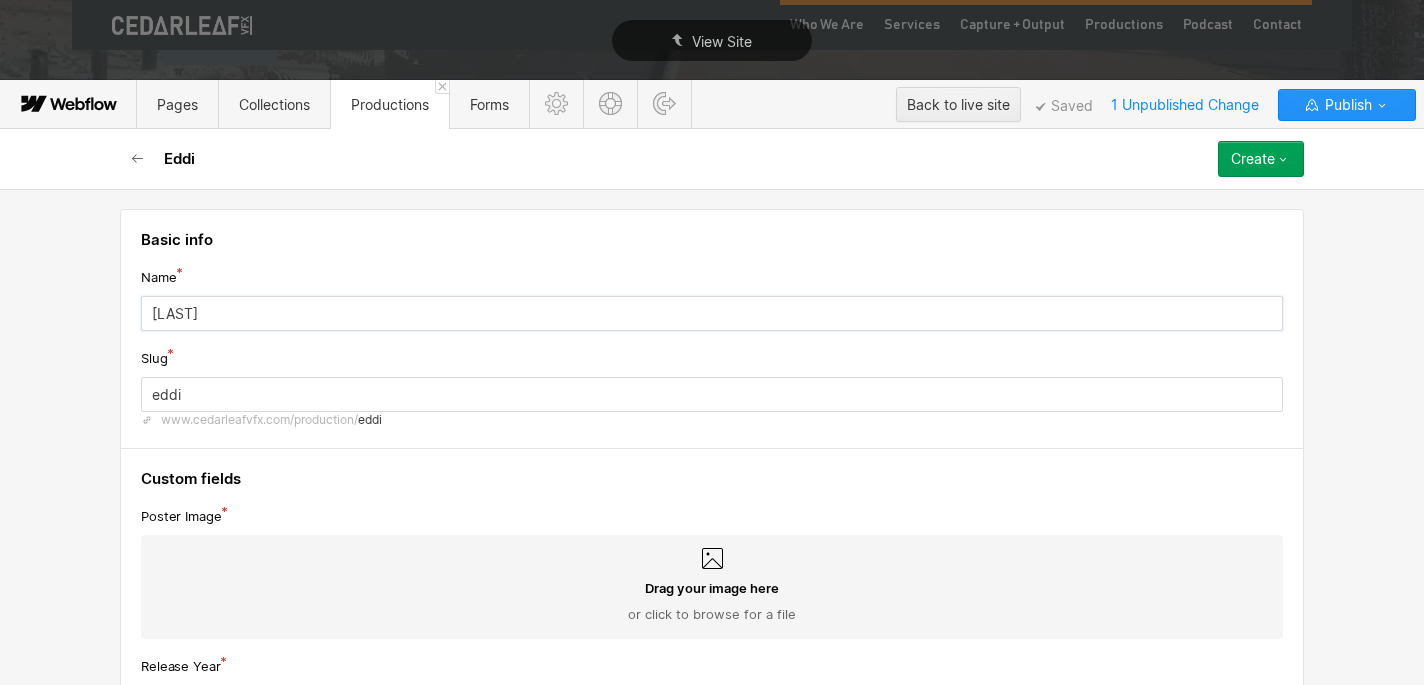 type on "eddin" 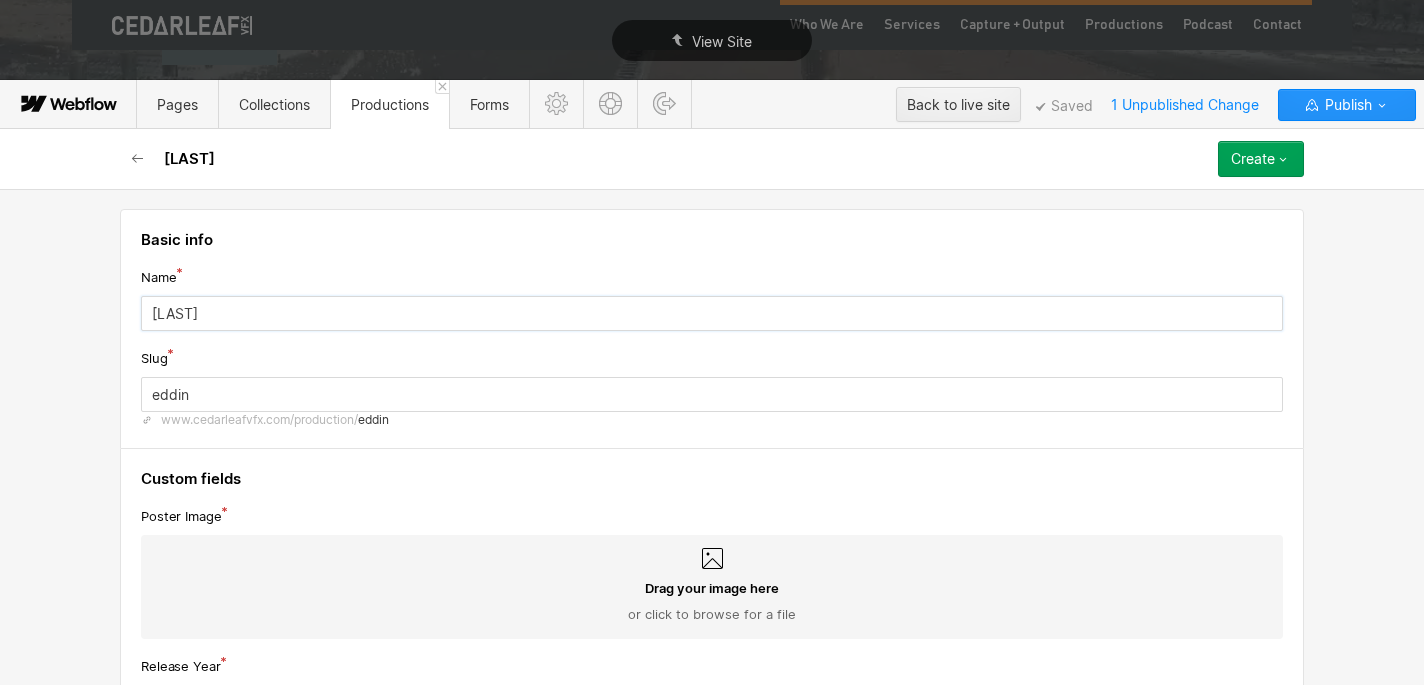 type on "Edding" 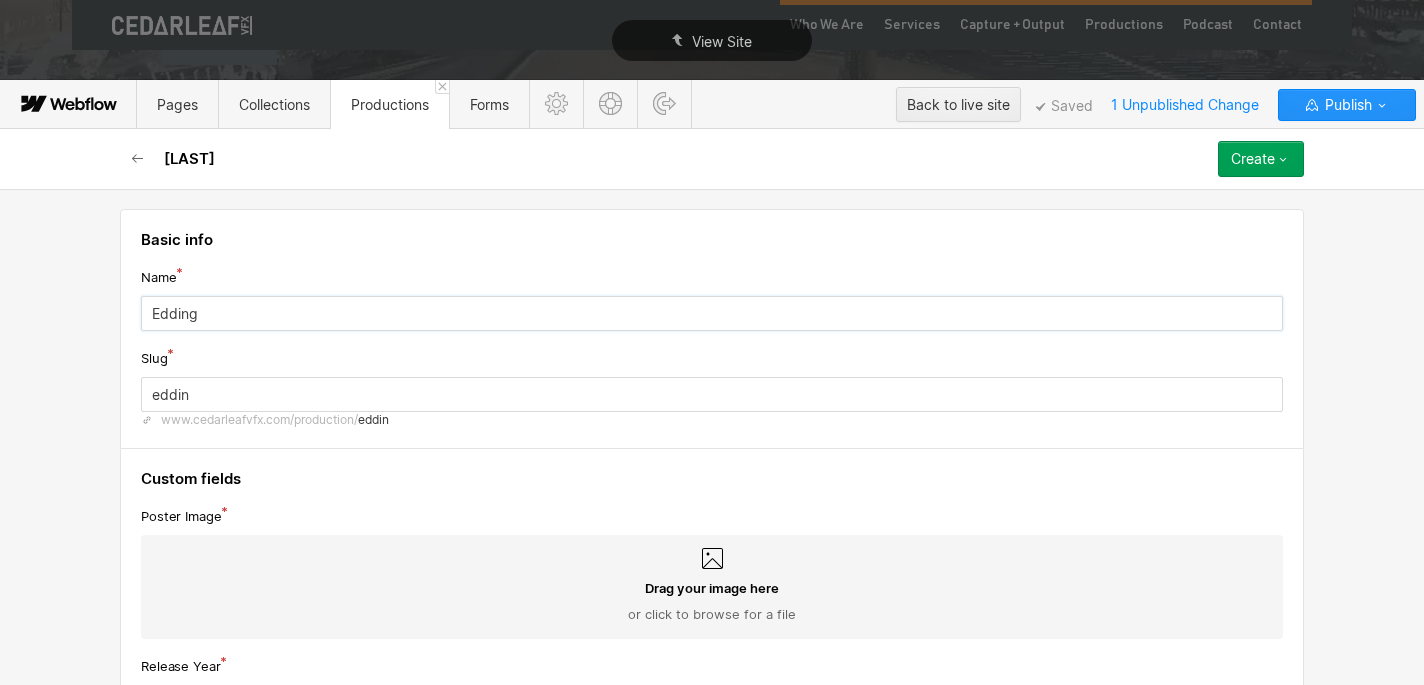 type on "edding" 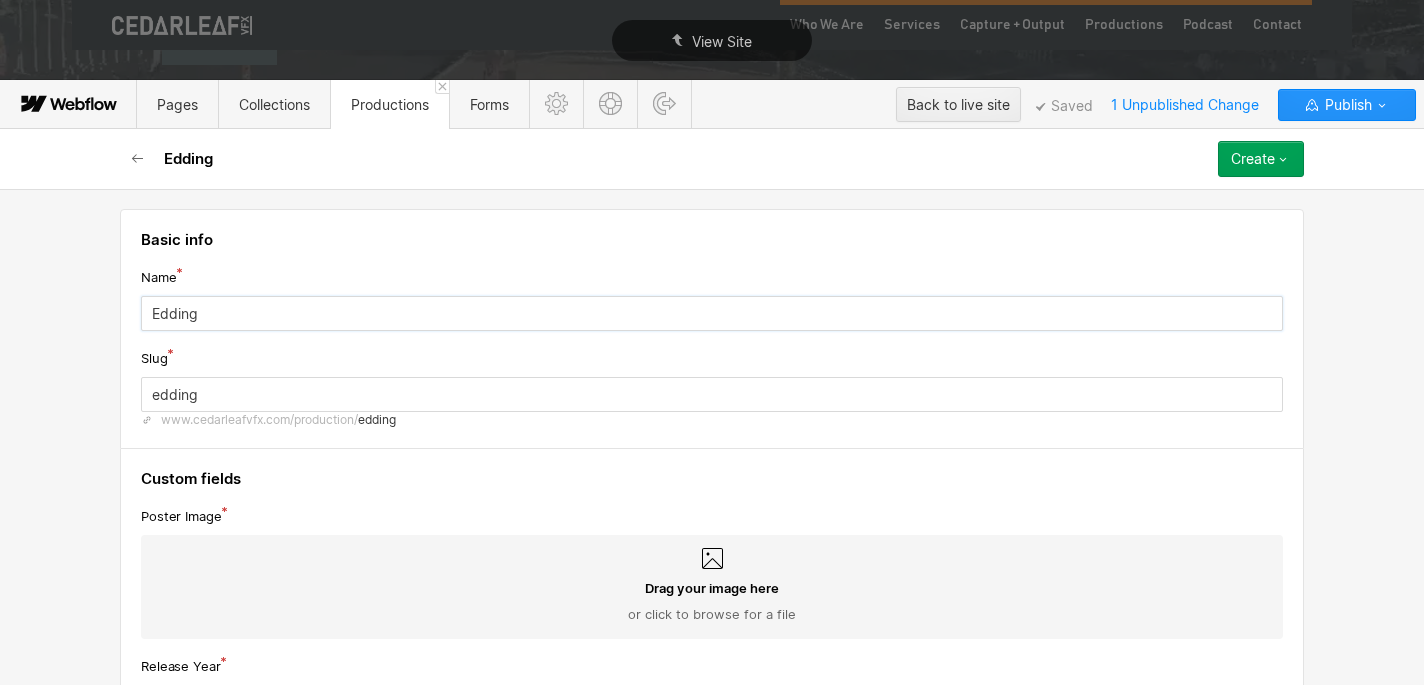 type on "Eddingt" 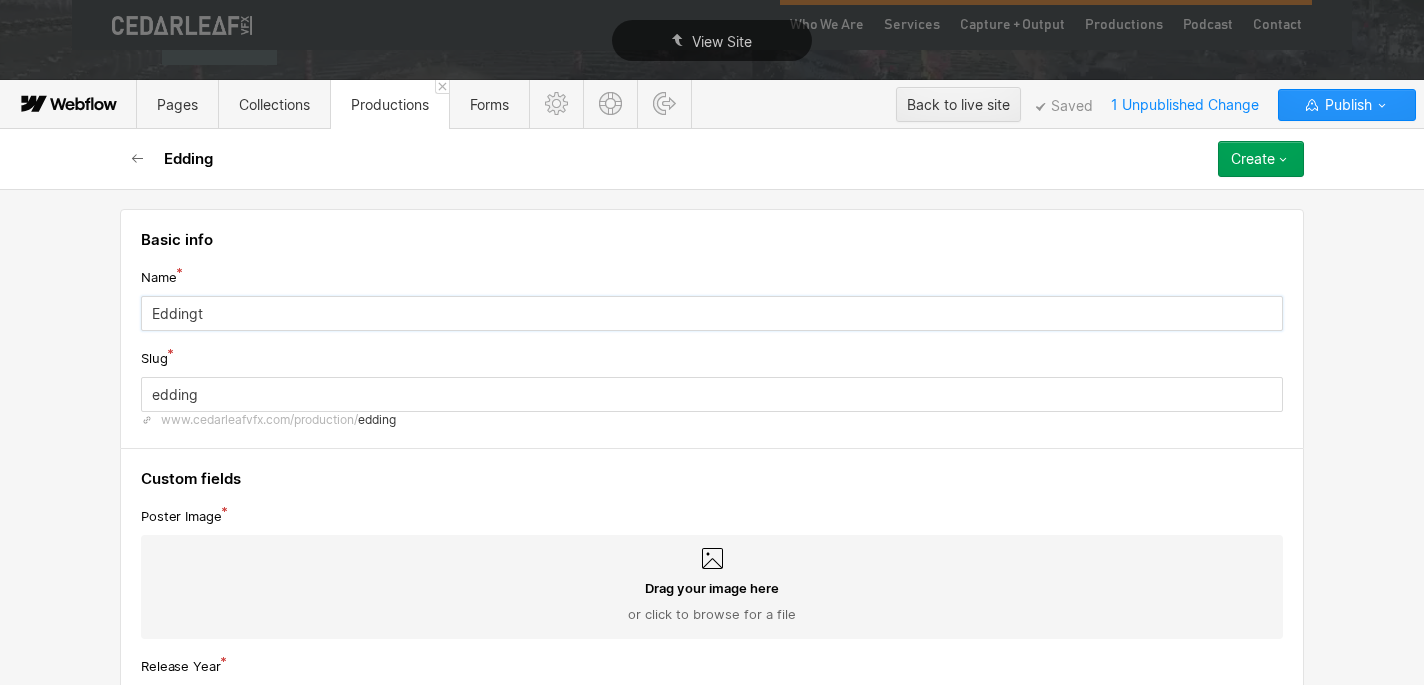 type on "eddingt" 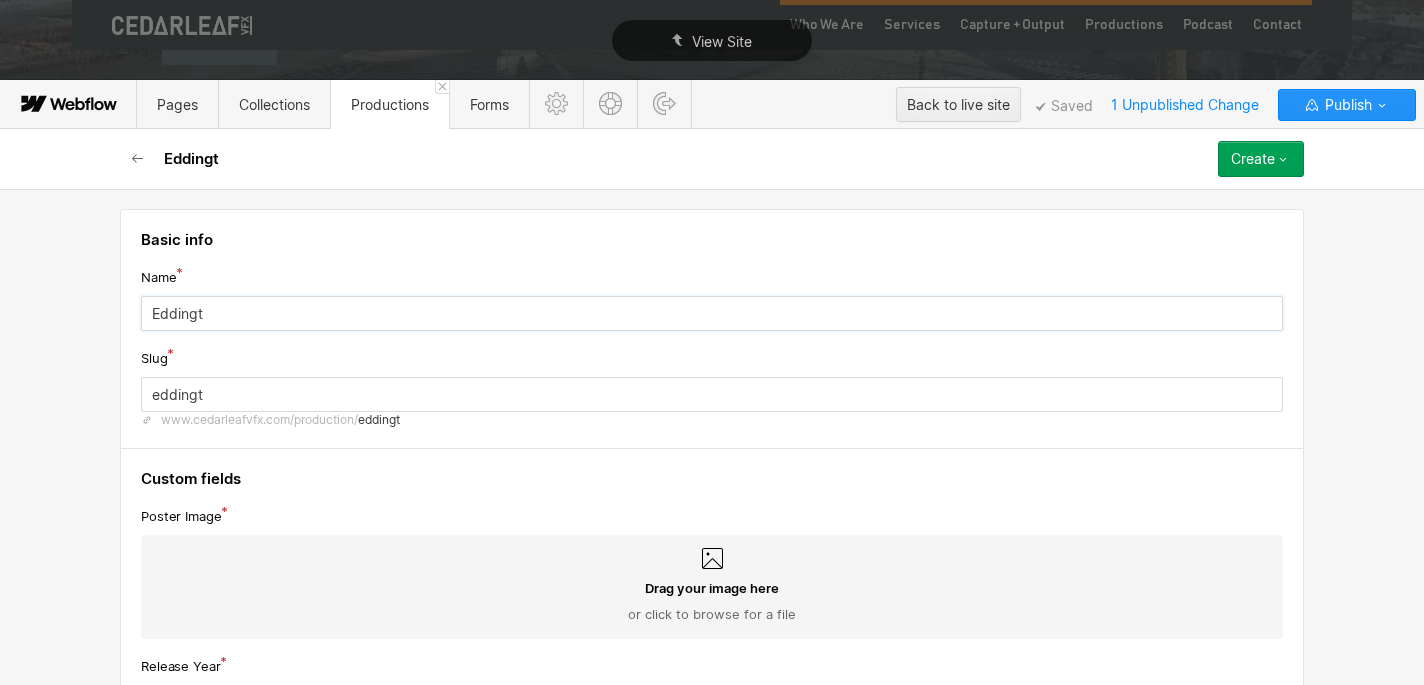 type on "Eddingto" 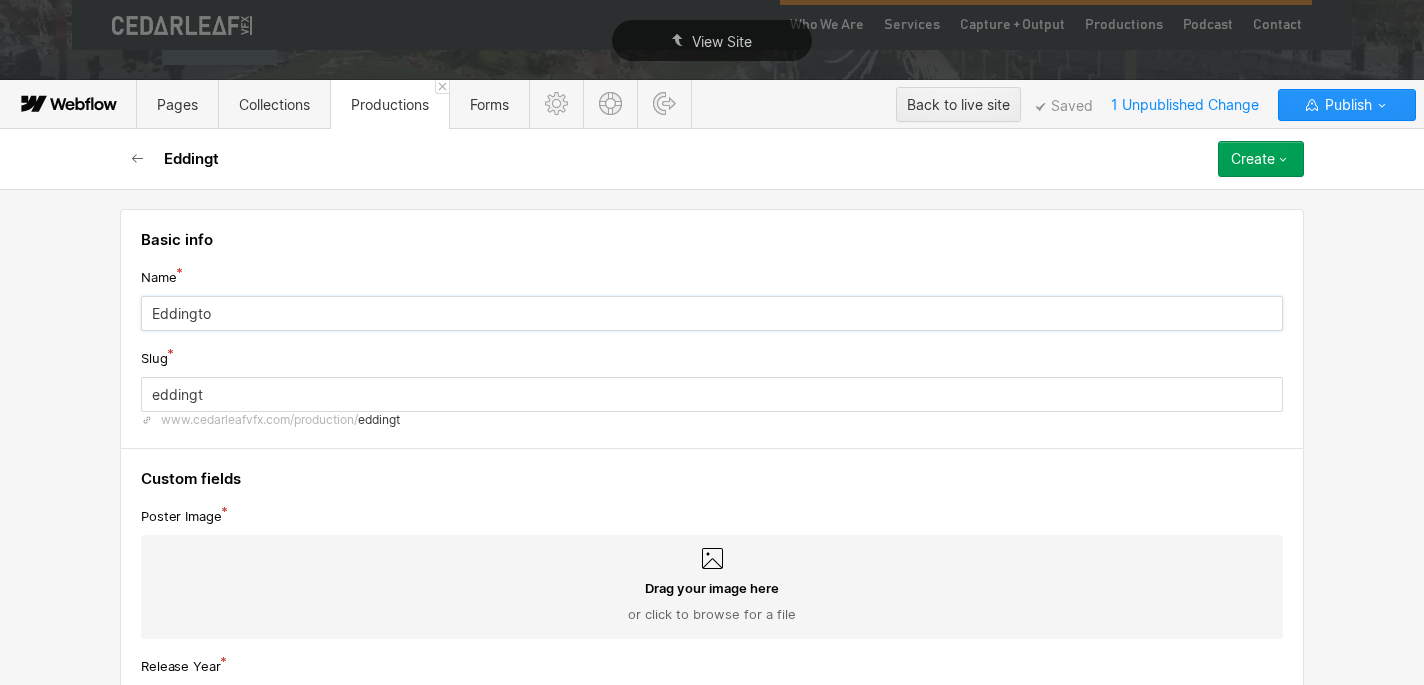 type on "eddingto" 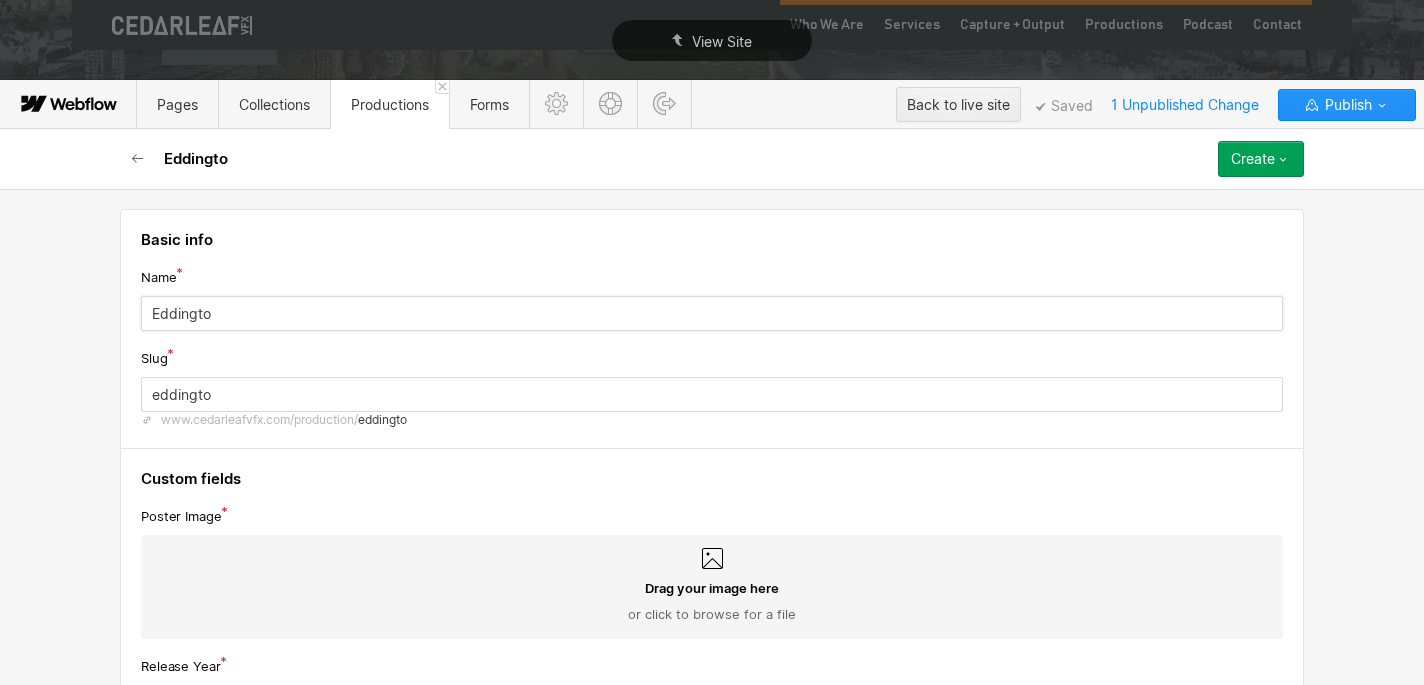 type on "Eddington" 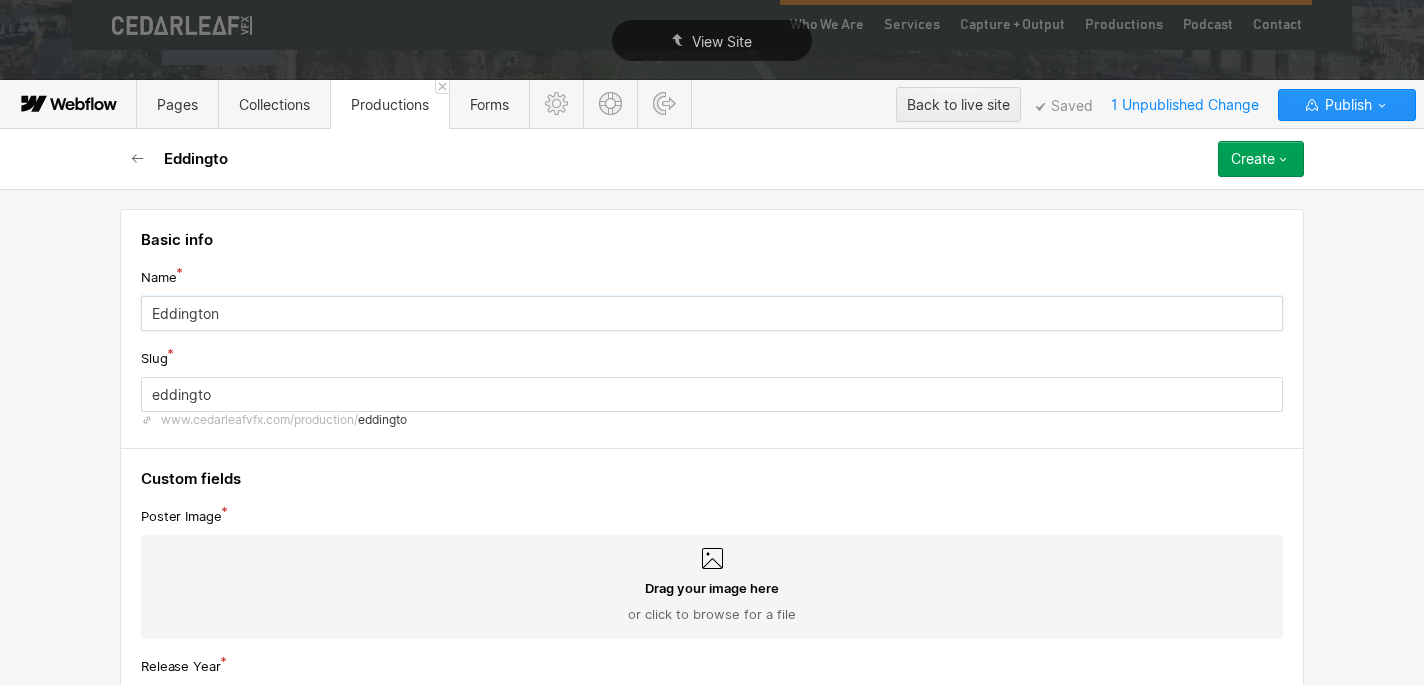 type on "eddington-2" 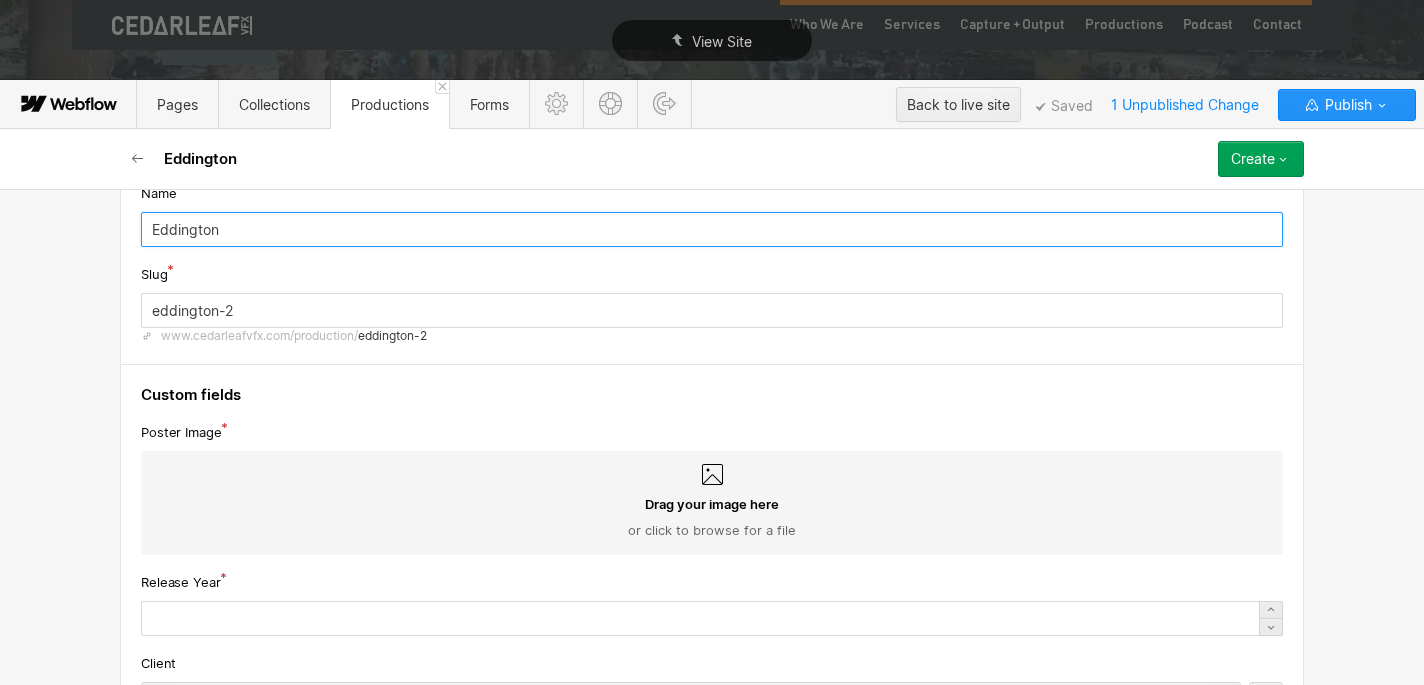 scroll, scrollTop: 86, scrollLeft: 0, axis: vertical 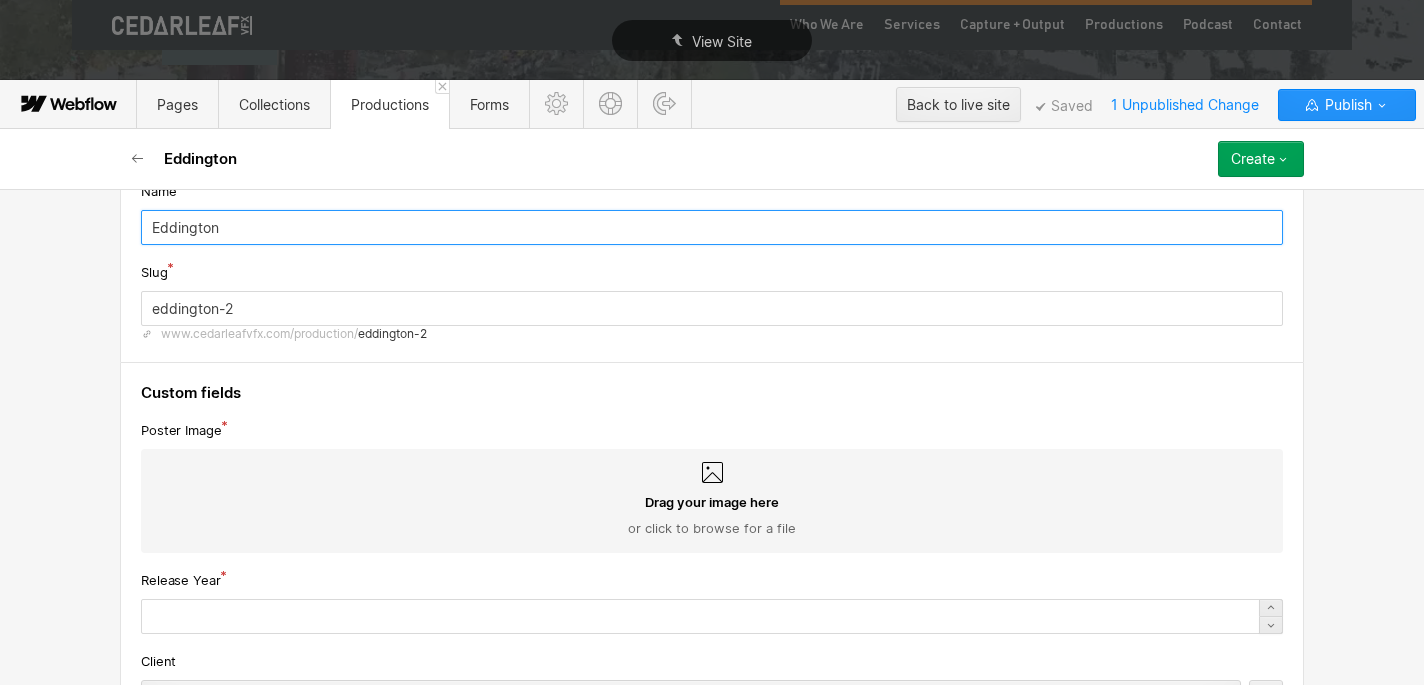 type on "Eddington" 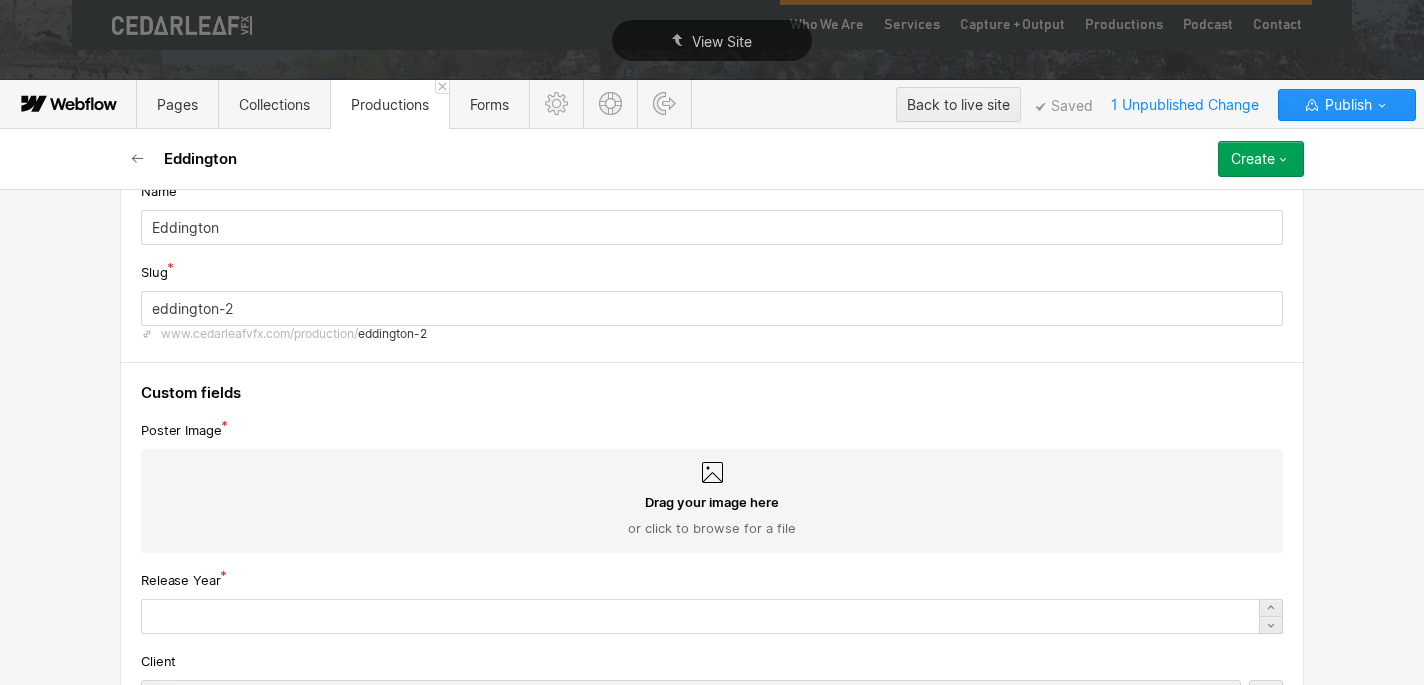 click on "Drag your image here or click to browse for a file" at bounding box center (712, 501) 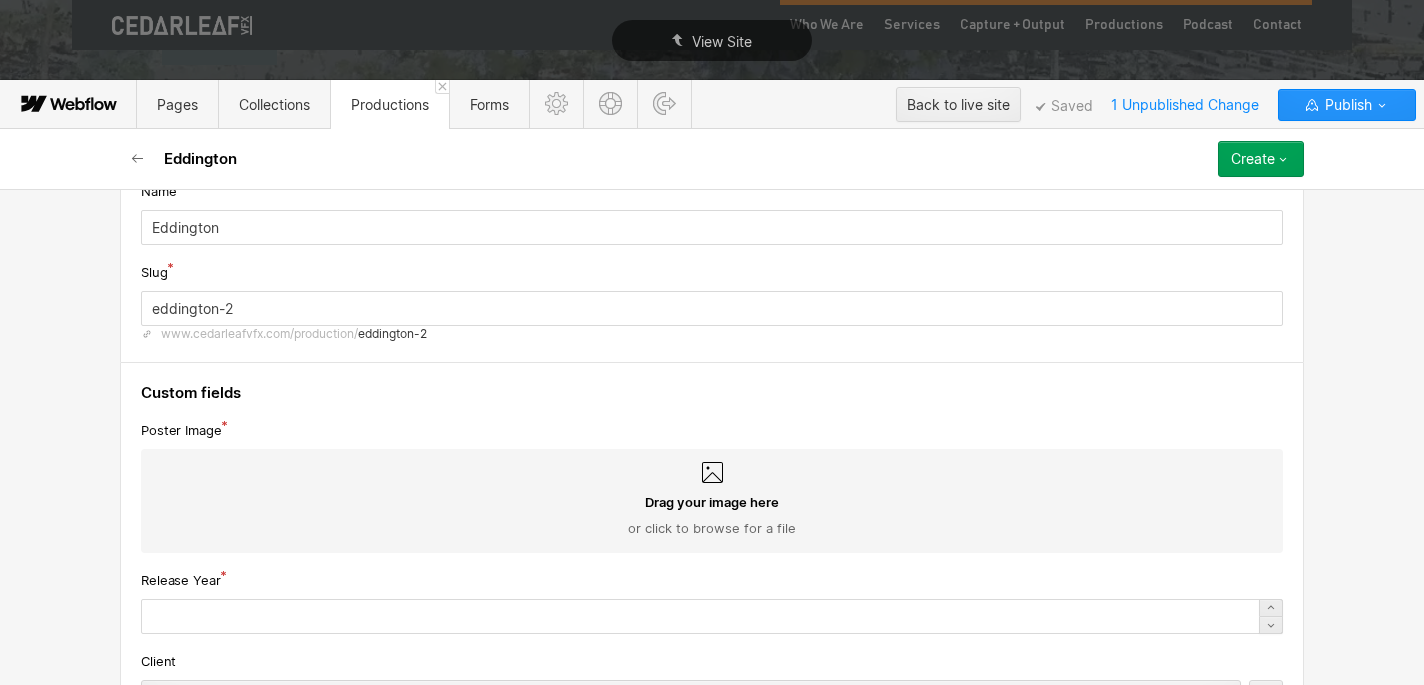 click on "Drag your image here or click to browse for a file" at bounding box center (0, 0) 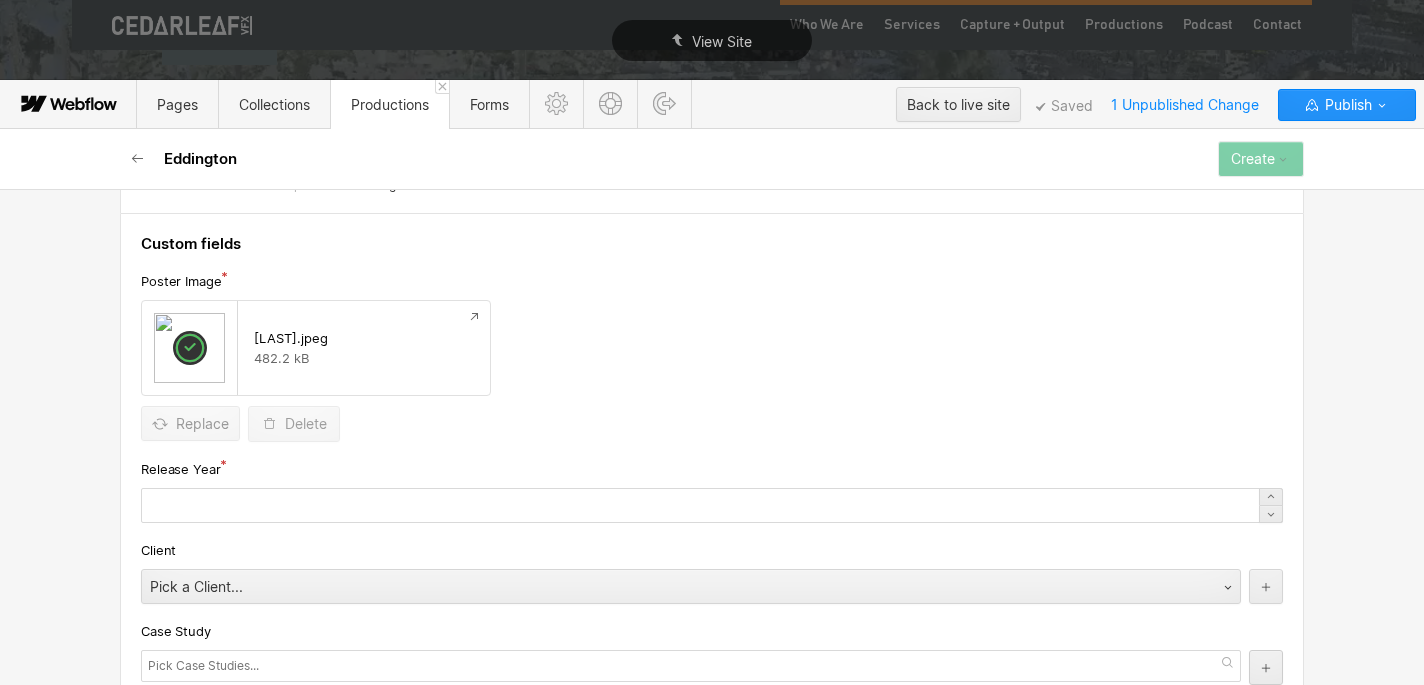 scroll, scrollTop: 276, scrollLeft: 0, axis: vertical 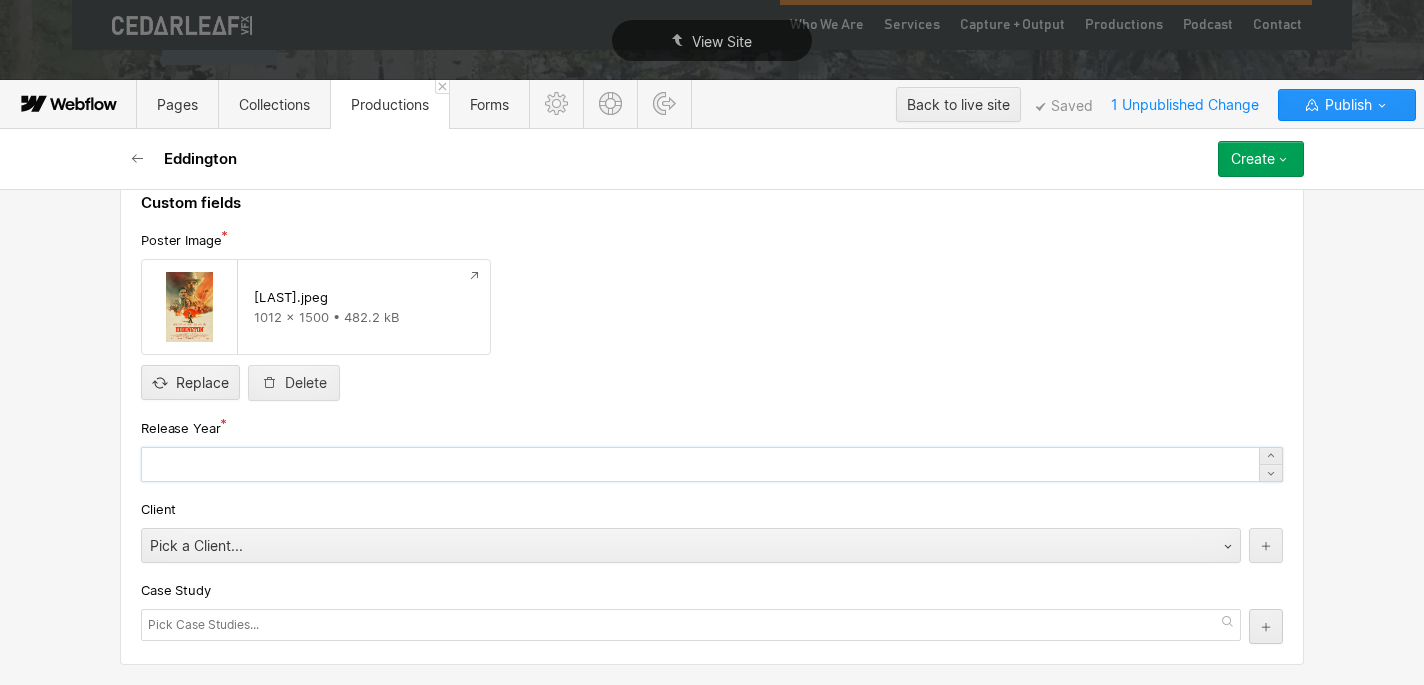click at bounding box center [712, 464] 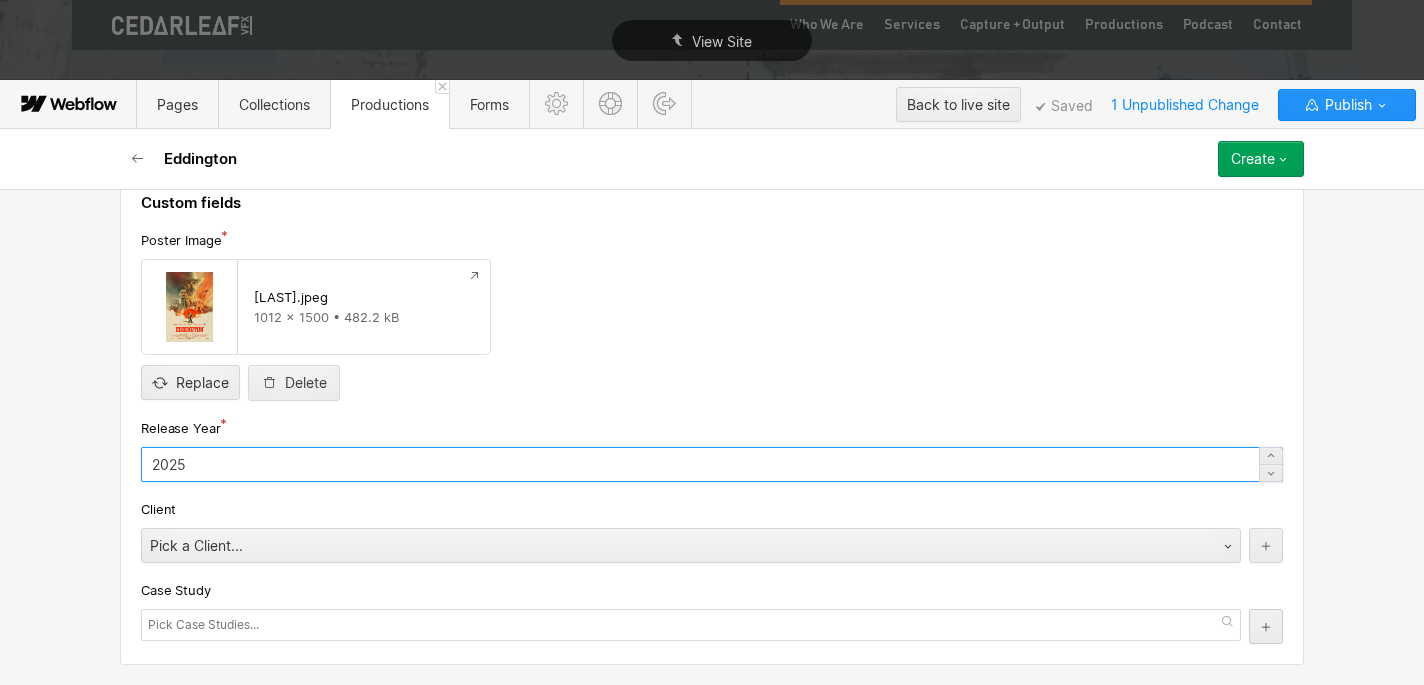 type on "2025" 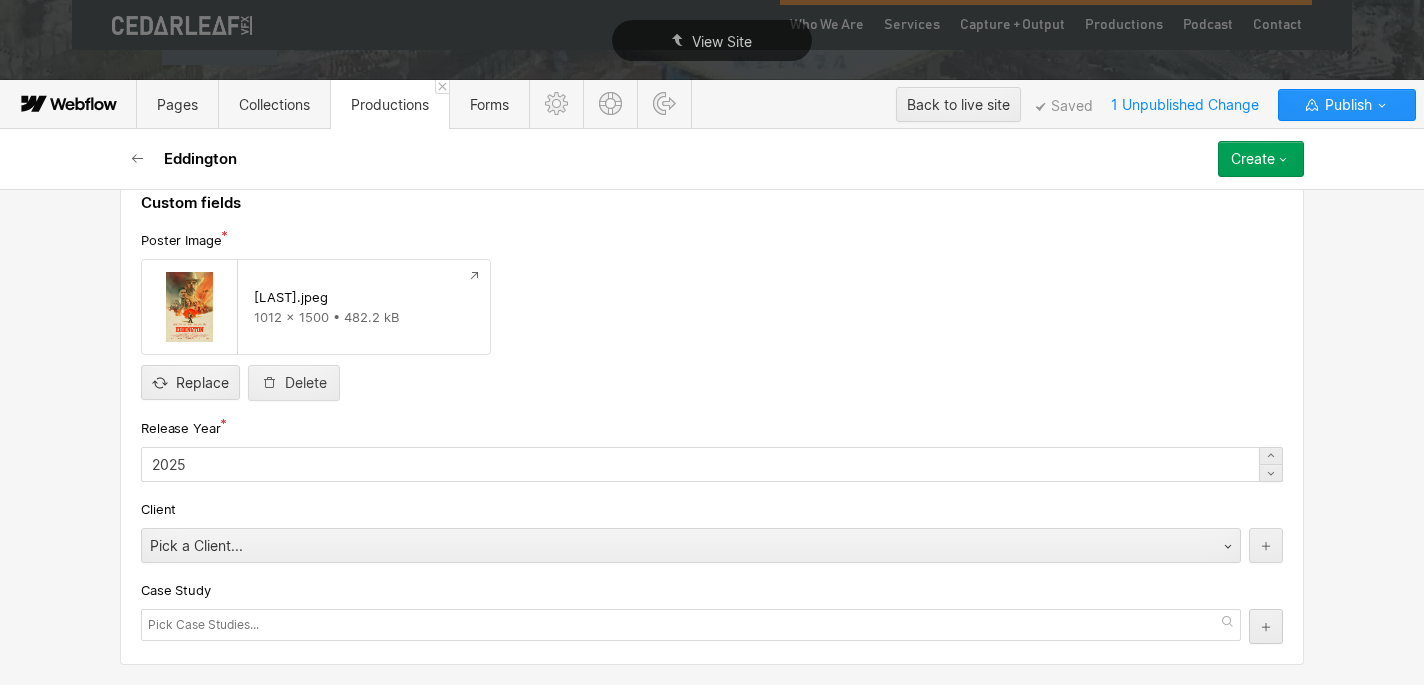 click on "Poster Image" at bounding box center (712, 240) 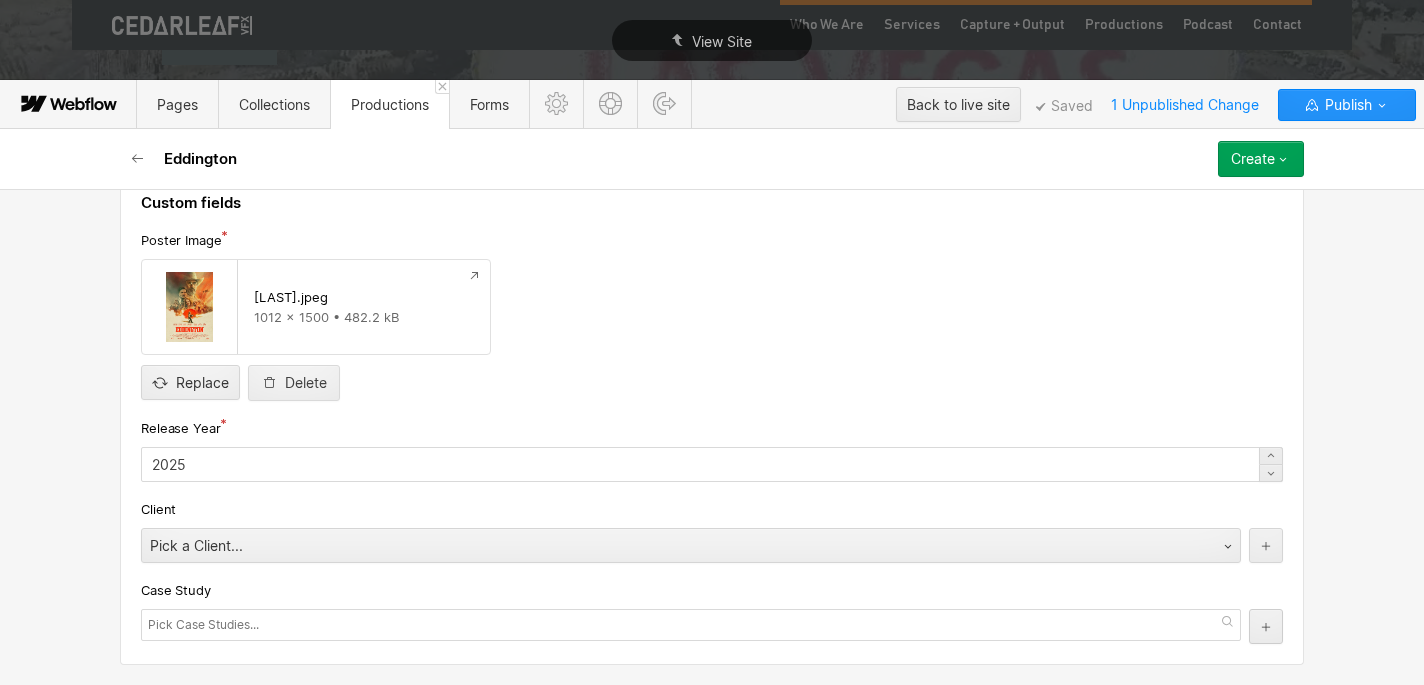 scroll, scrollTop: 276, scrollLeft: 0, axis: vertical 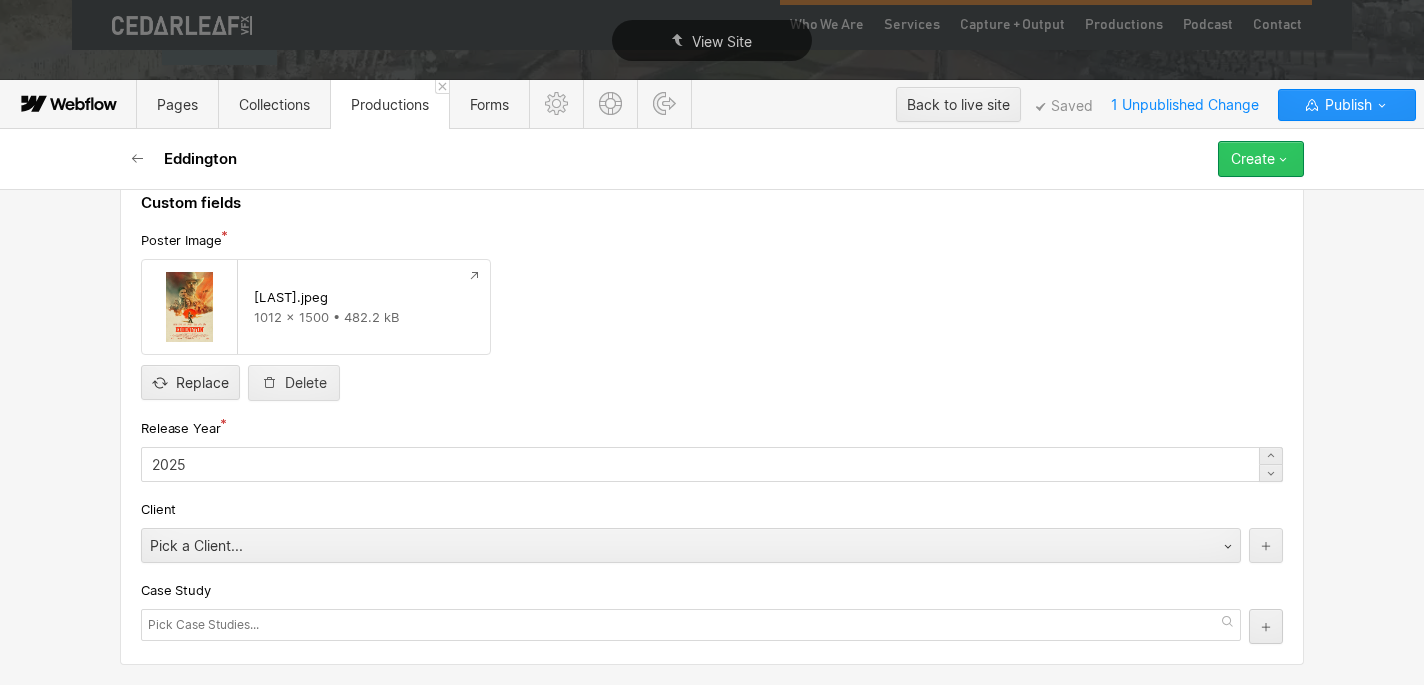 click on "Create" at bounding box center (1253, 159) 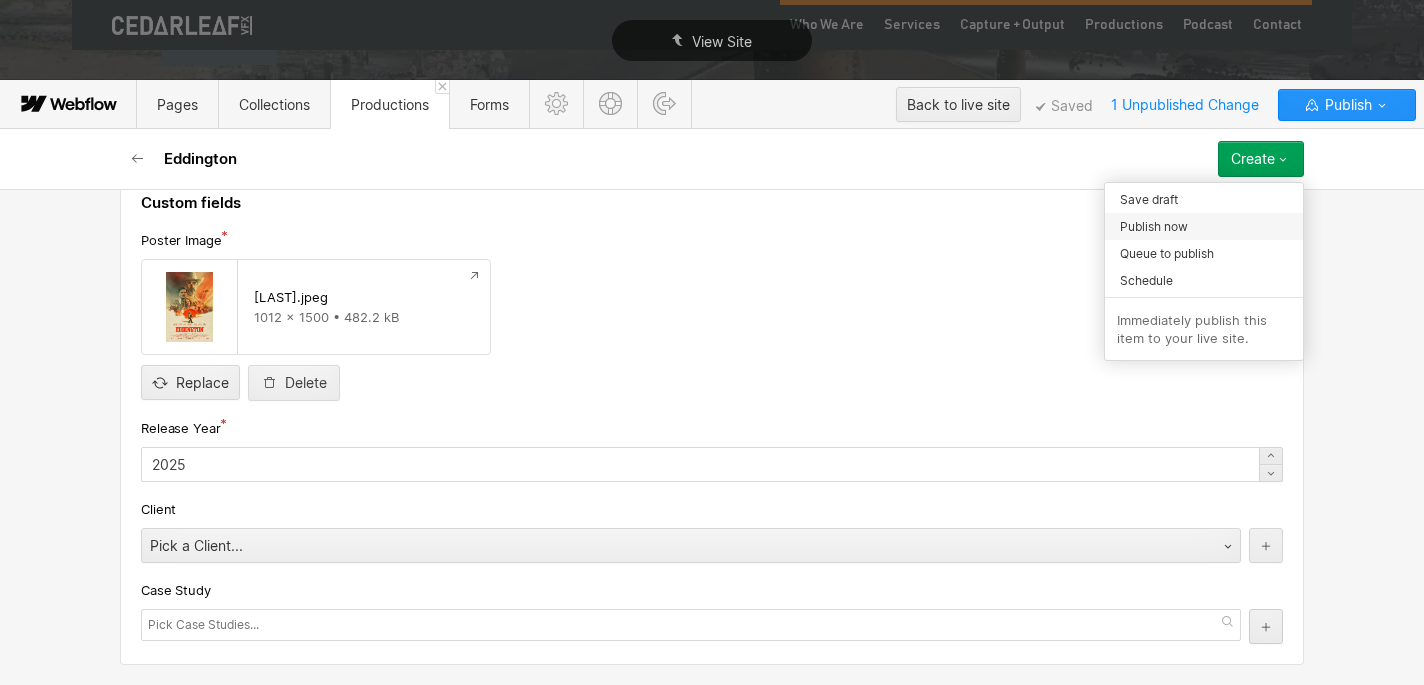 click on "Publish now" at bounding box center [1154, 226] 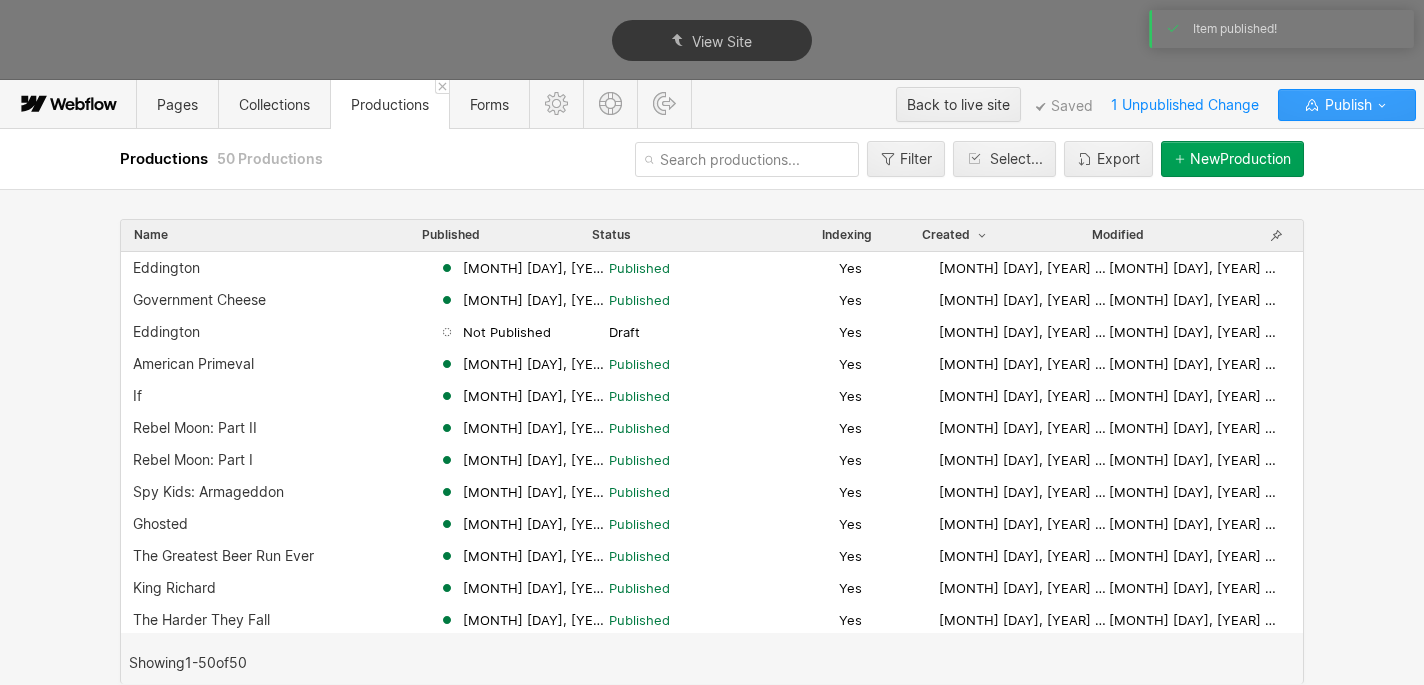 click on "Publish" at bounding box center [1346, 105] 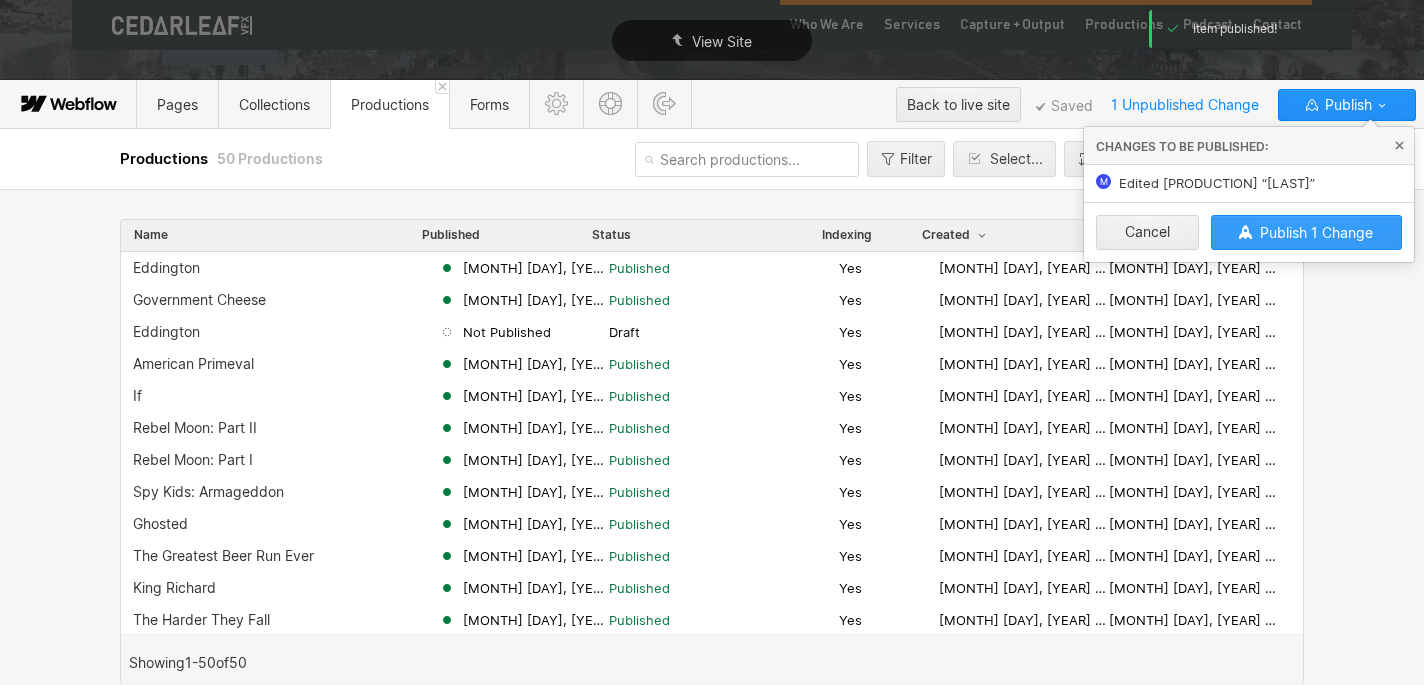click on "Publish 1 Change" at bounding box center [1316, 232] 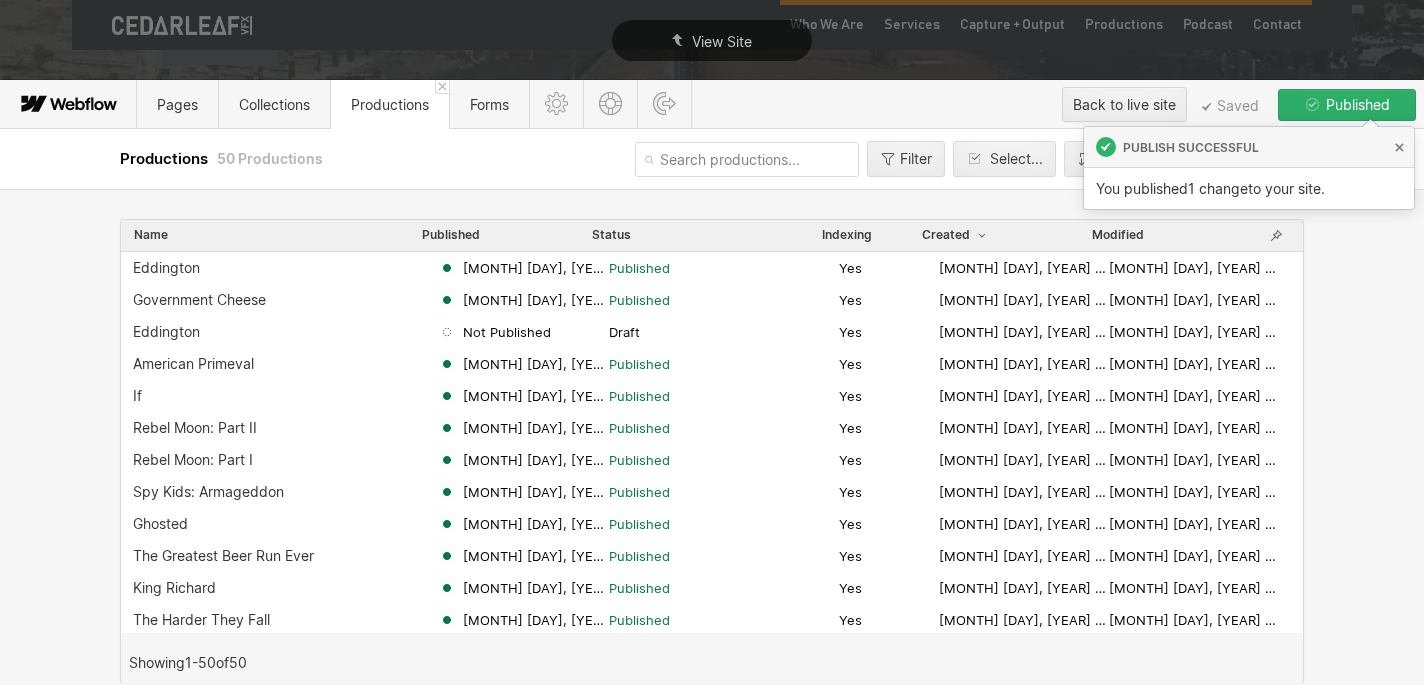 click on "Name Published Status Indexing Created Modified Eddington Aug 5, 2025 5:46 PM Published Yes Aug 5, 2025 5:46 PM Aug 5, 2025 5:46 PM Government Cheese Aug 5, 2025 5:45 PM Published Yes Aug 5, 2025 5:45 PM Aug 5, 2025 5:45 PM Eddington Not Published Draft Yes Aug 5, 2025 5:35 PM Aug 5, 2025 5:45 PM American Primeval Jan 27, 2025 1:12 PM Published Yes Jan 27, 2025 1:12 PM Jan 27, 2025 1:12 PM If Jul 8, 2024 7:25 AM Published Yes Jul 8, 2024 7:25 AM Jul 8, 2024 7:25 AM Rebel Moon: Part II Jul 8, 2024 7:25 AM Published Yes Jul 8, 2024 7:24 AM Jul 8, 2024 7:24 AM Rebel Moon: Part I Jul 8, 2024 7:25 AM Published Yes Jan 4, 2024 6:08 AM Jul 8, 2024 7:24 AM Spy Kids: Armageddon Sep 25, 2023 12:40 PM Published Yes Sep 25, 2023 12:39 PM Sep 25, 2023 12:39 PM Ghosted Apr 20, 2023 6:25 AM Published Yes Apr 20, 2023 6:23 AM Apr 20, 2023 6:24 AM The Greatest Beer Run Ever Apr 20, 2023 6:25 AM Published Yes Apr 20, 2023 6:22 AM Apr 20, 2023 6:23 AM King Richard Jun 2, 2022 9:24 AM Published Yes Oct 31, 2021 11:00 AM Yes Yes" at bounding box center (712, 437) 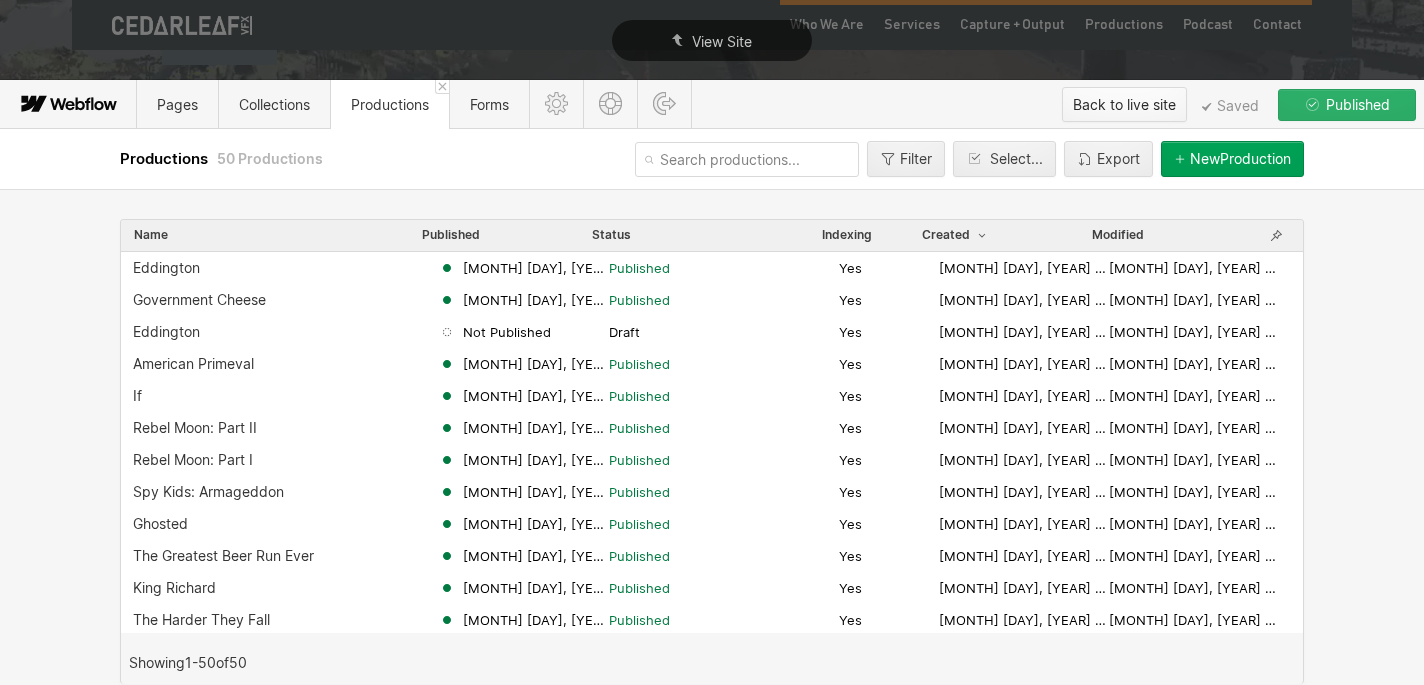 click on "Back to live site" at bounding box center (1124, 105) 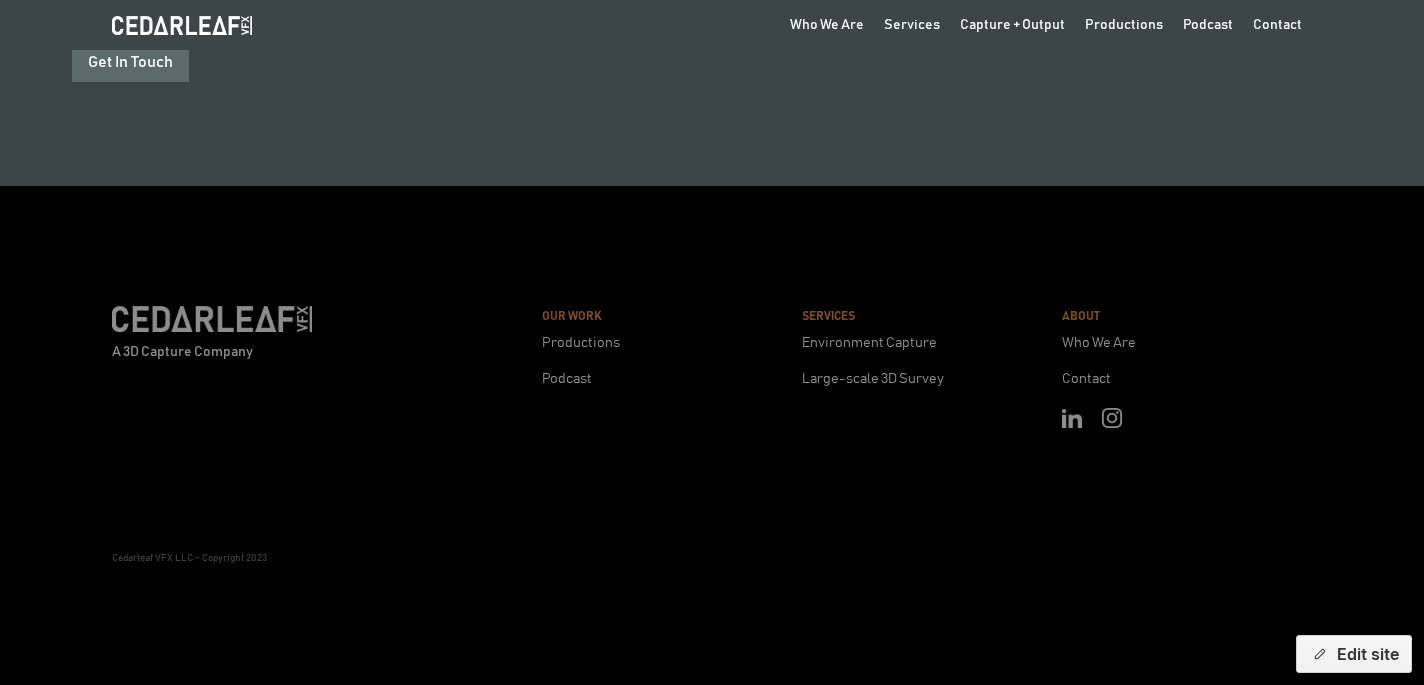 scroll, scrollTop: 3986, scrollLeft: 0, axis: vertical 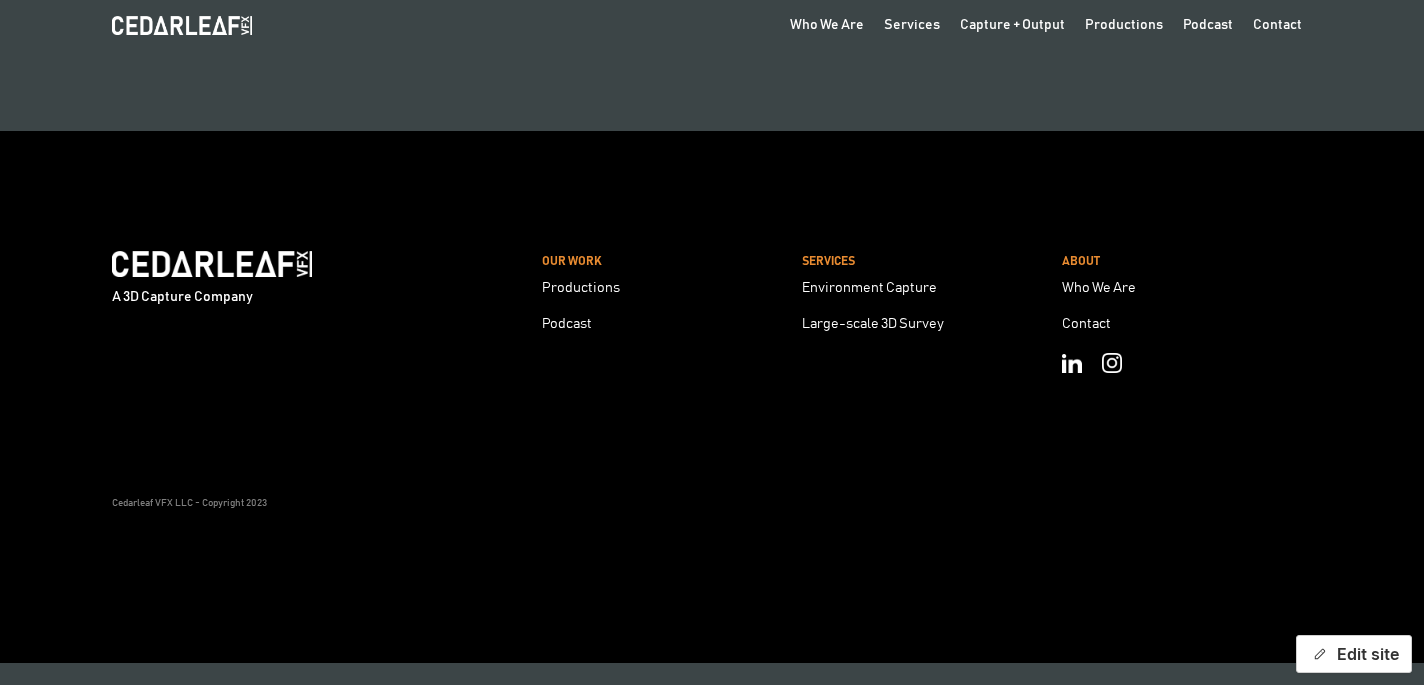 click on "Edit site" at bounding box center [1354, 654] 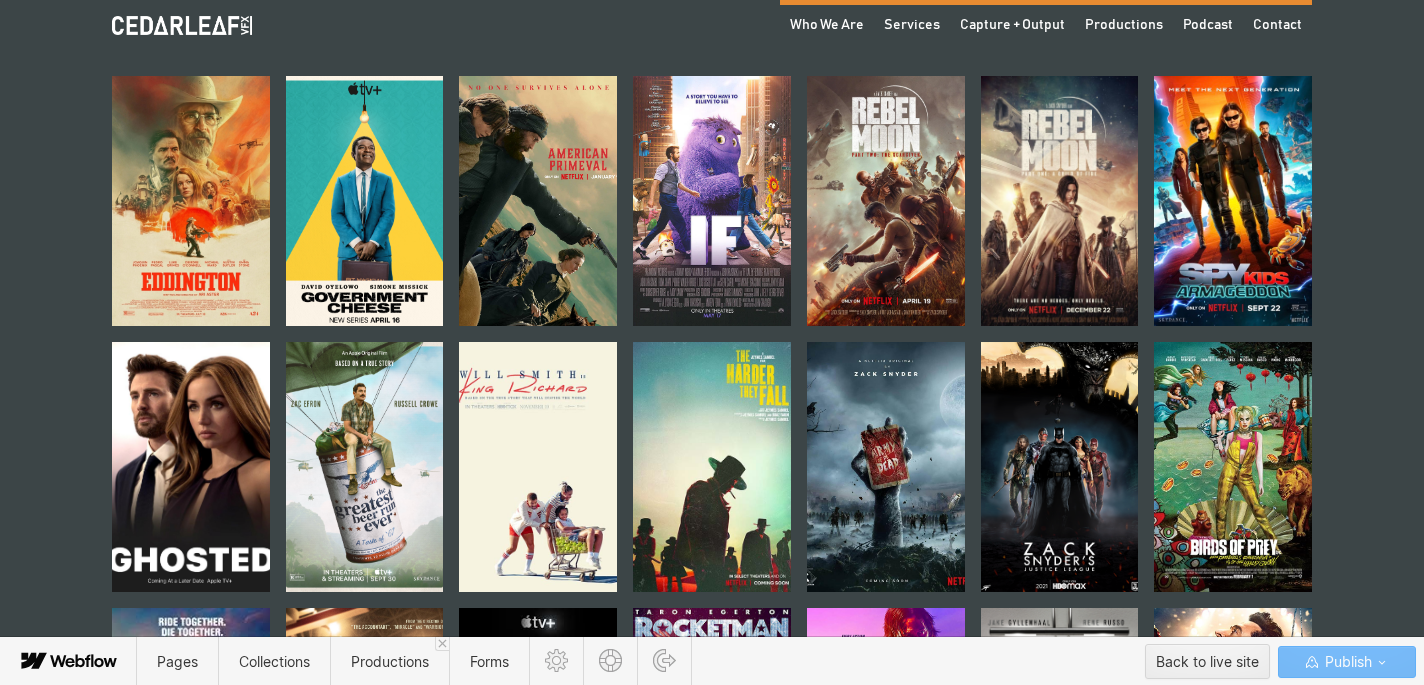 scroll, scrollTop: 1060, scrollLeft: 0, axis: vertical 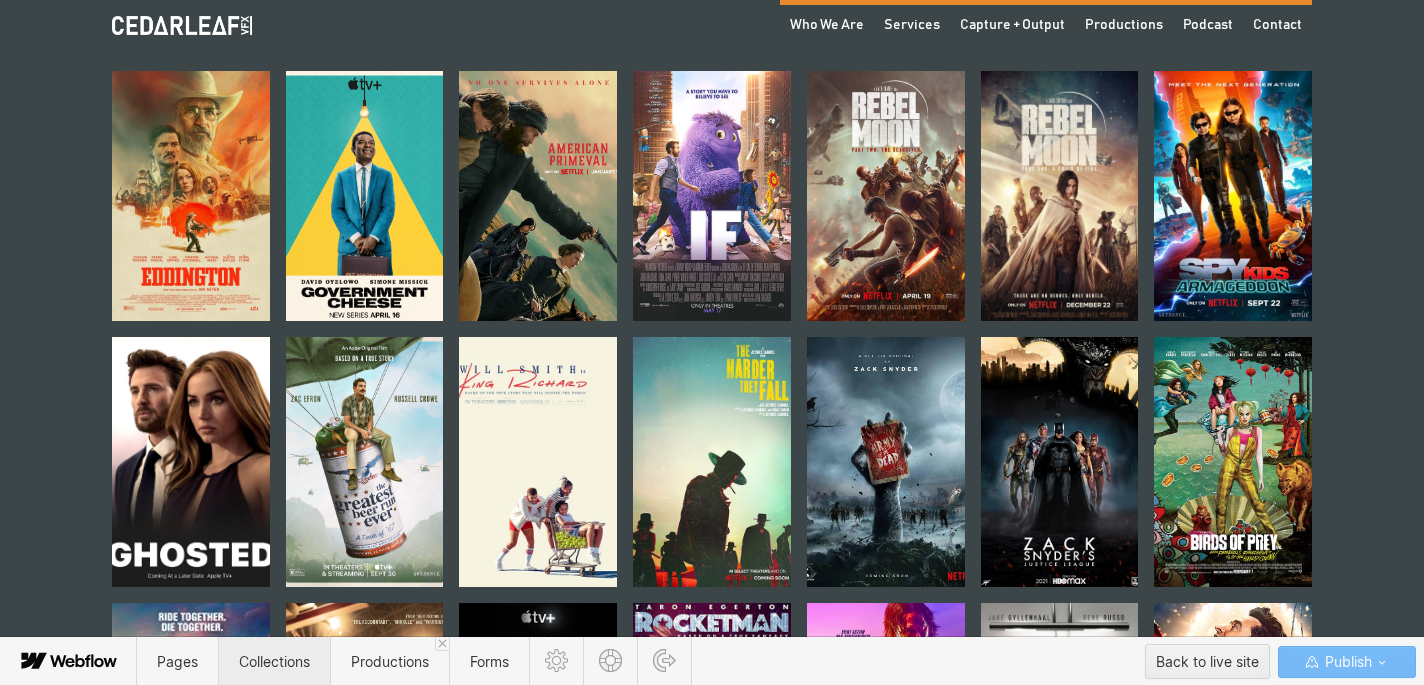 click on "Collections" at bounding box center (274, 661) 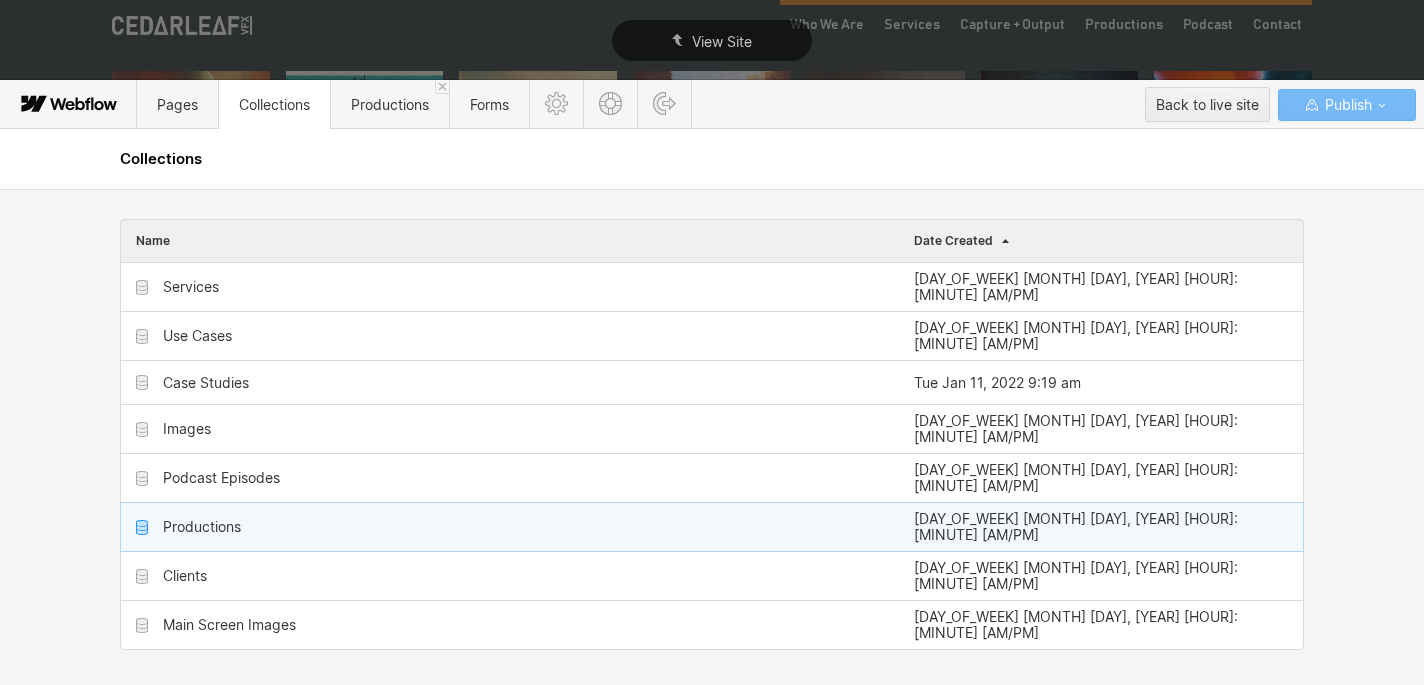 click on "Productions" at bounding box center (510, 527) 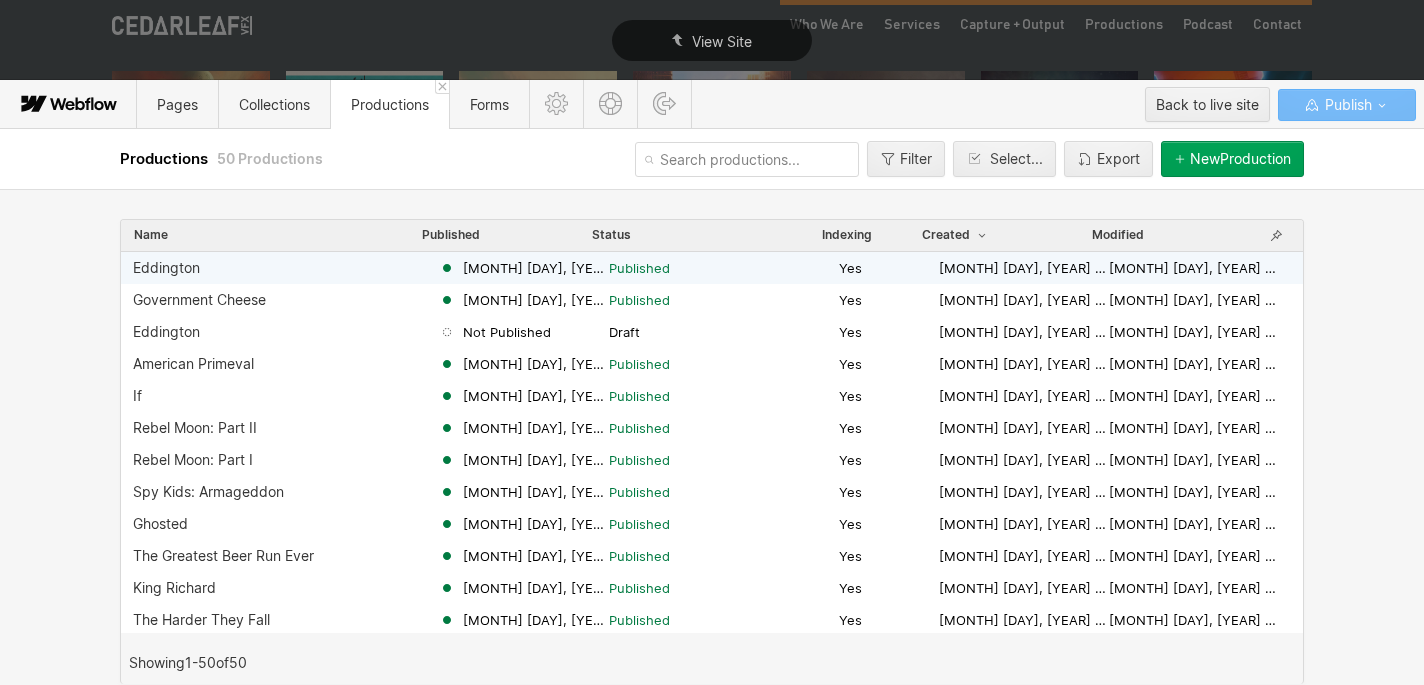 click on "[MONTH] [DAY], [YEAR] [HOUR]:[MINUTE] [AM/PM]" at bounding box center (536, 268) 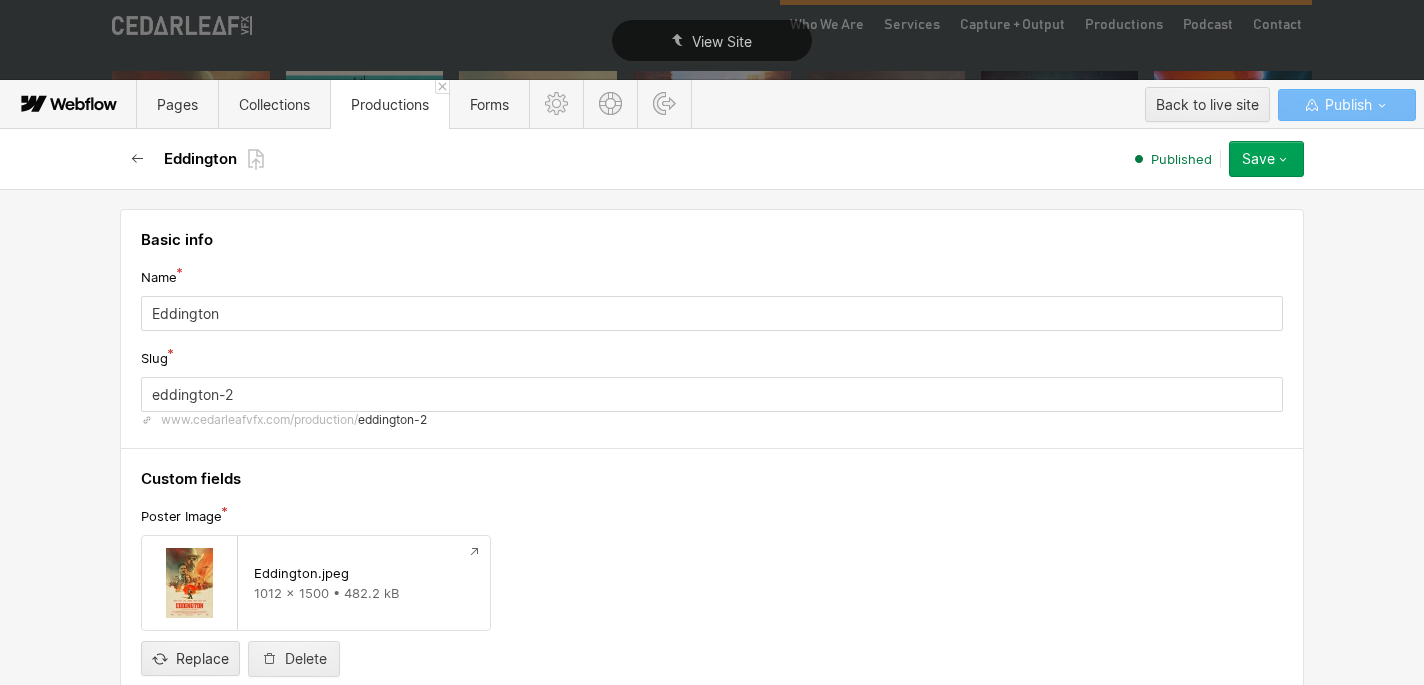 click 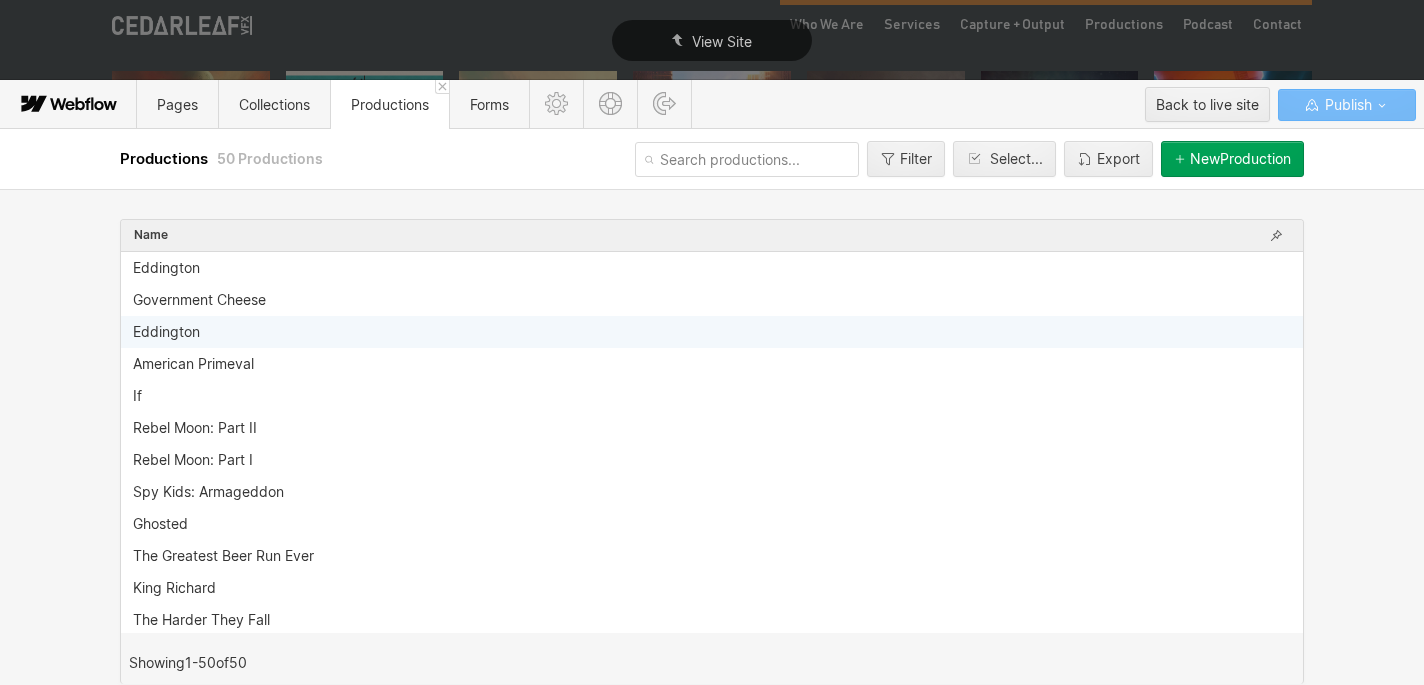 click on "Eddington" at bounding box center [166, 332] 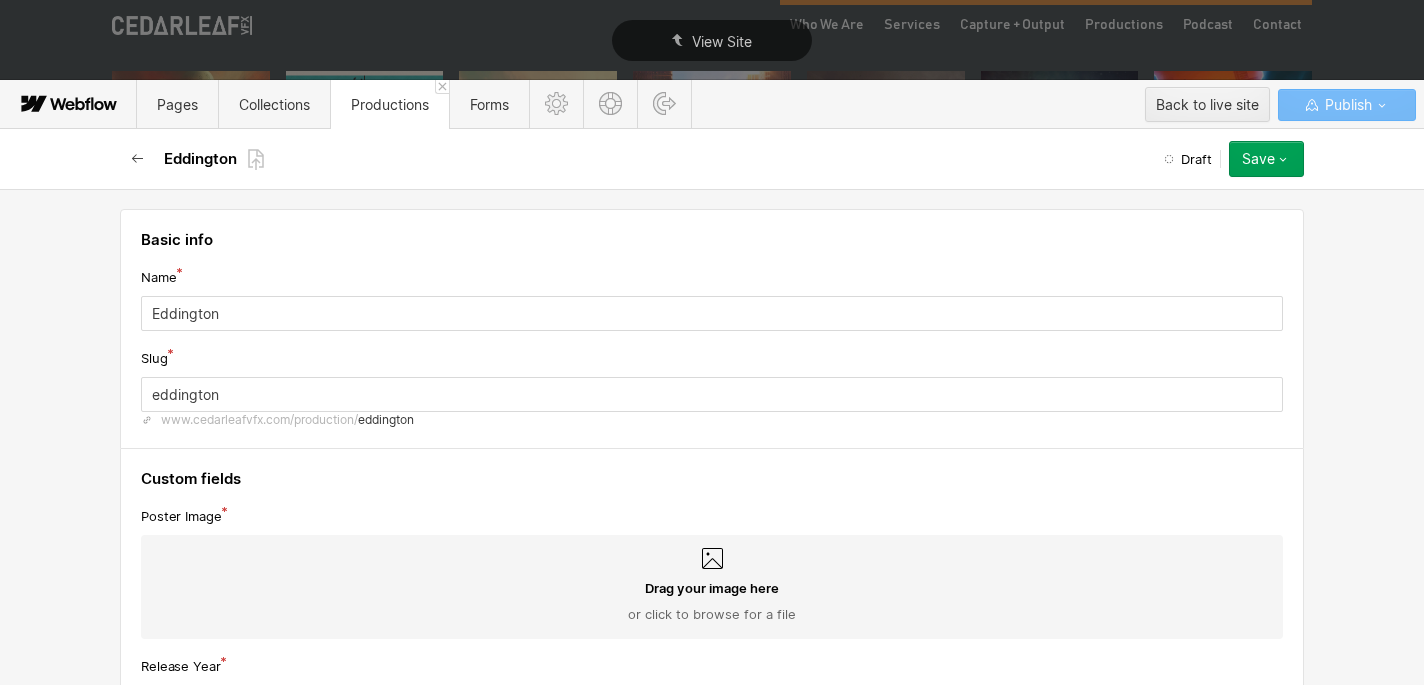 click at bounding box center [138, 159] 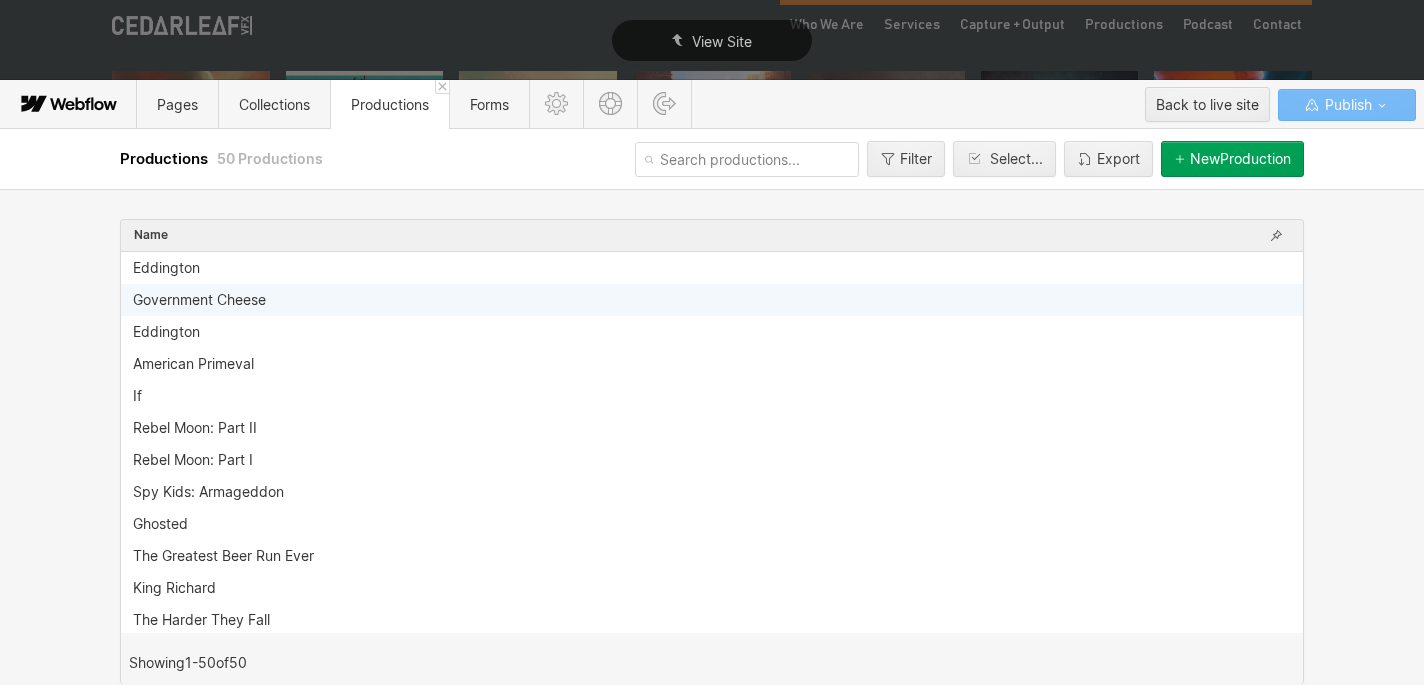 click on "Government Cheese" at bounding box center [199, 300] 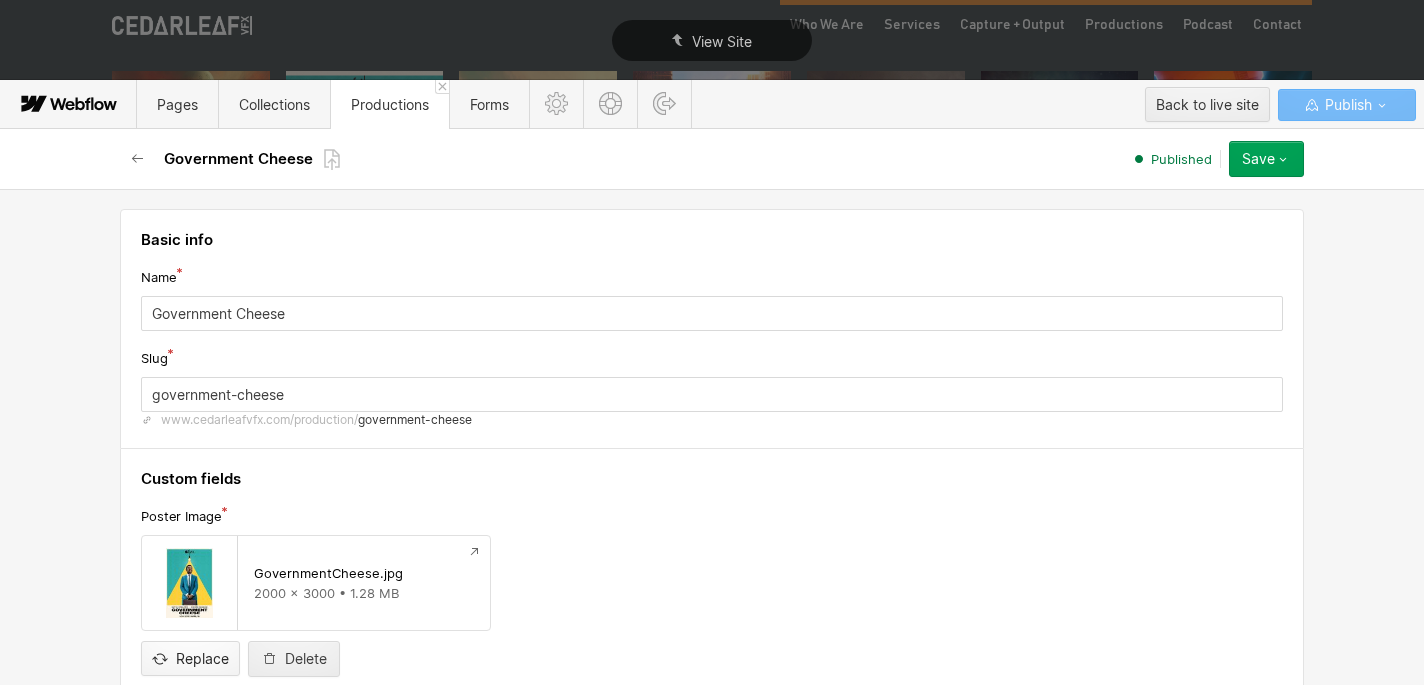click at bounding box center [190, 642] 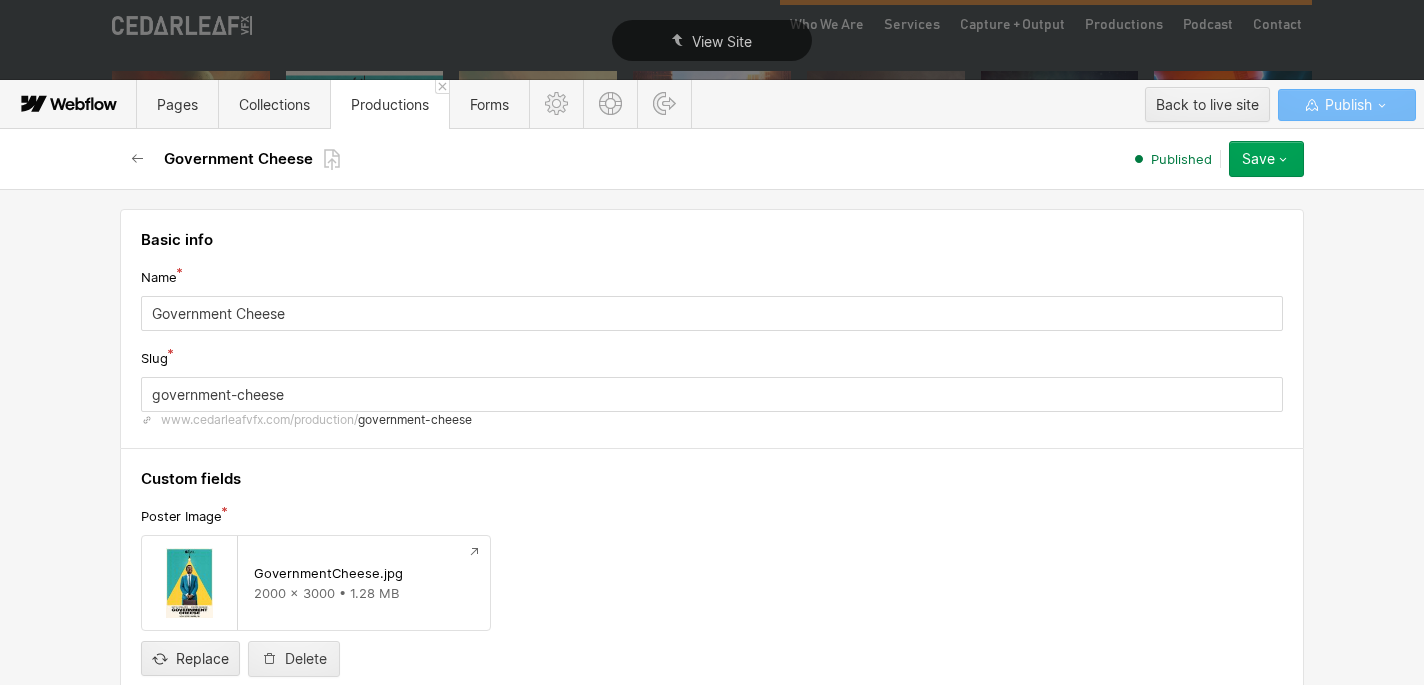 type 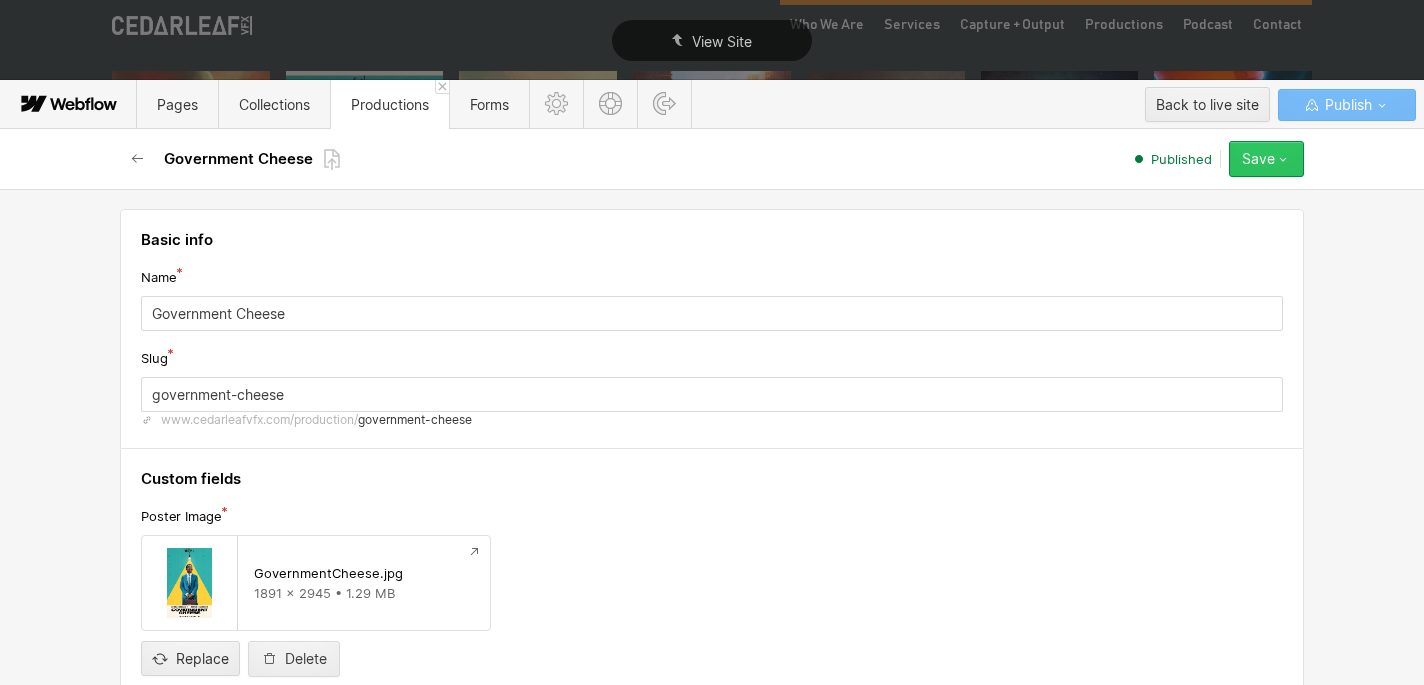 click on "Save" at bounding box center (1258, 159) 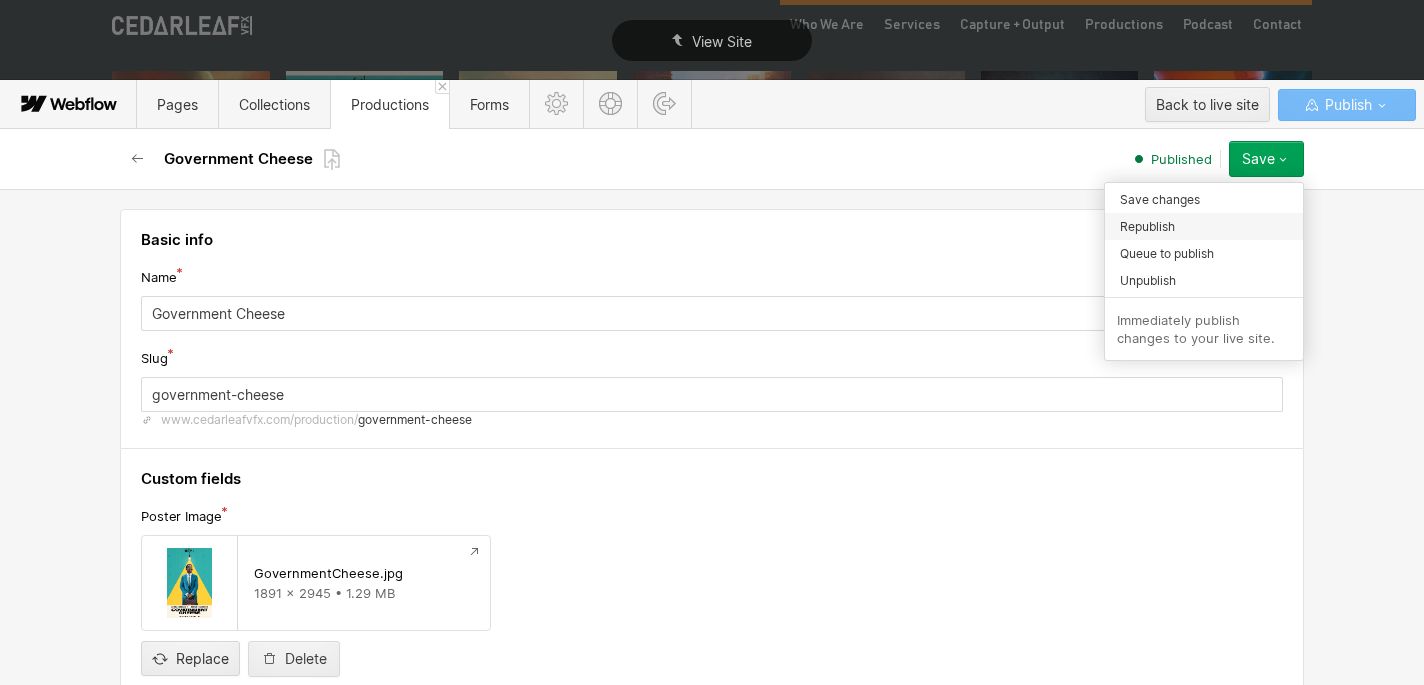 click on "Republish" at bounding box center [1147, 226] 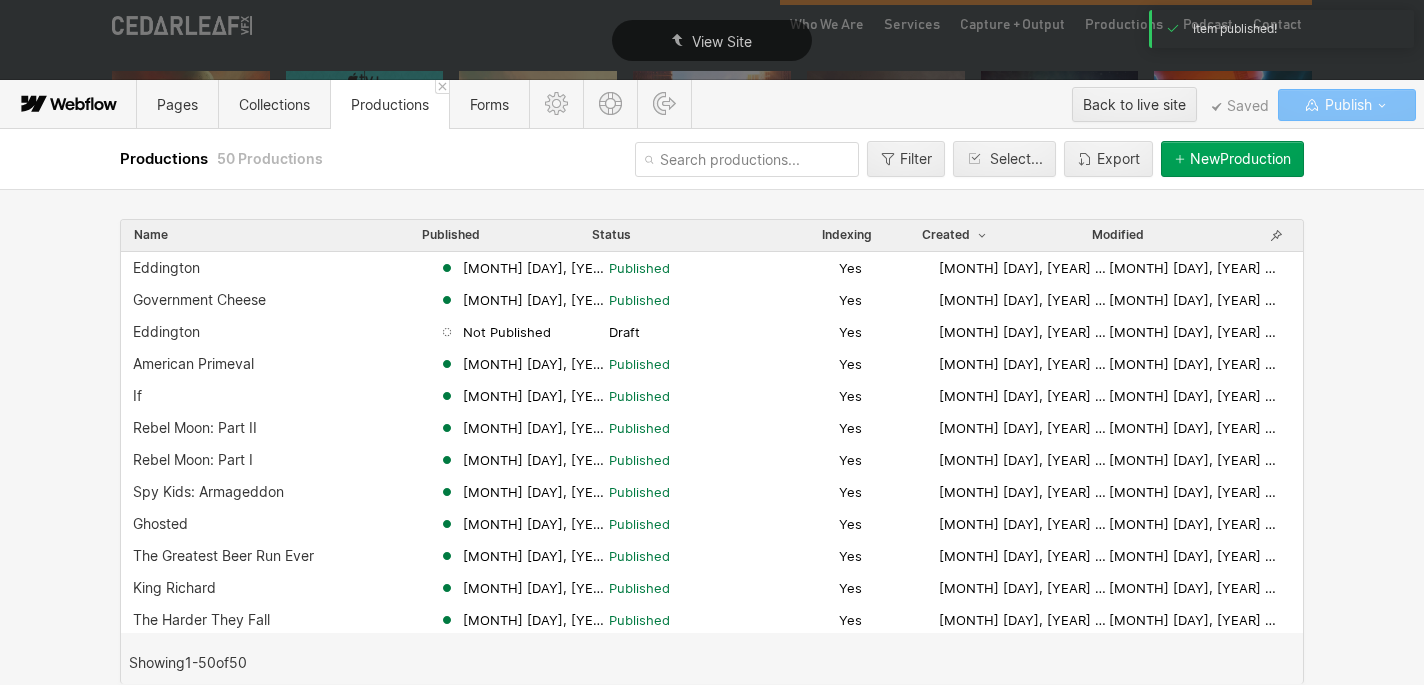 click on "Publish" at bounding box center [1346, 105] 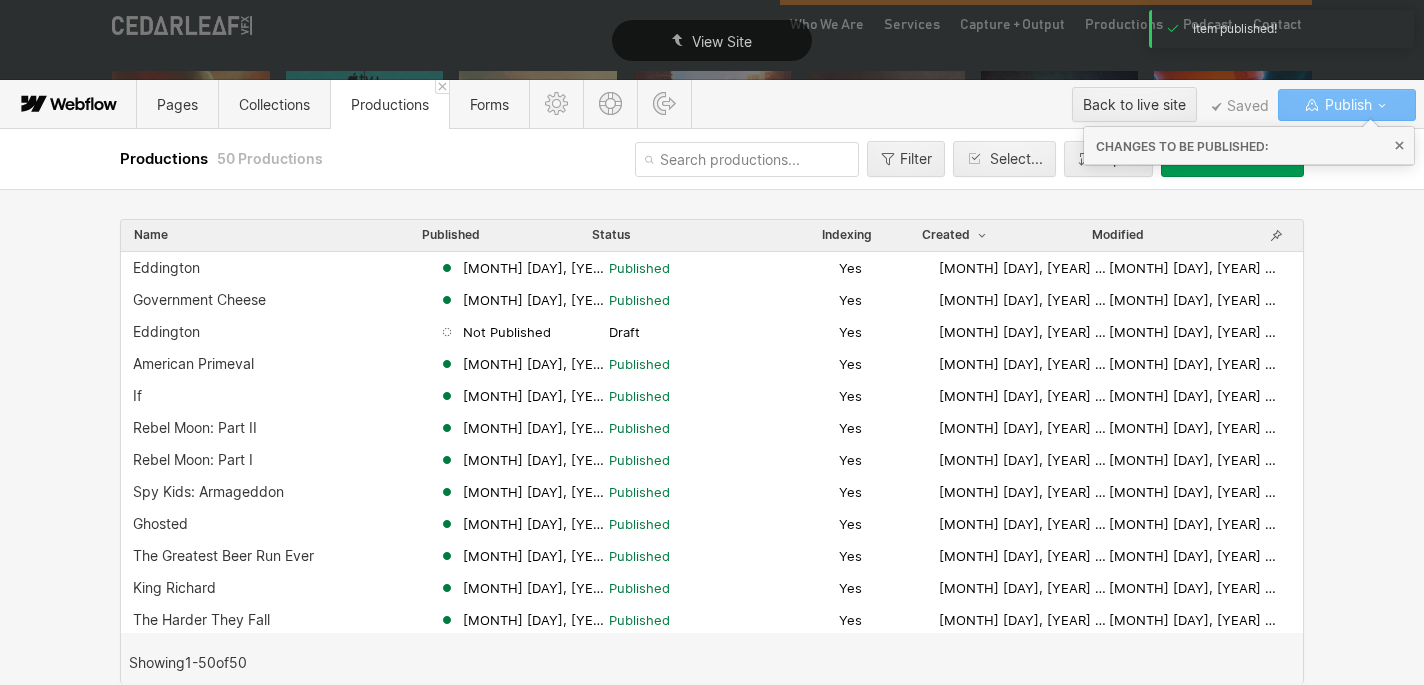 click on "Pages Collections Productions Forms Back to live site Saved Changes to be published: Publish" at bounding box center [712, 104] 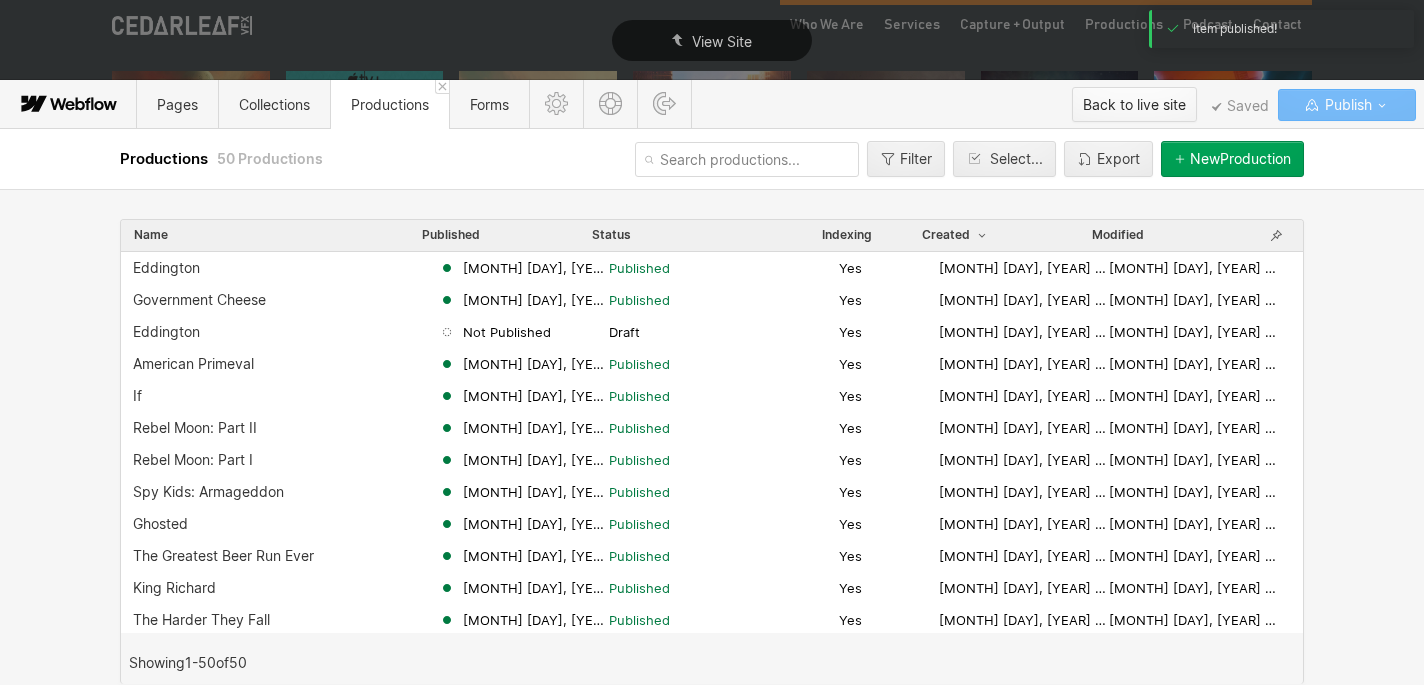 click on "Back to live site" at bounding box center (1134, 105) 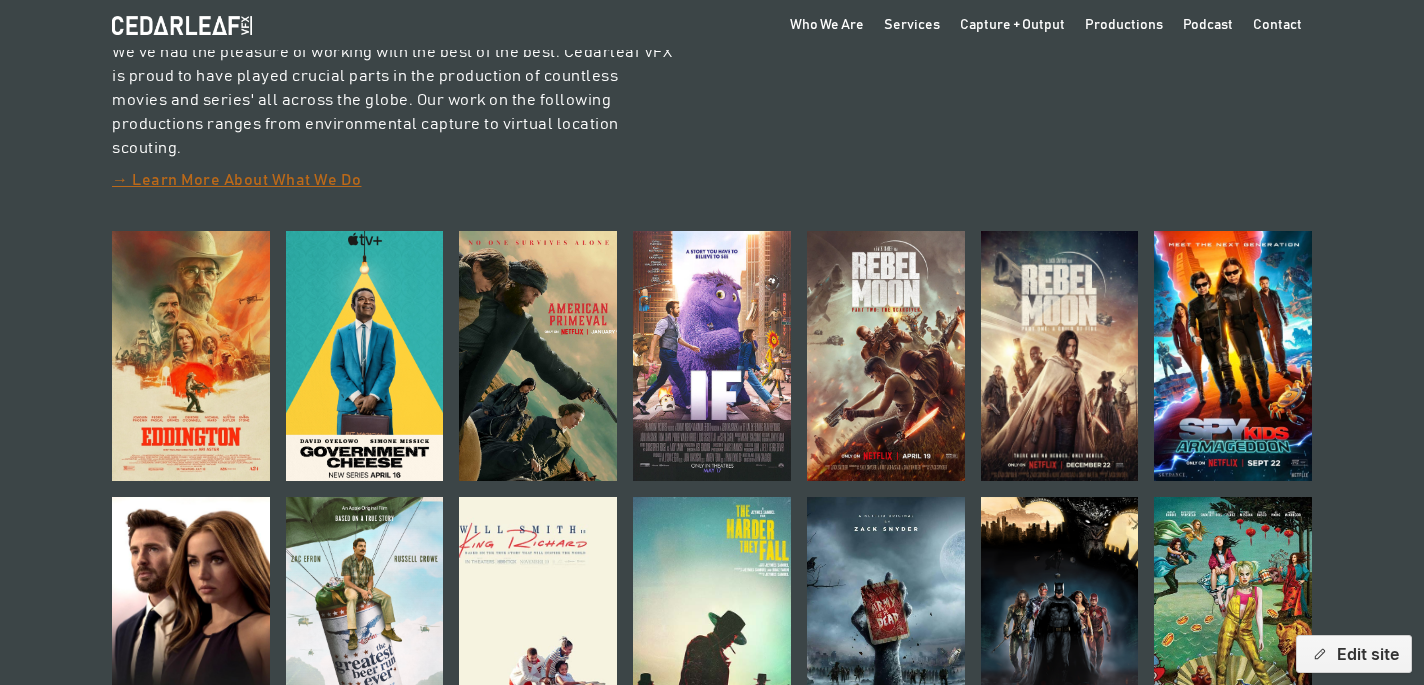 scroll, scrollTop: 903, scrollLeft: 0, axis: vertical 